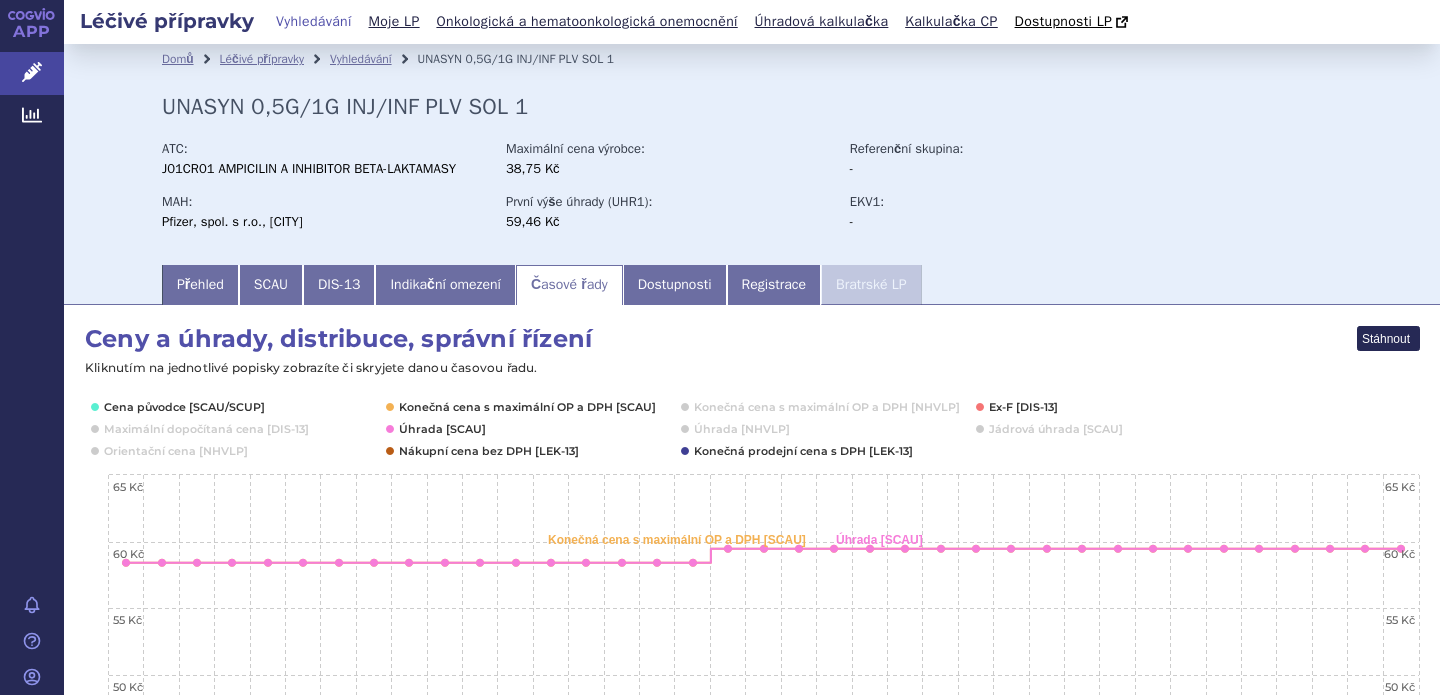 scroll, scrollTop: 0, scrollLeft: 0, axis: both 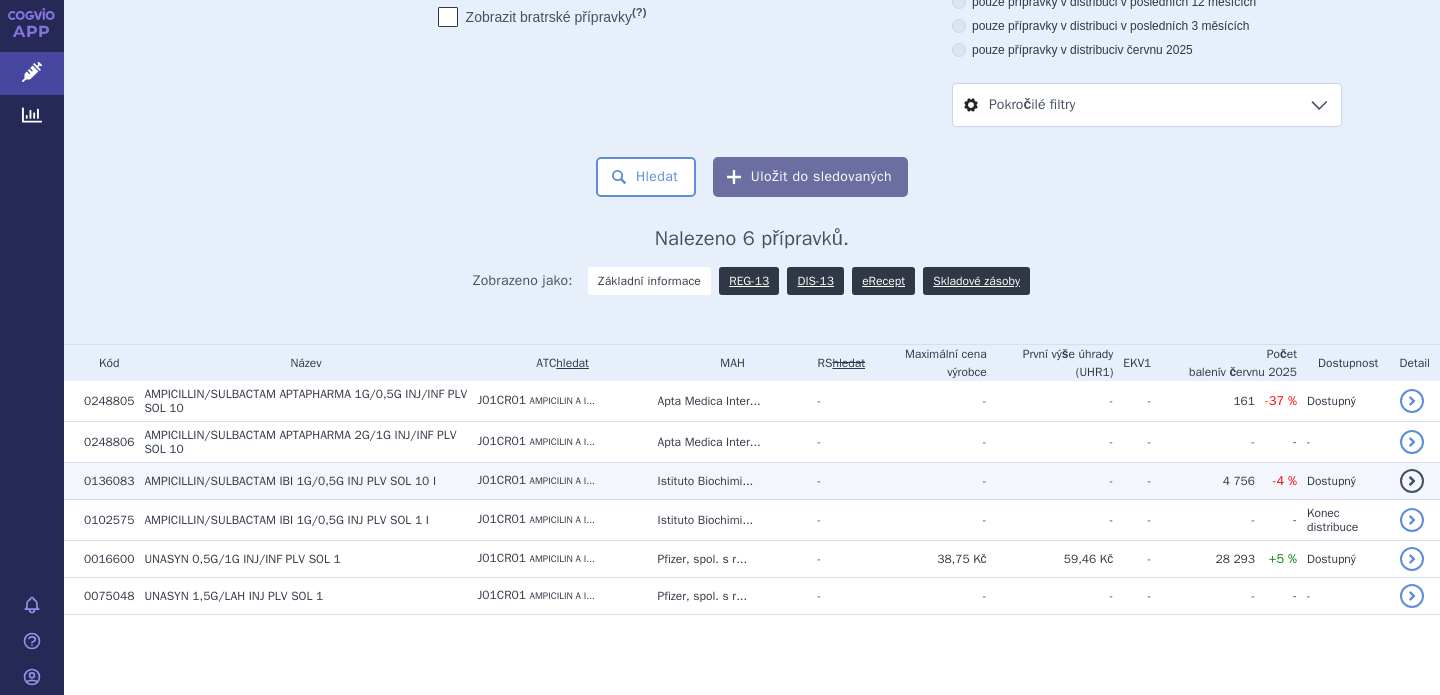 click on "AMPICILLIN/SULBACTAM IBI" at bounding box center (218, 481) 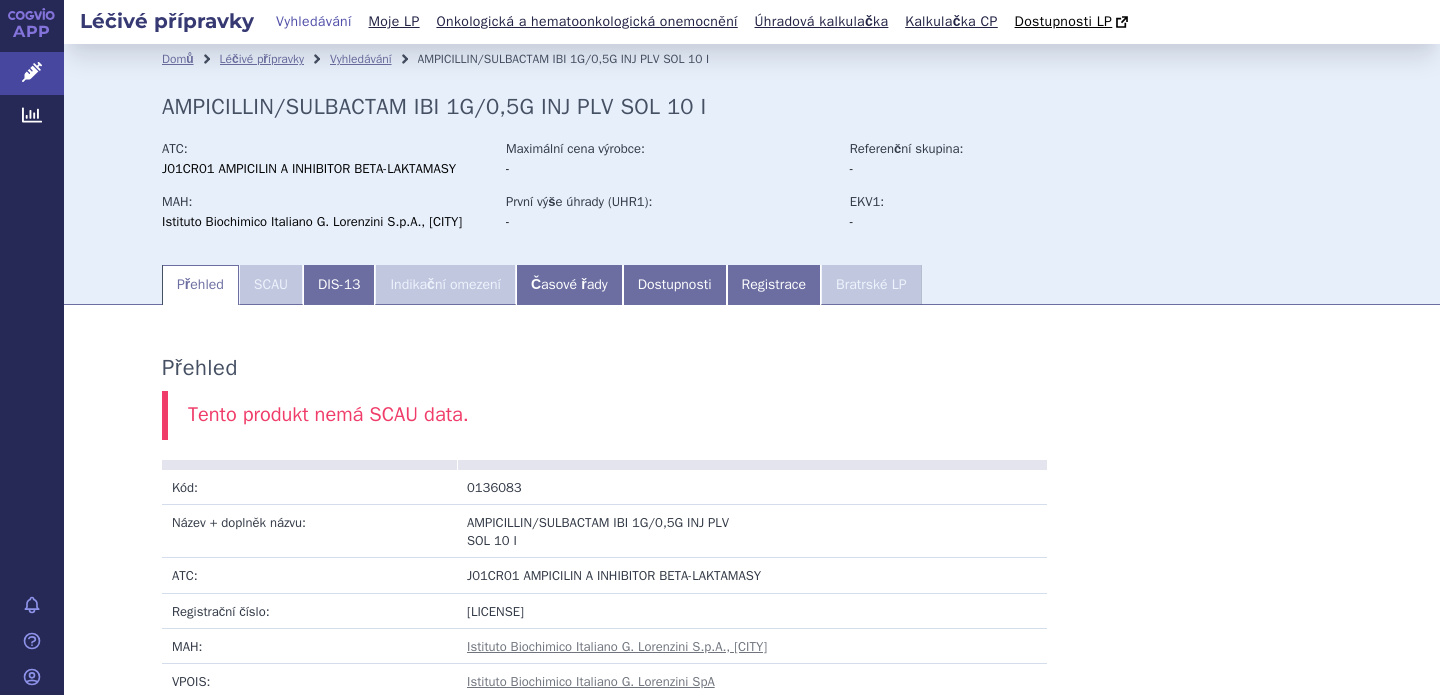 scroll, scrollTop: 0, scrollLeft: 0, axis: both 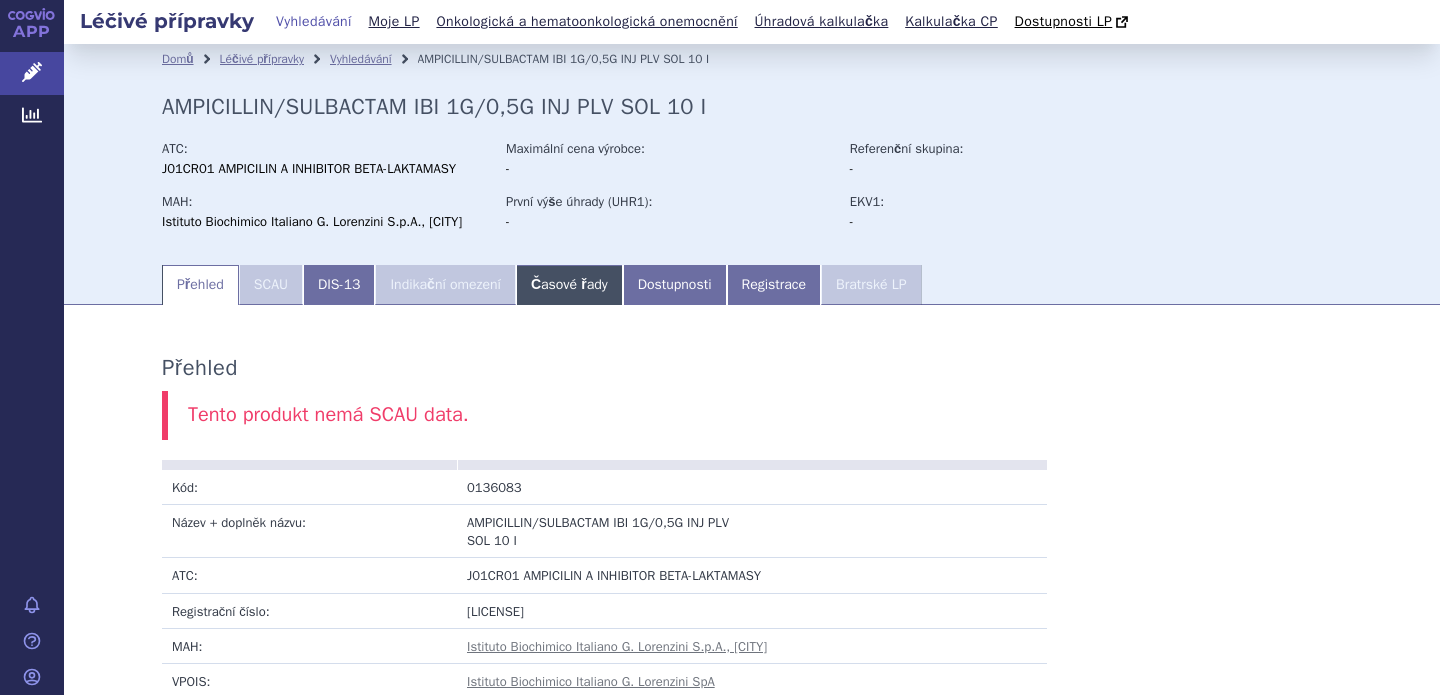 click on "Časové řady" at bounding box center (569, 285) 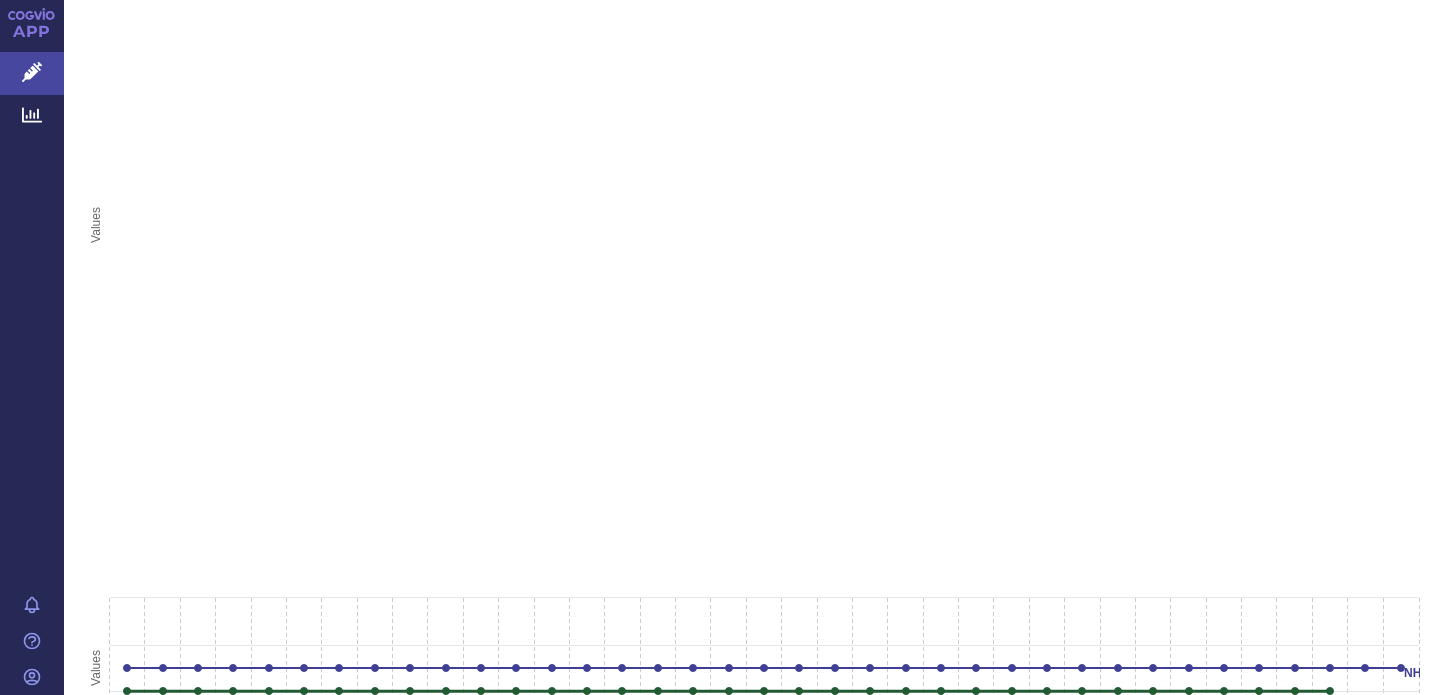 scroll, scrollTop: 0, scrollLeft: 0, axis: both 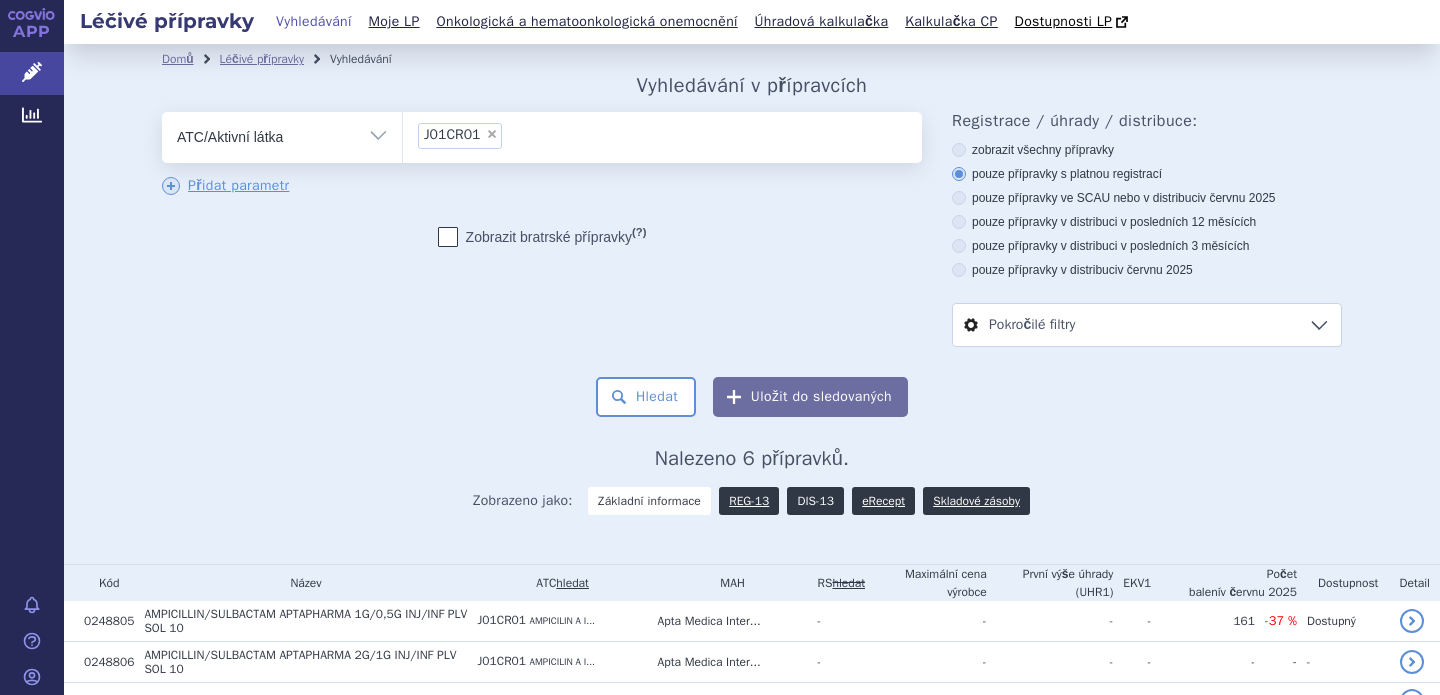 click on "DIS-13" at bounding box center (815, 501) 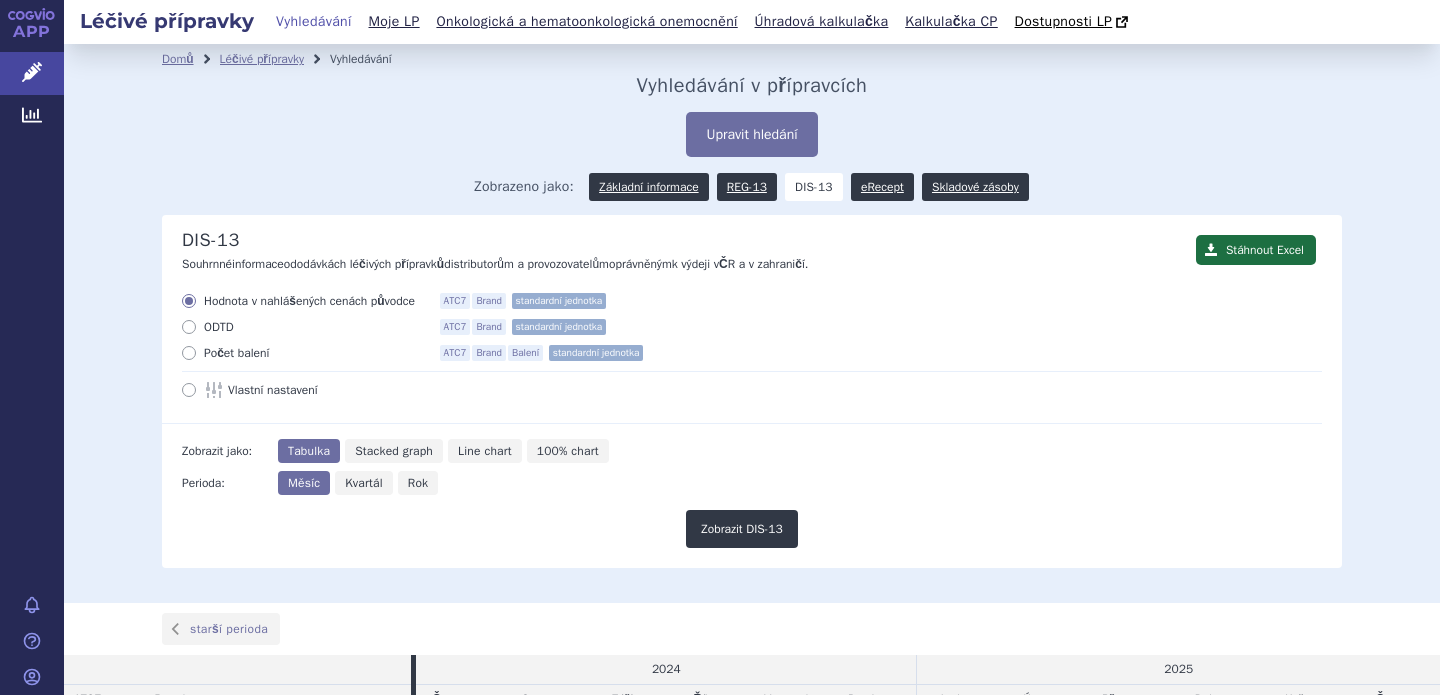 scroll, scrollTop: 0, scrollLeft: 0, axis: both 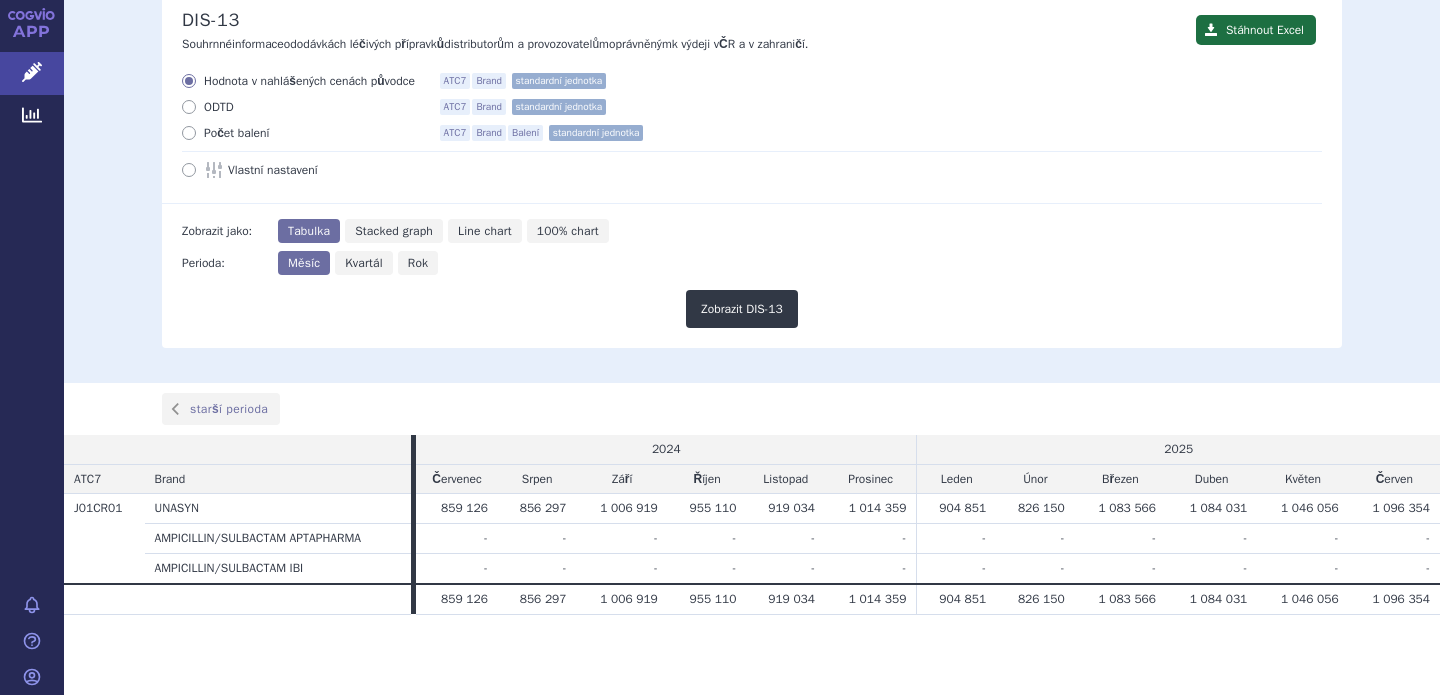 click on "Počet balení" at bounding box center (314, 133) 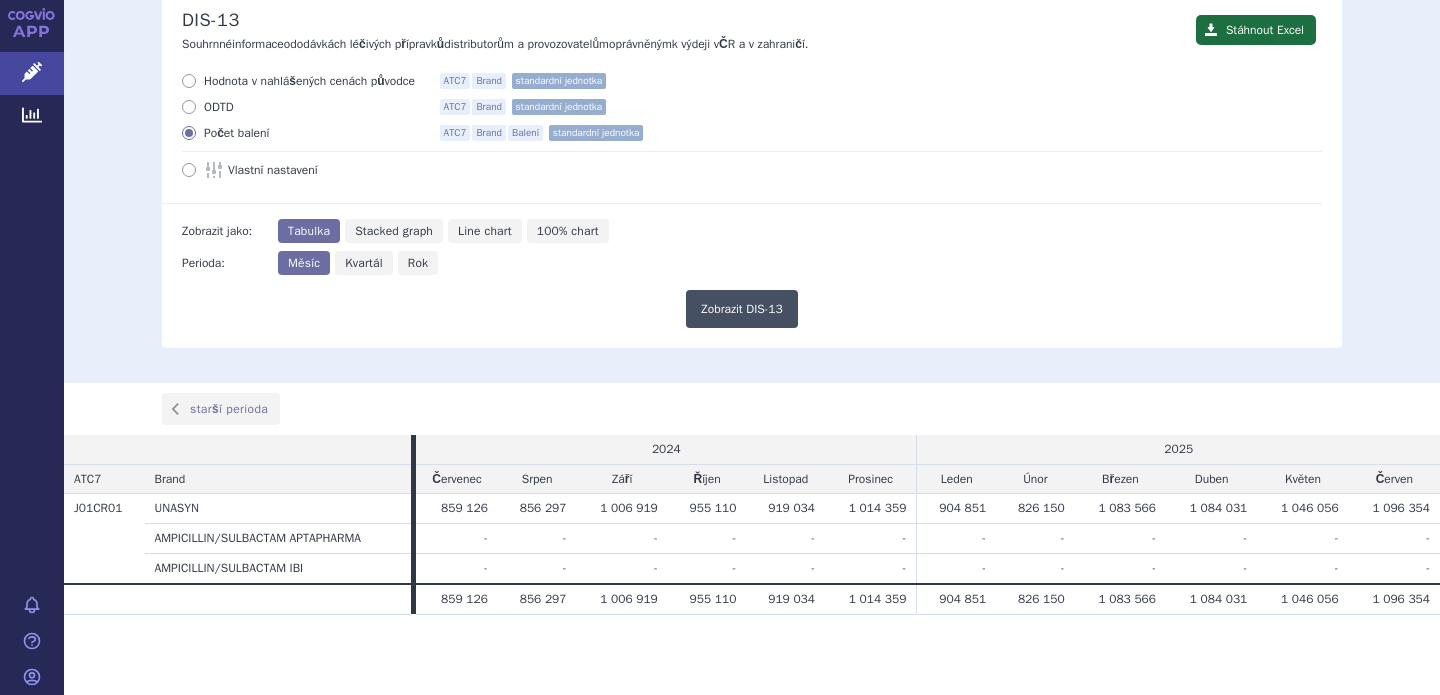 click on "Zobrazit DIS-13" at bounding box center (742, 309) 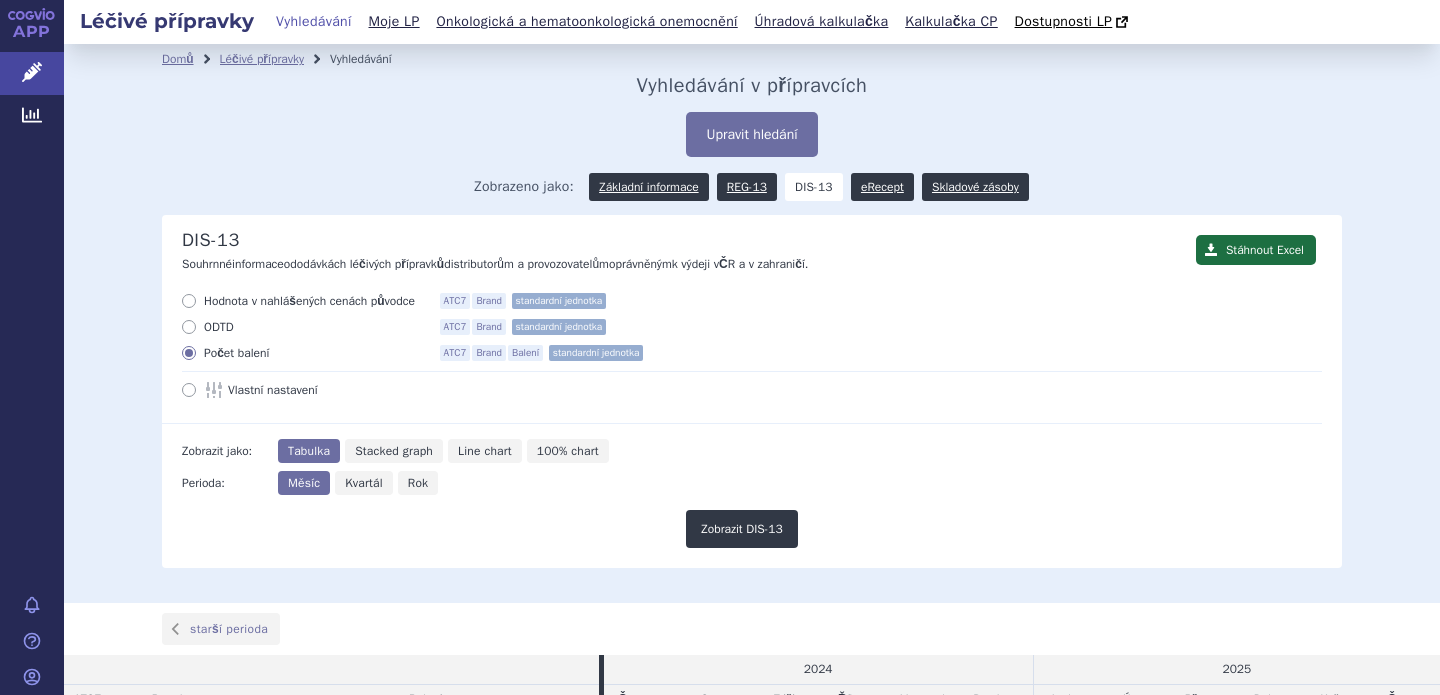 scroll, scrollTop: 0, scrollLeft: 0, axis: both 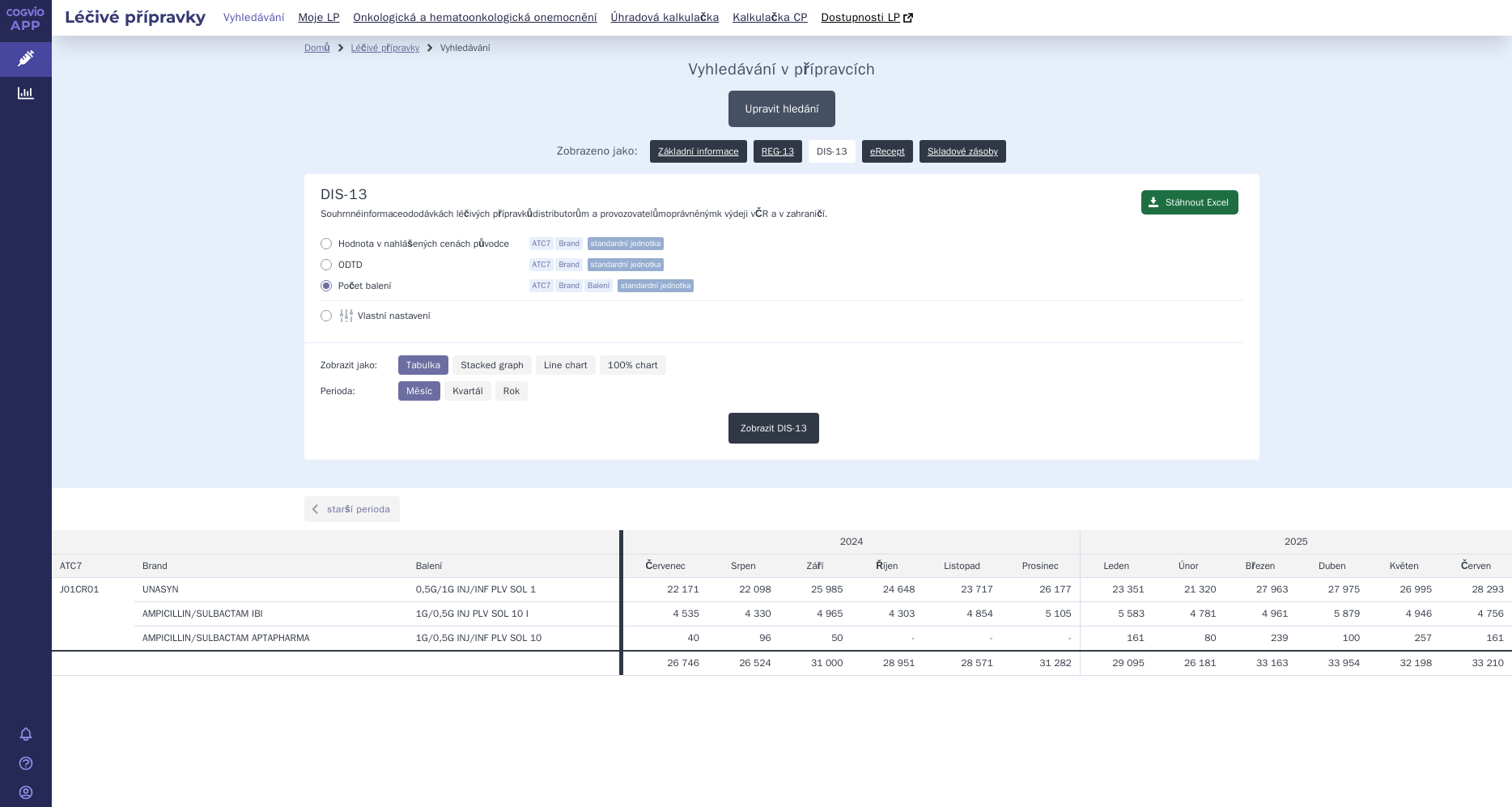 click on "Upravit hledání" at bounding box center (781, 108) 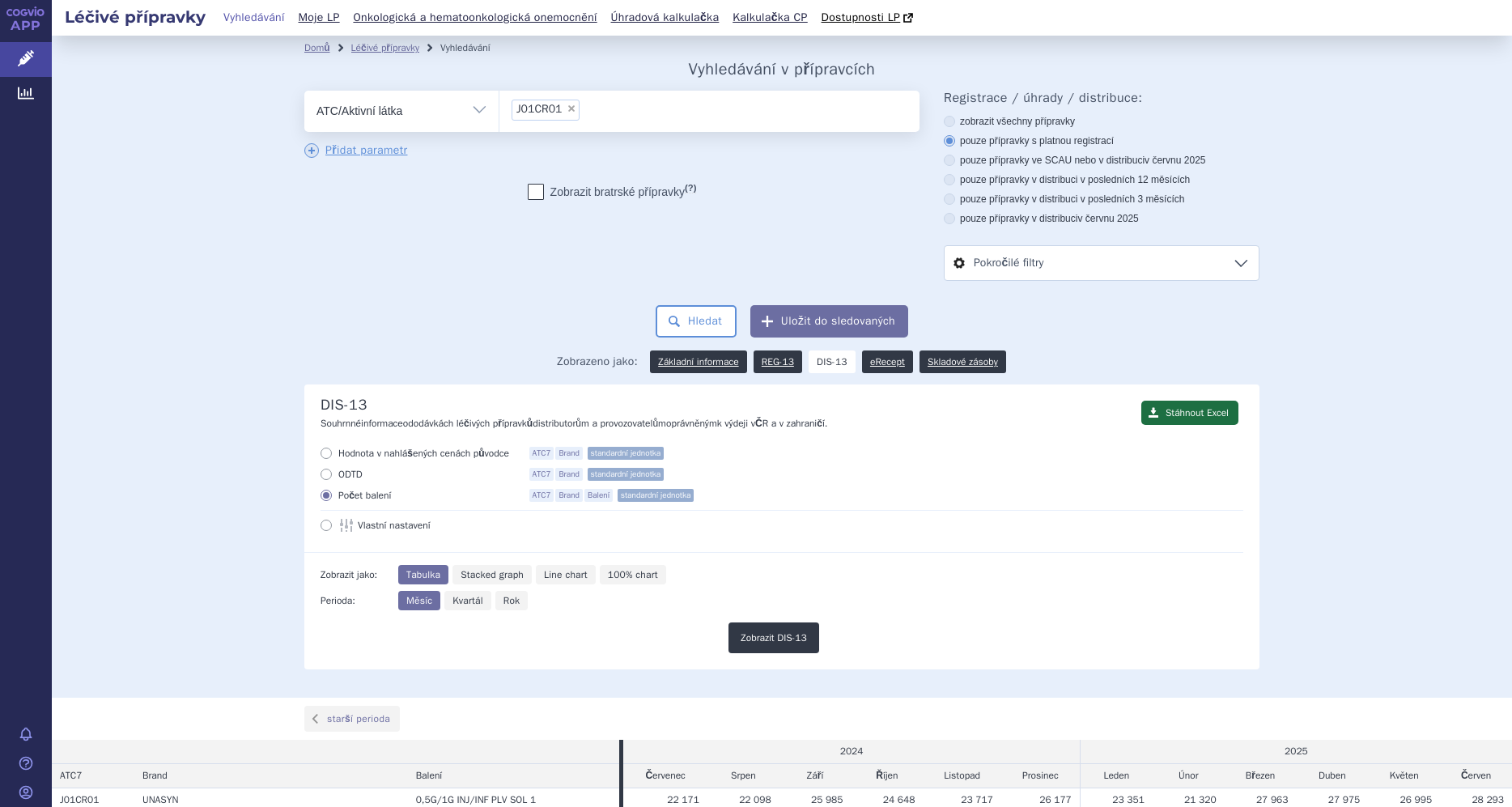 click on "×" at bounding box center [571, 108] 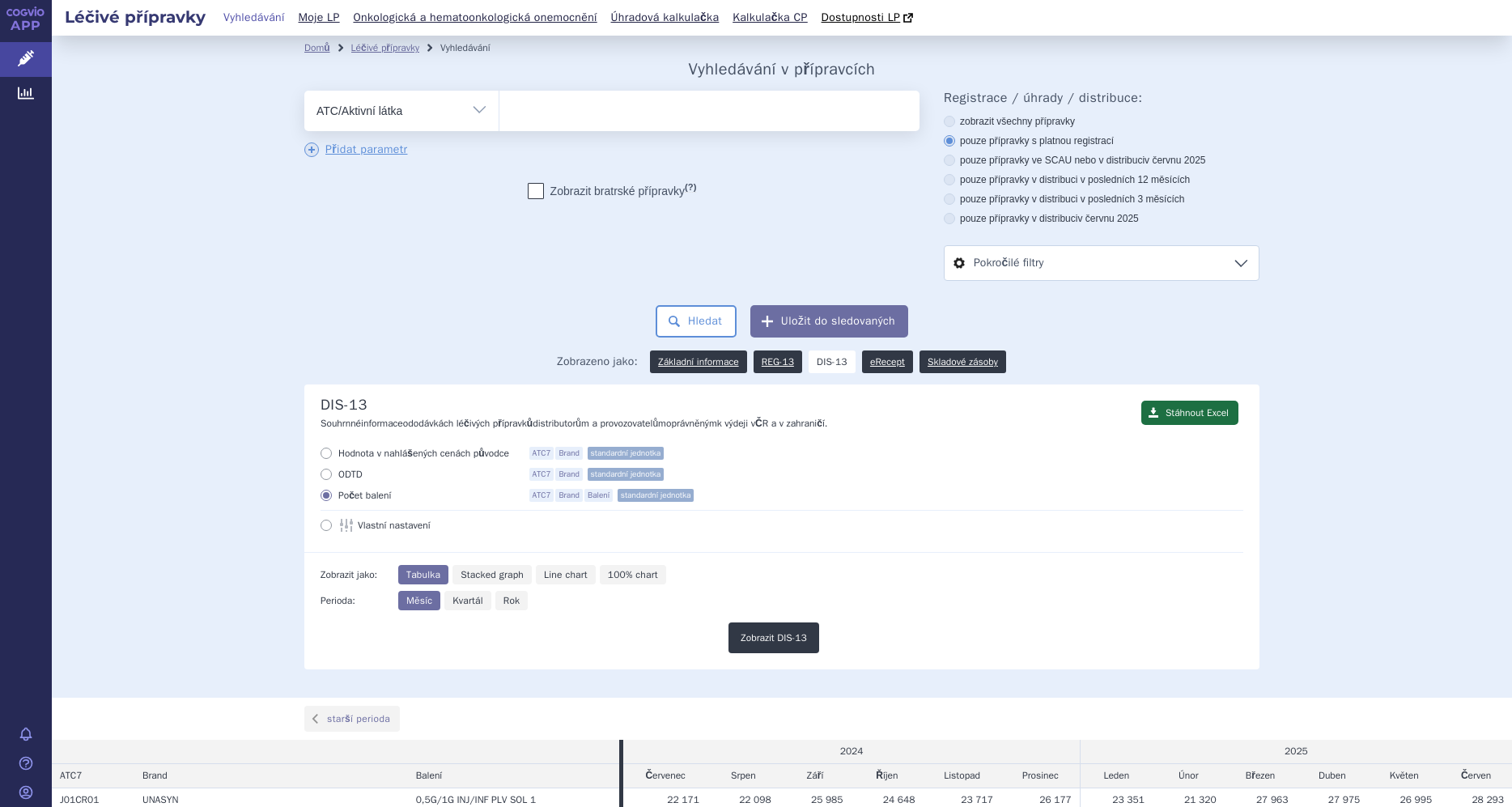 click at bounding box center (709, 108) 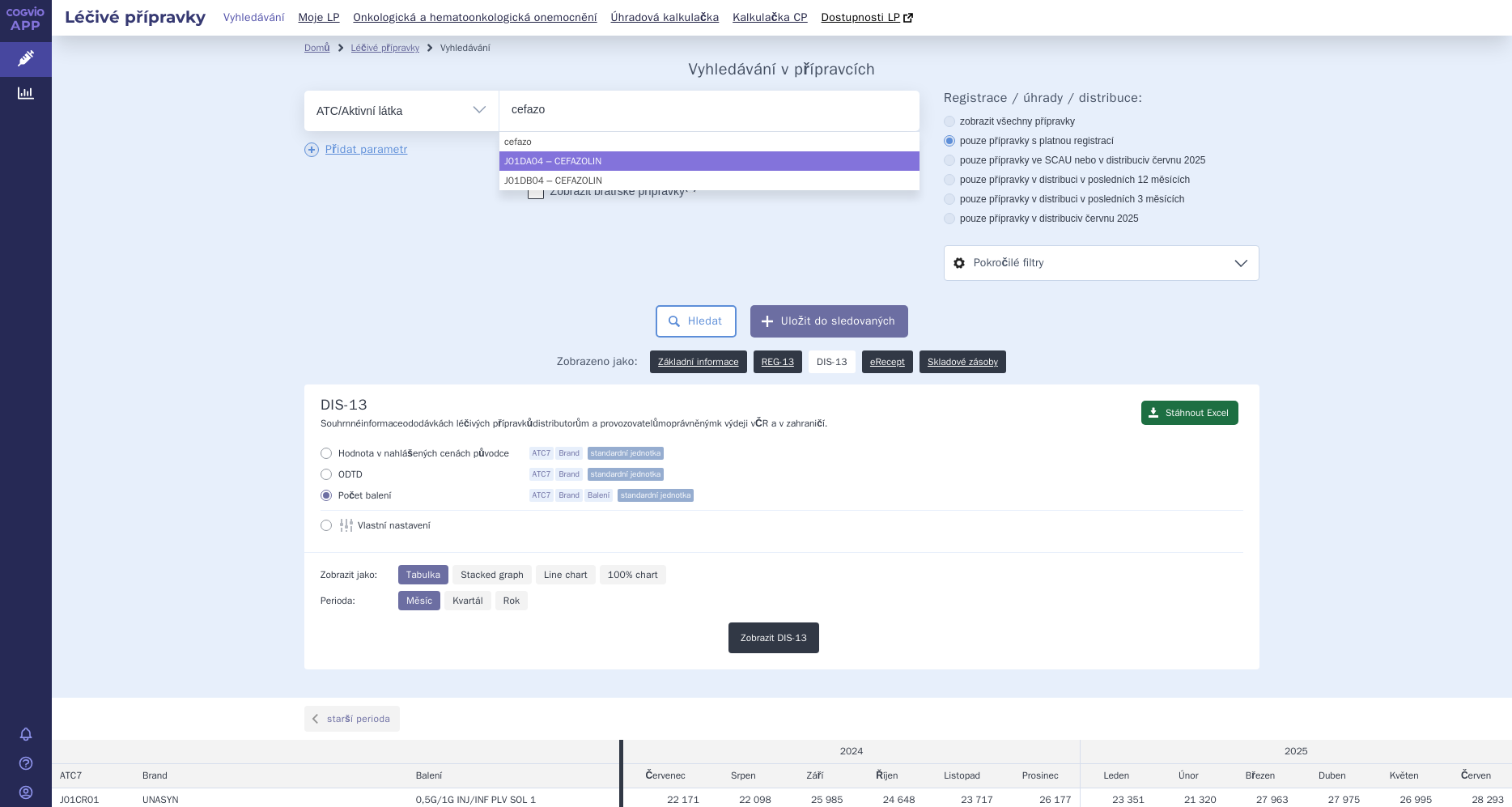 type on "cefazo" 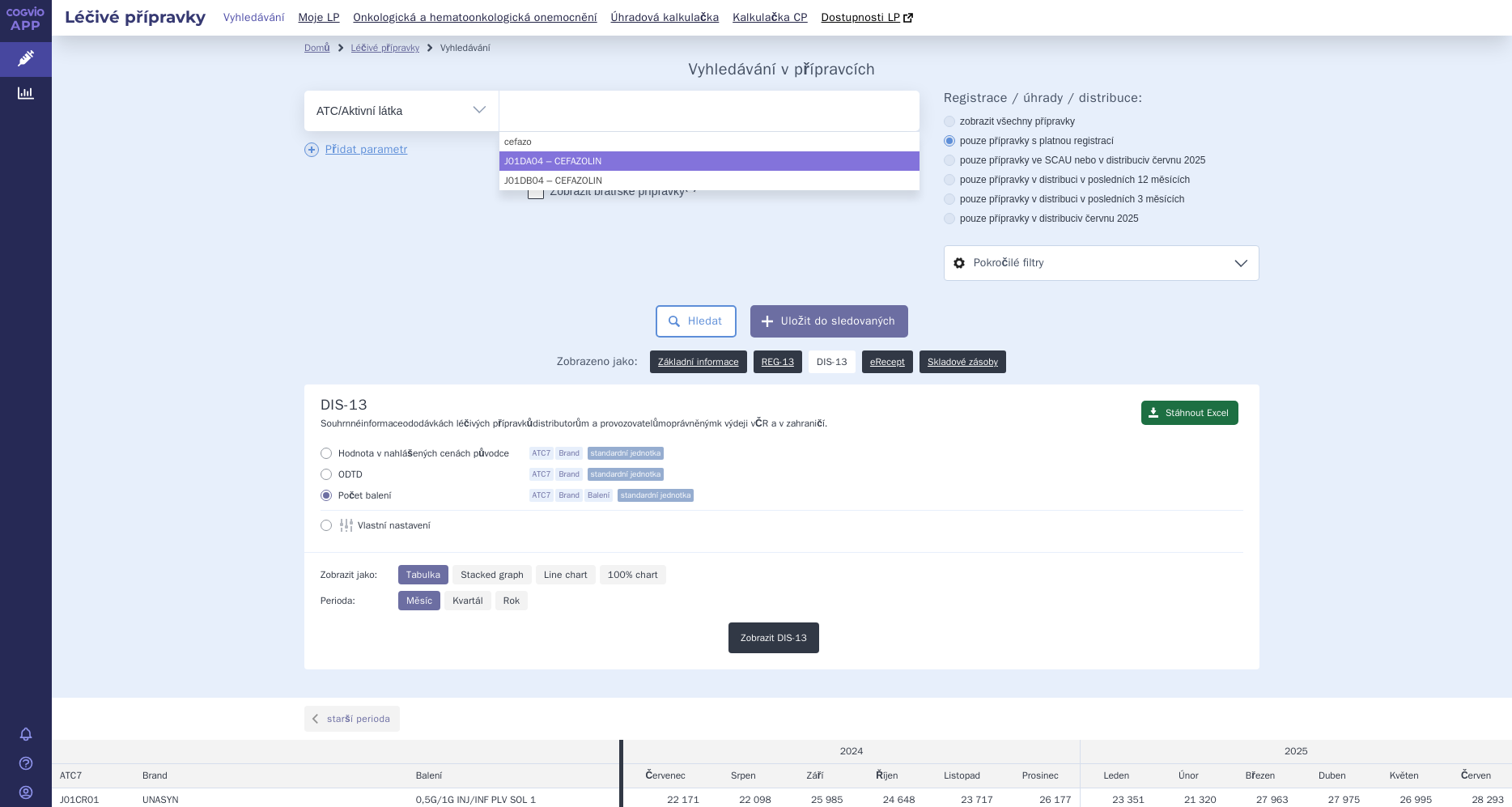 select on "J01DA04" 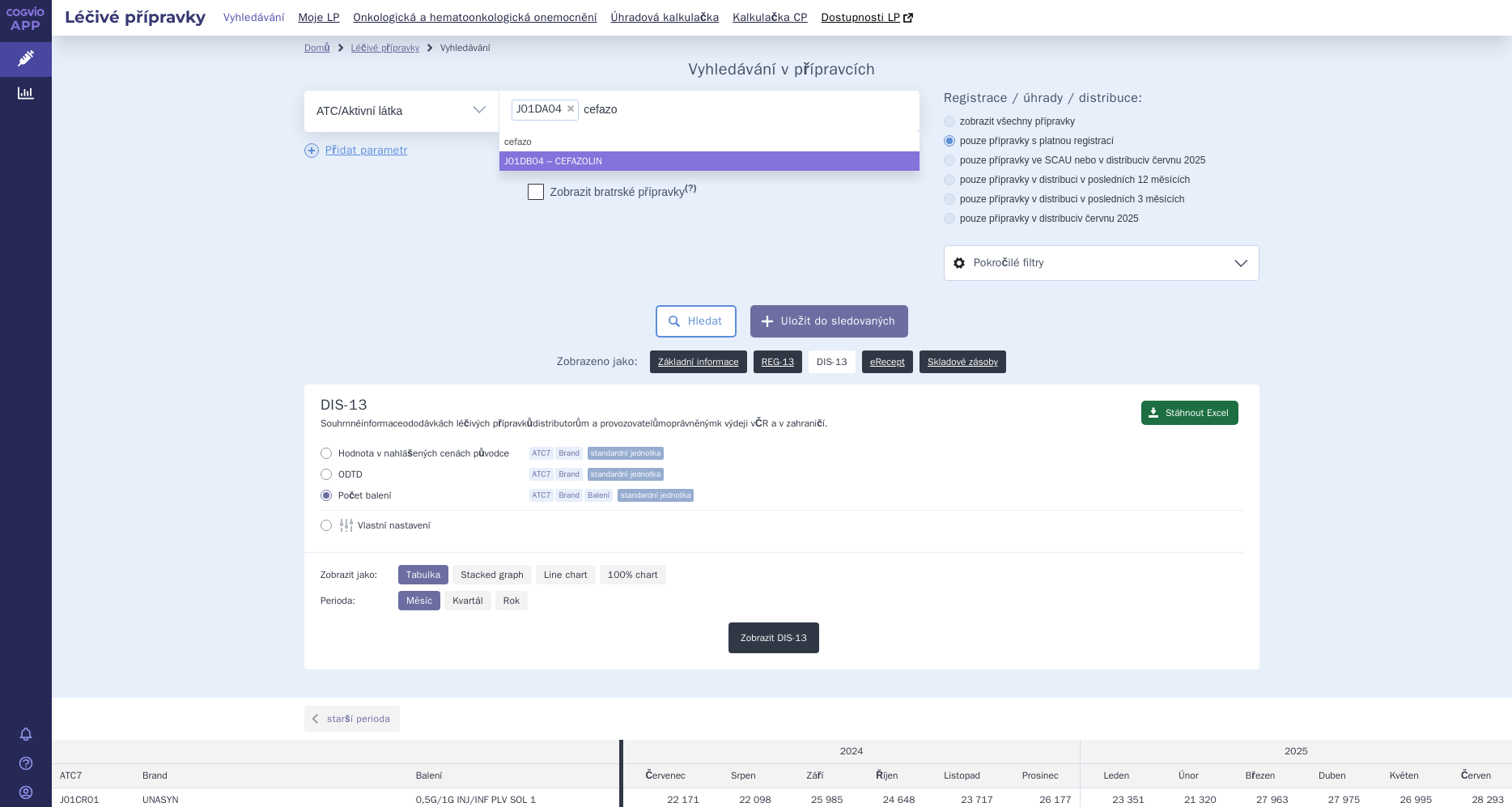 type on "cefazo" 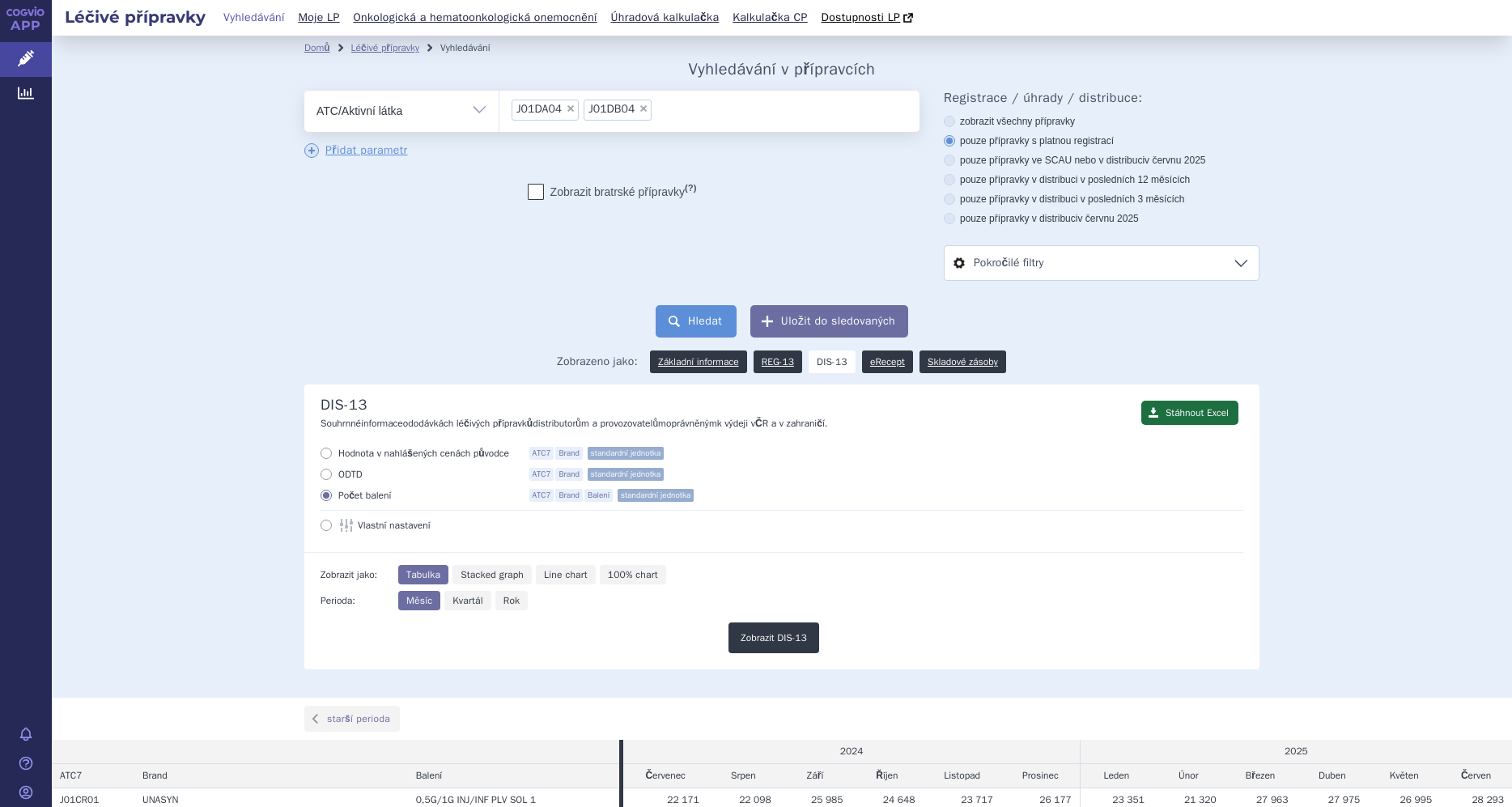 click on "Hledat" at bounding box center (696, 321) 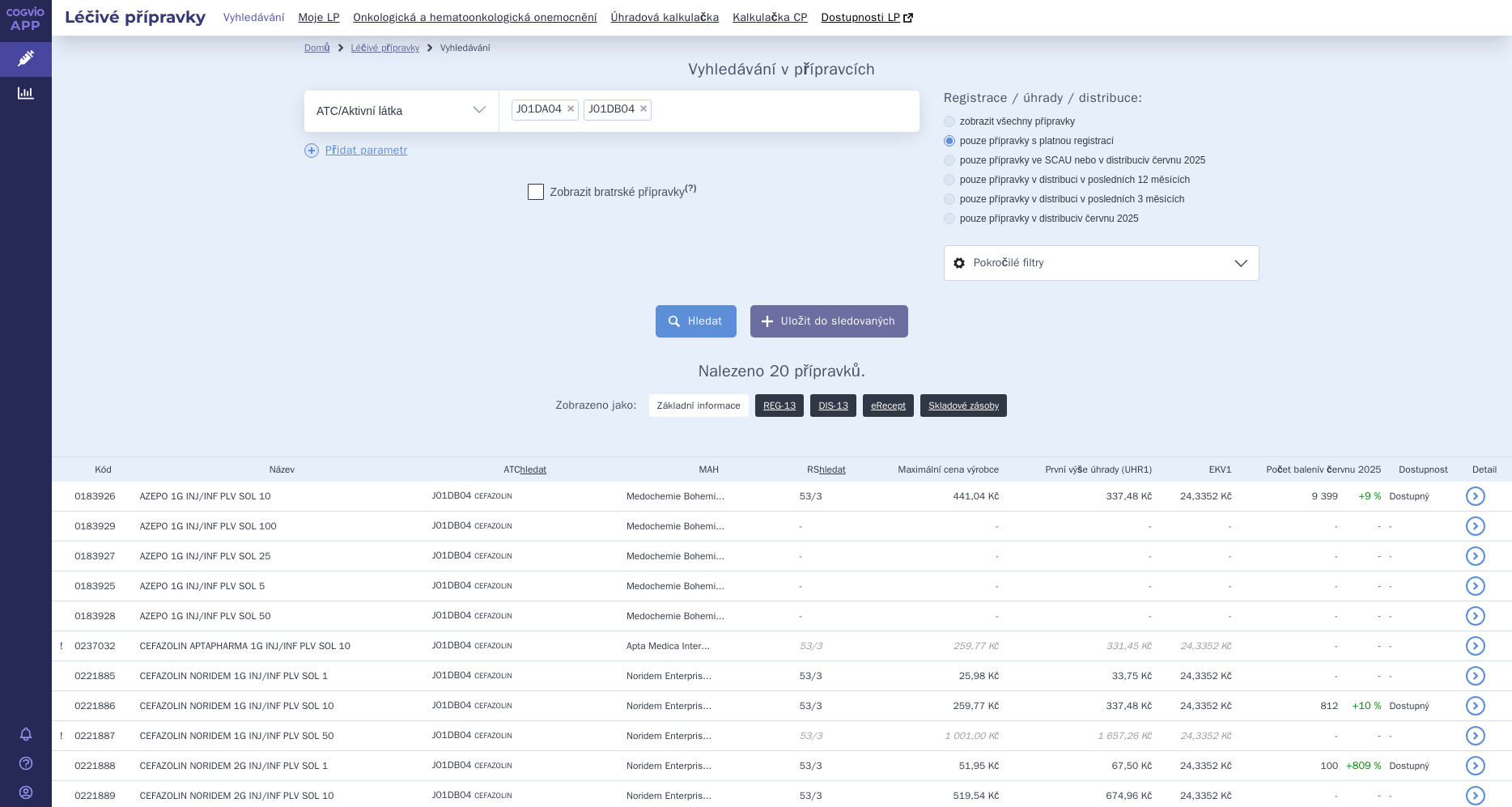 scroll, scrollTop: 0, scrollLeft: 0, axis: both 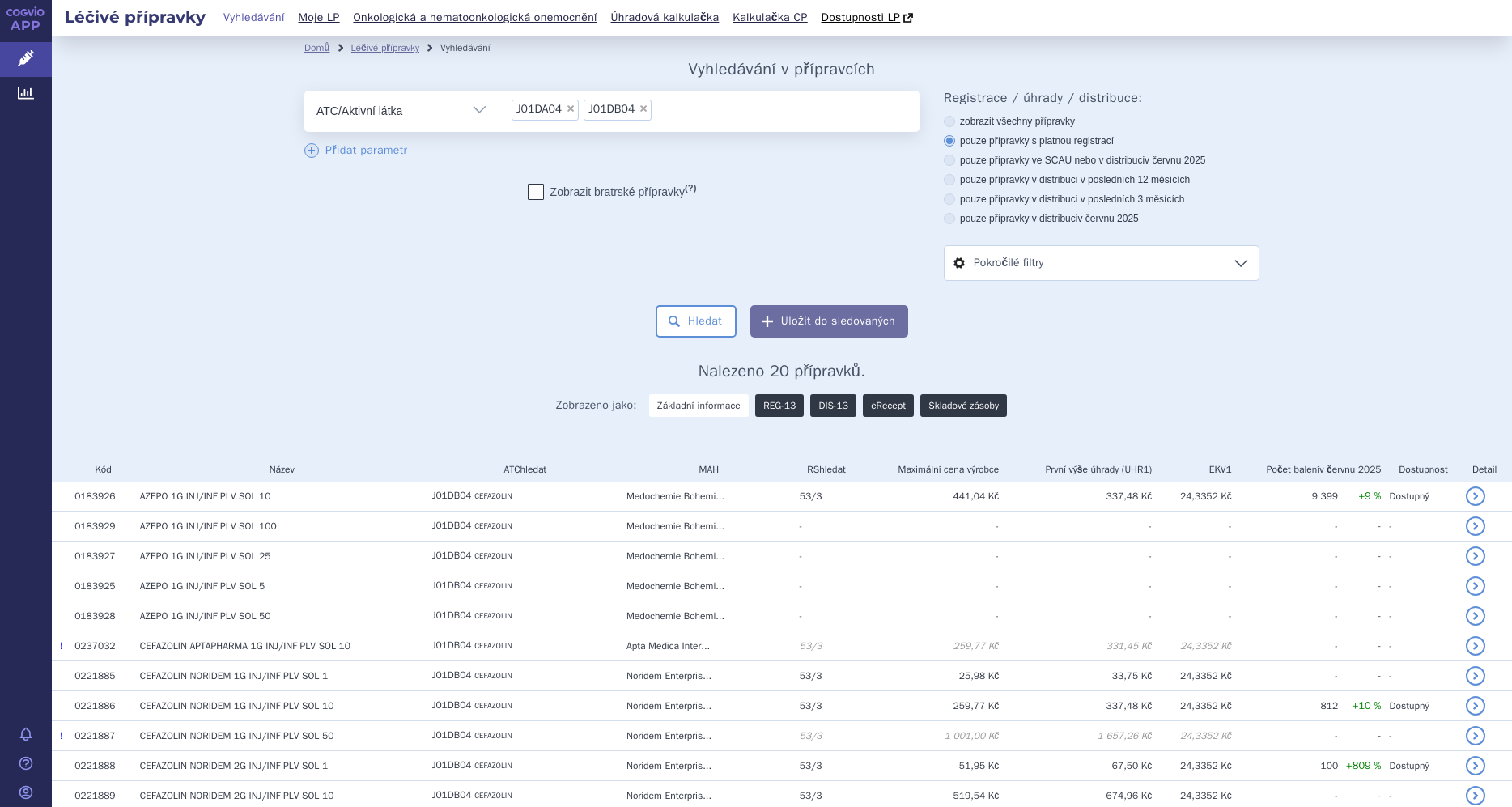click on "DIS-13" at bounding box center (833, 406) 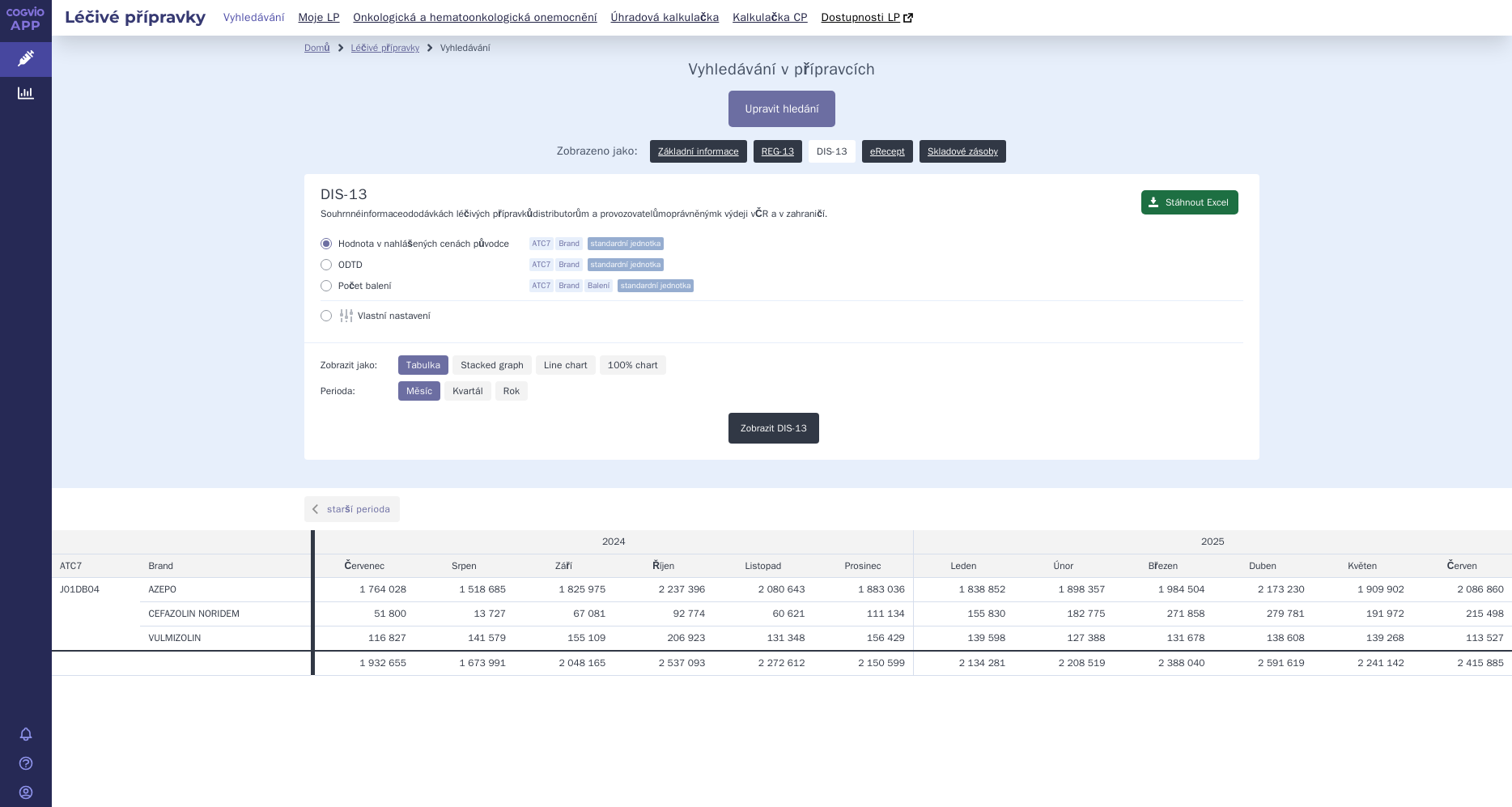 scroll, scrollTop: 0, scrollLeft: 0, axis: both 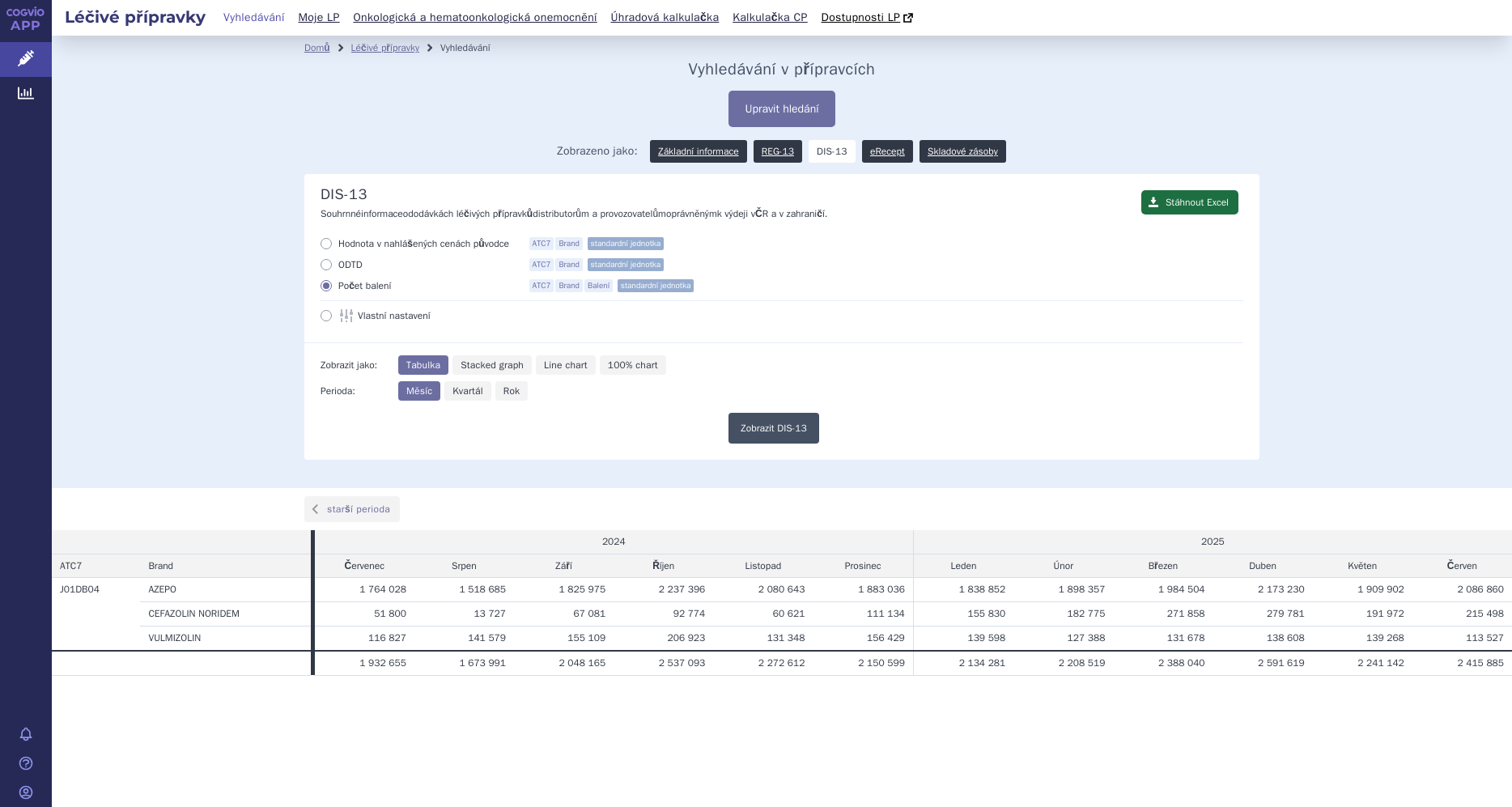 click on "Zobrazit DIS-13" at bounding box center [774, 428] 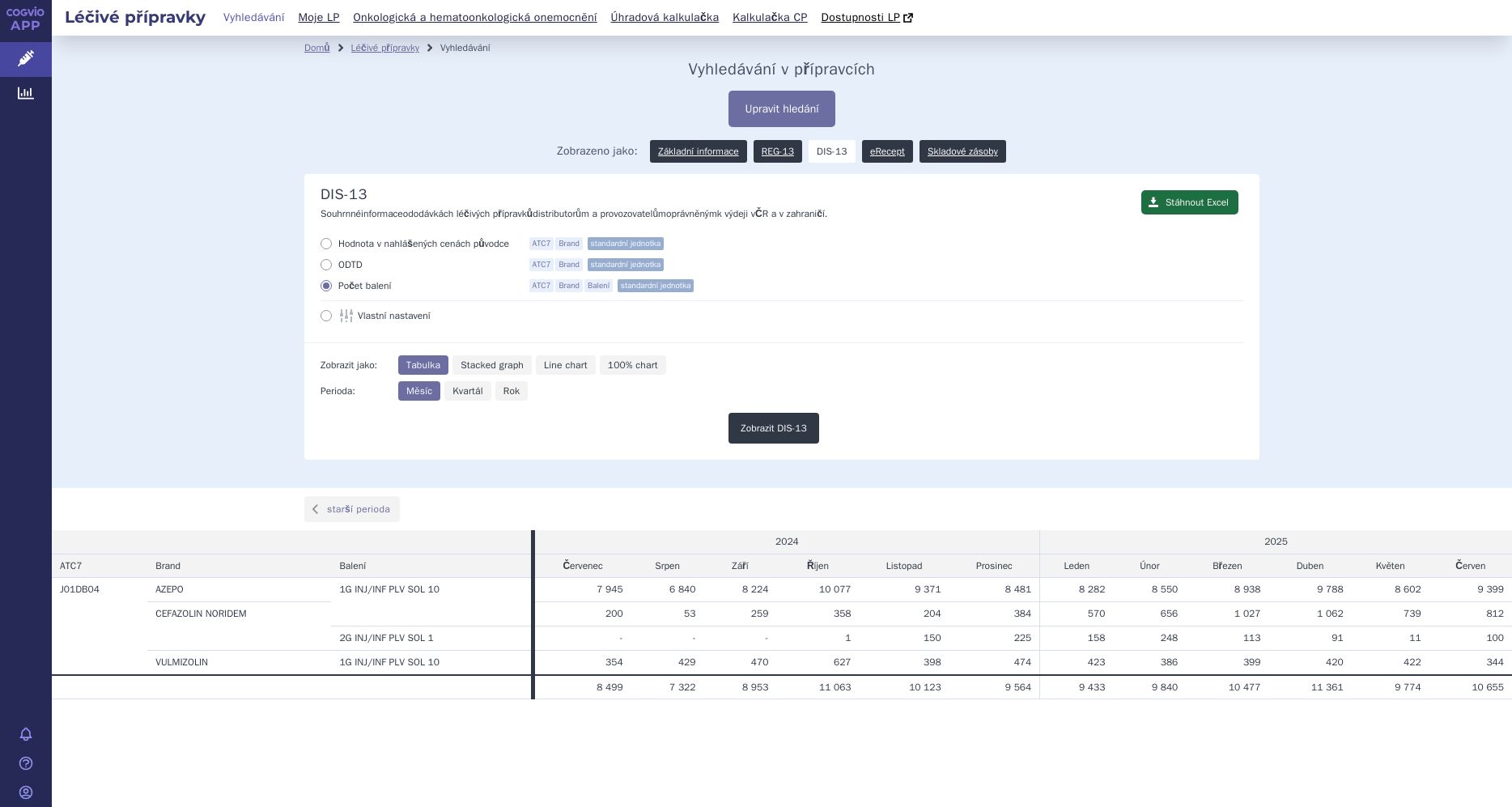 scroll, scrollTop: 0, scrollLeft: 0, axis: both 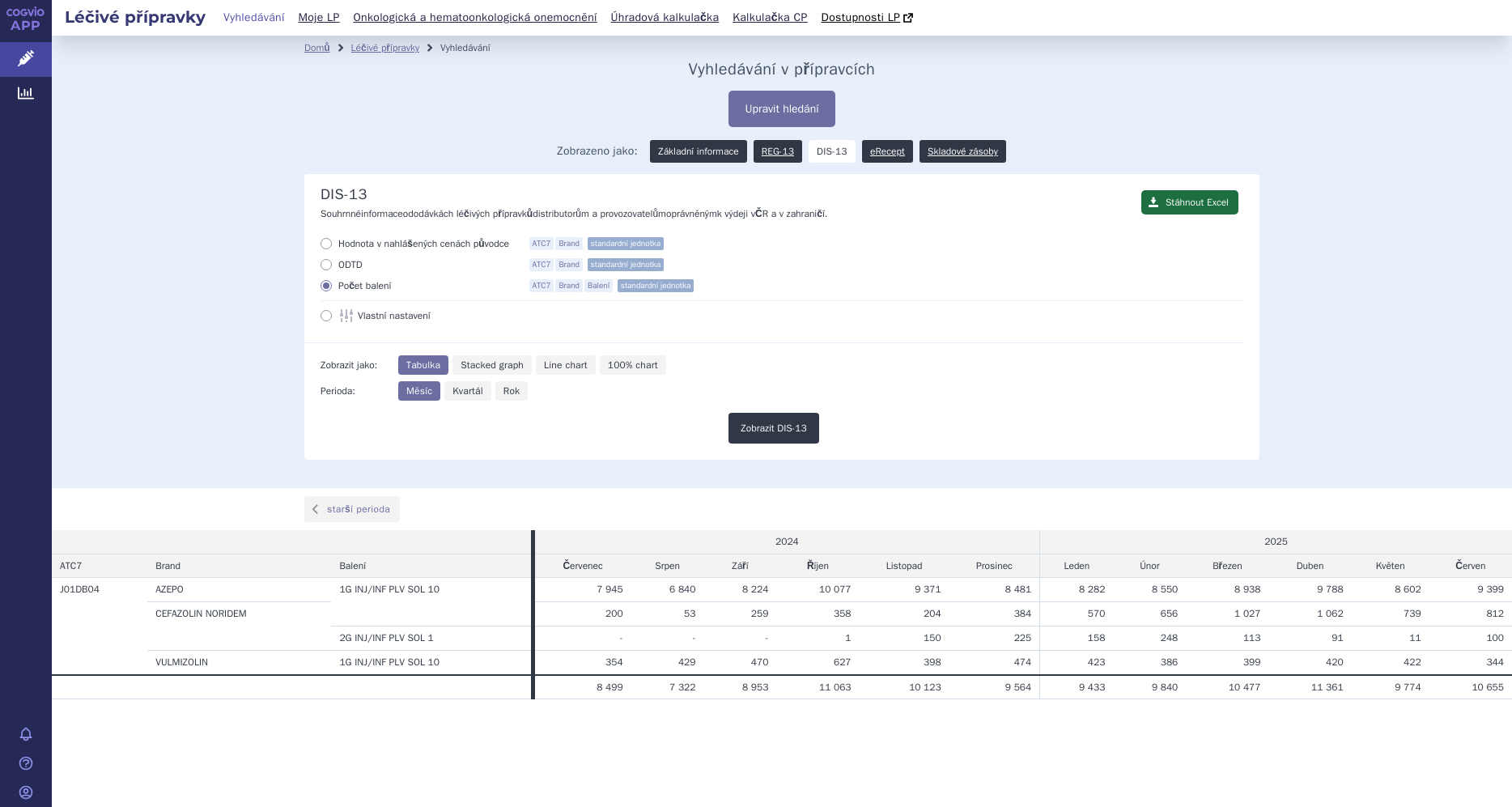 click on "Základní informace" at bounding box center [698, 151] 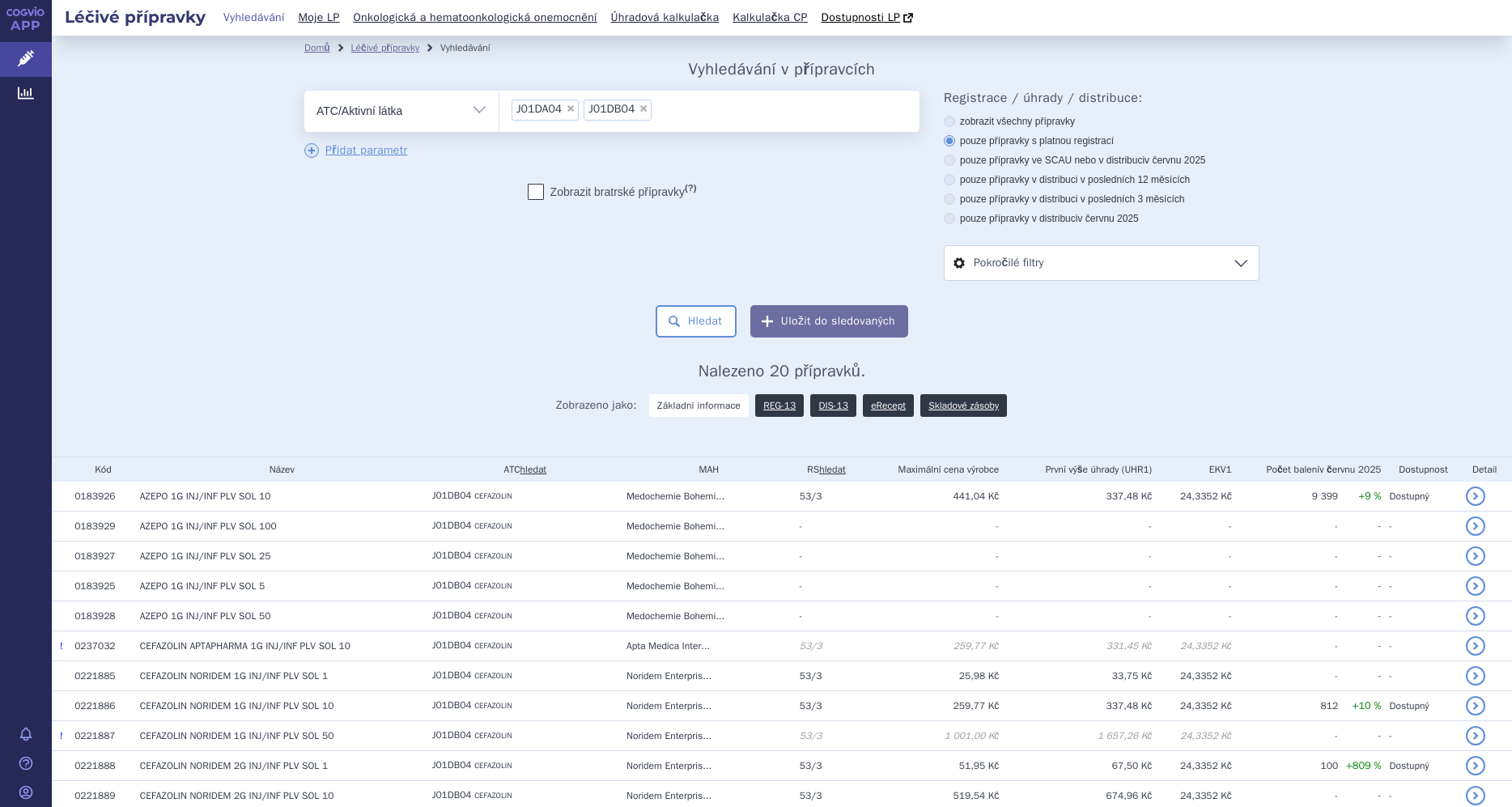 scroll, scrollTop: 0, scrollLeft: 0, axis: both 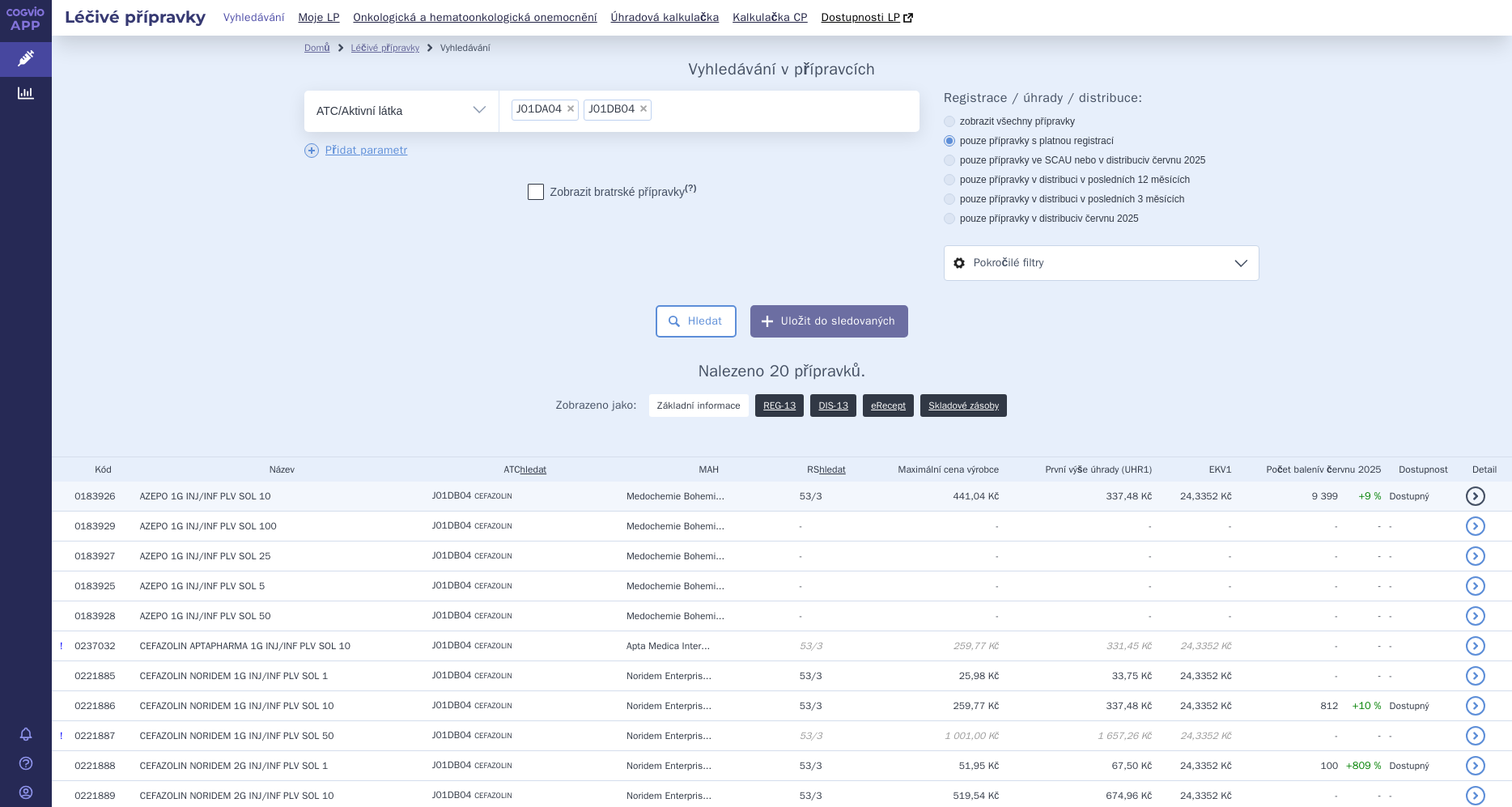 click on "1G INJ/INF PLV SOL 10" at bounding box center [221, 496] 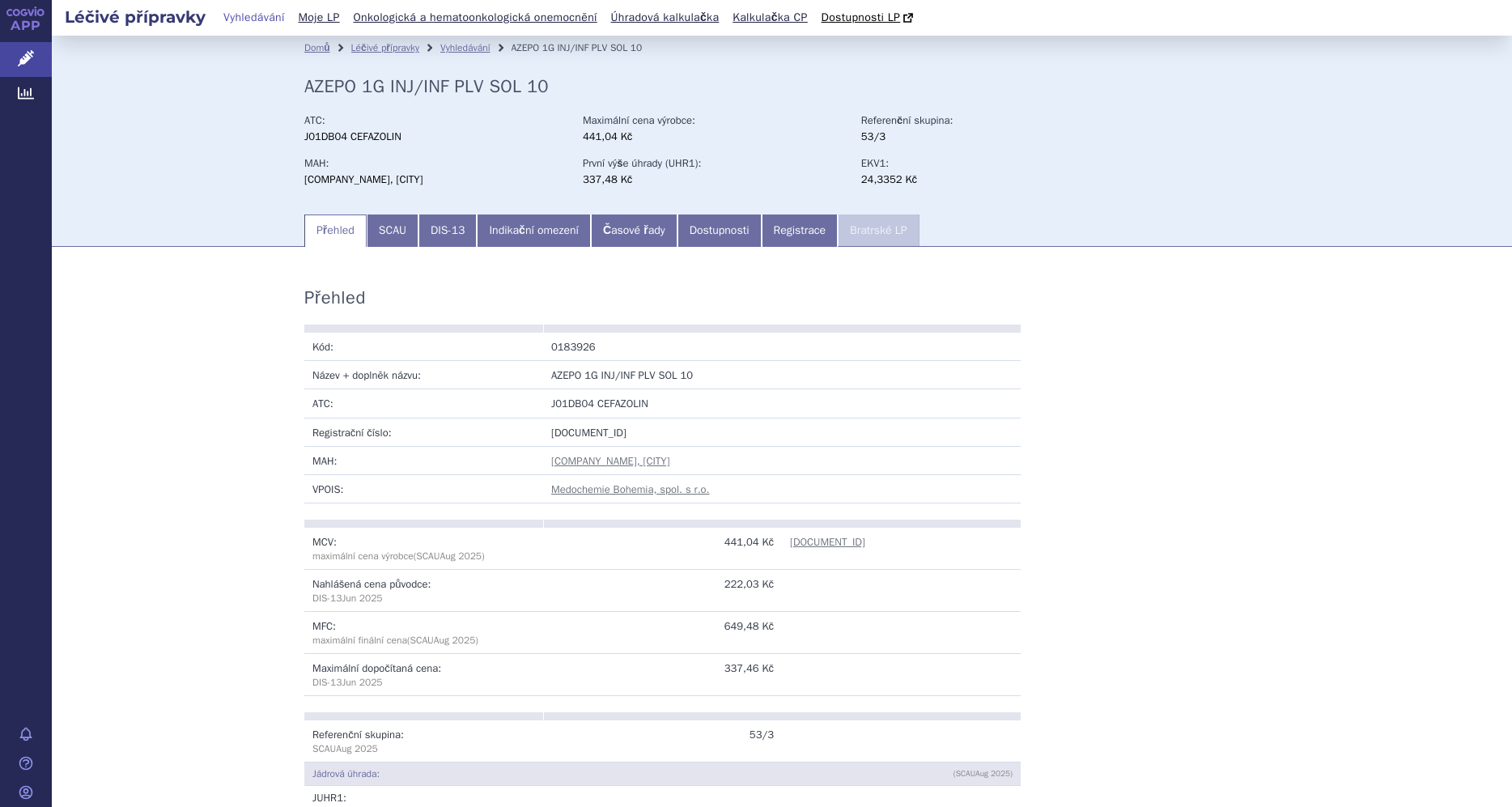 scroll, scrollTop: 0, scrollLeft: 0, axis: both 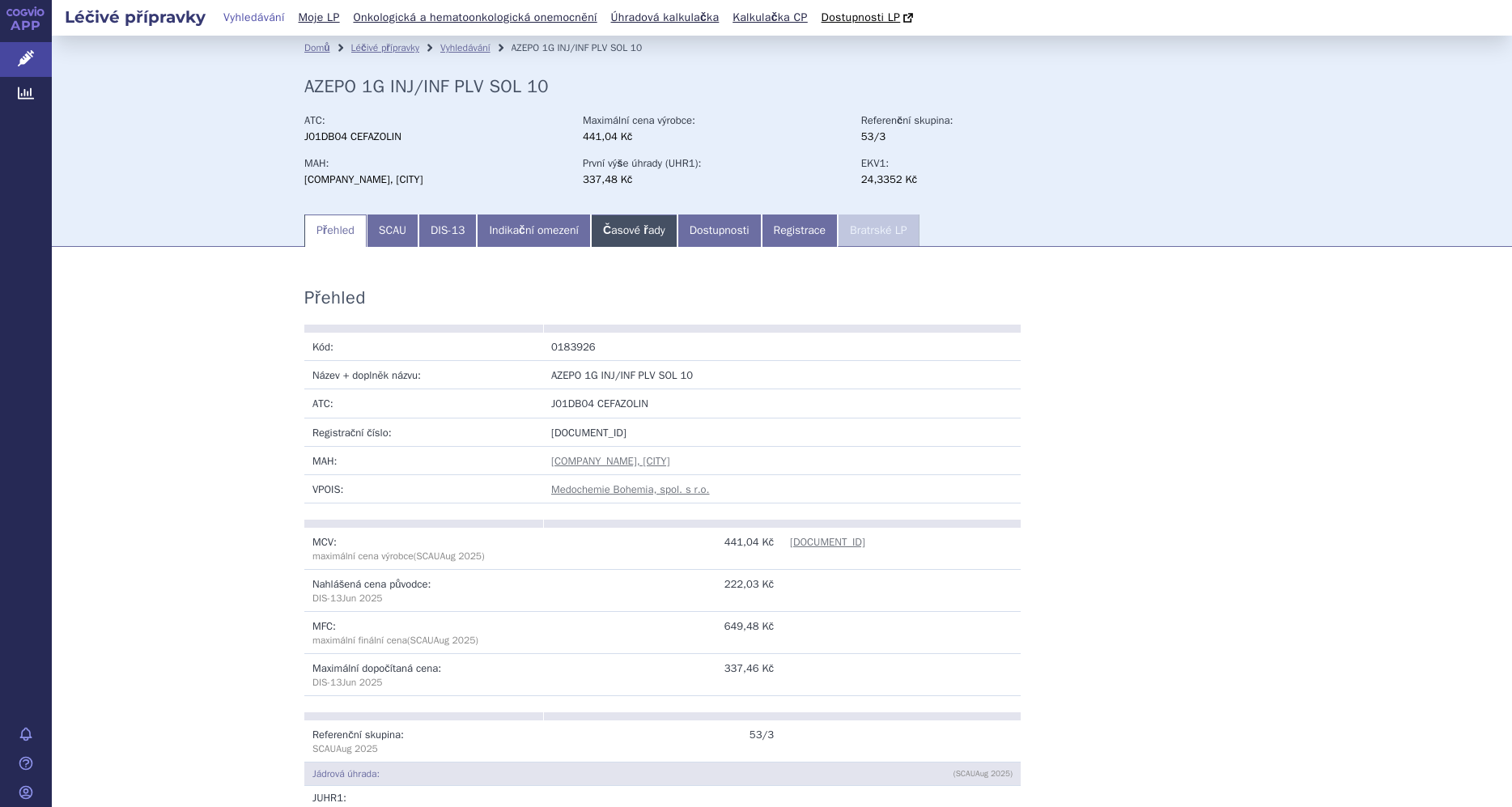 click on "Časové řady" at bounding box center [634, 231] 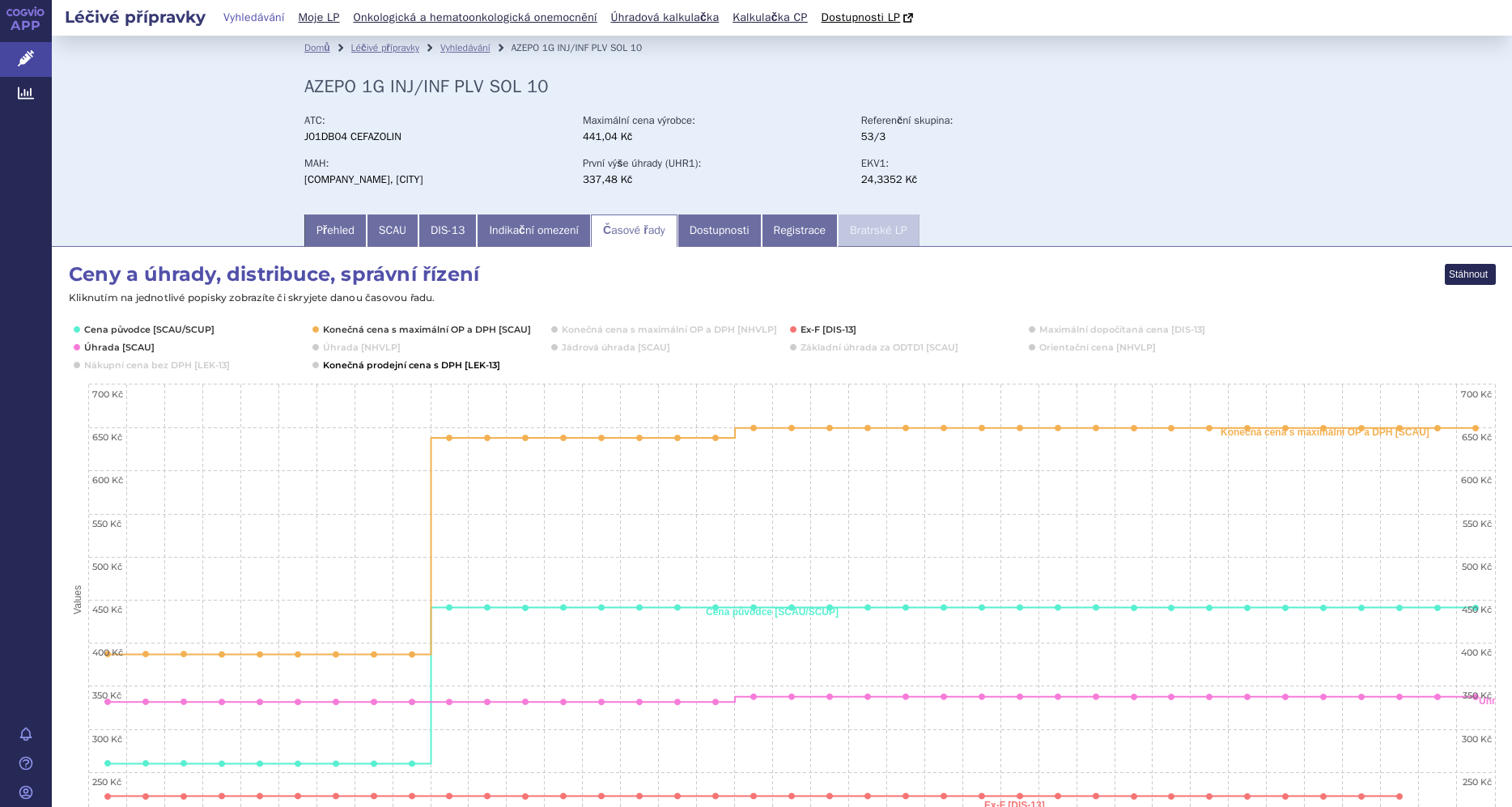click at bounding box center (410, 365) 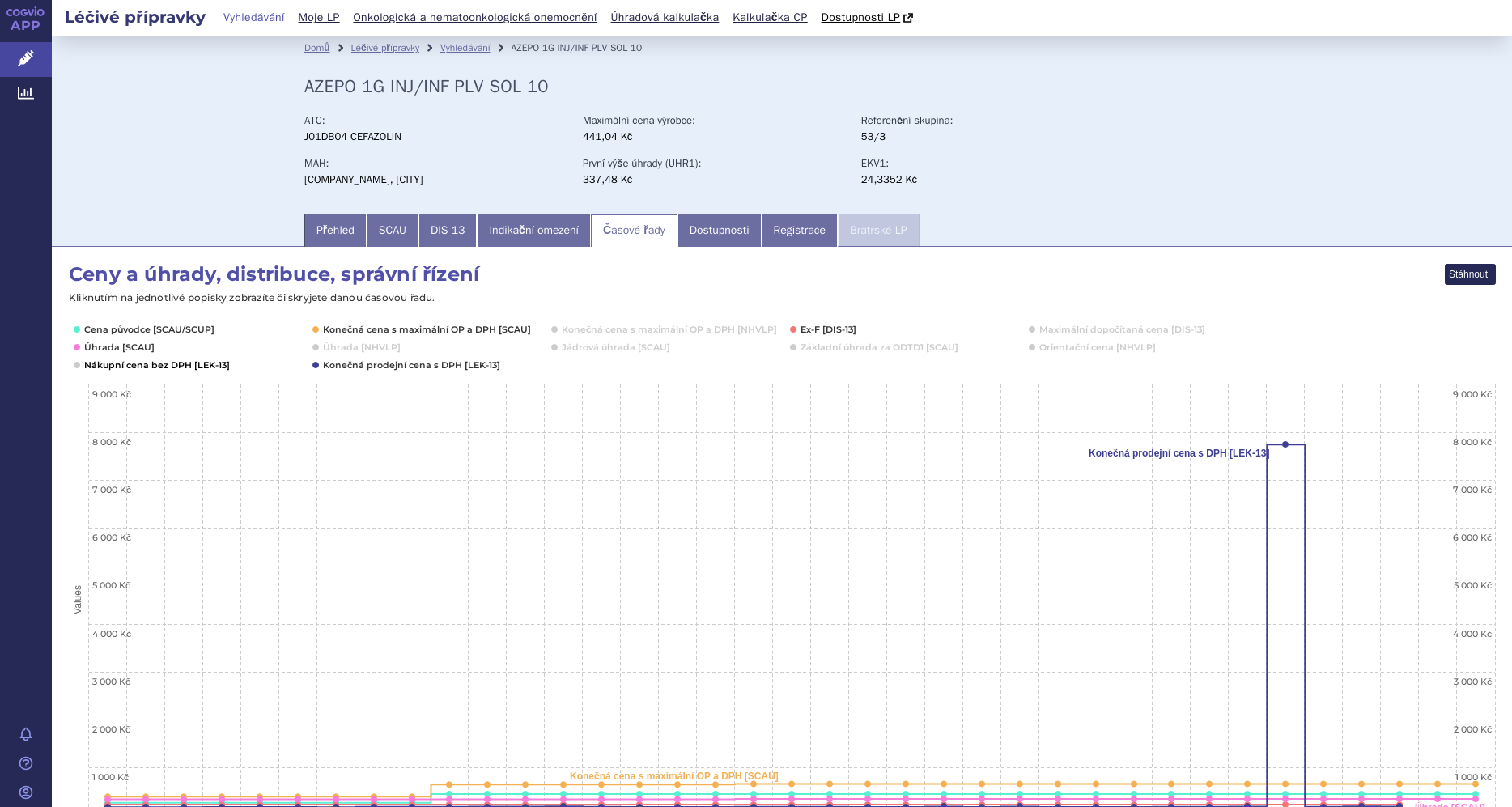 click at bounding box center (156, 365) 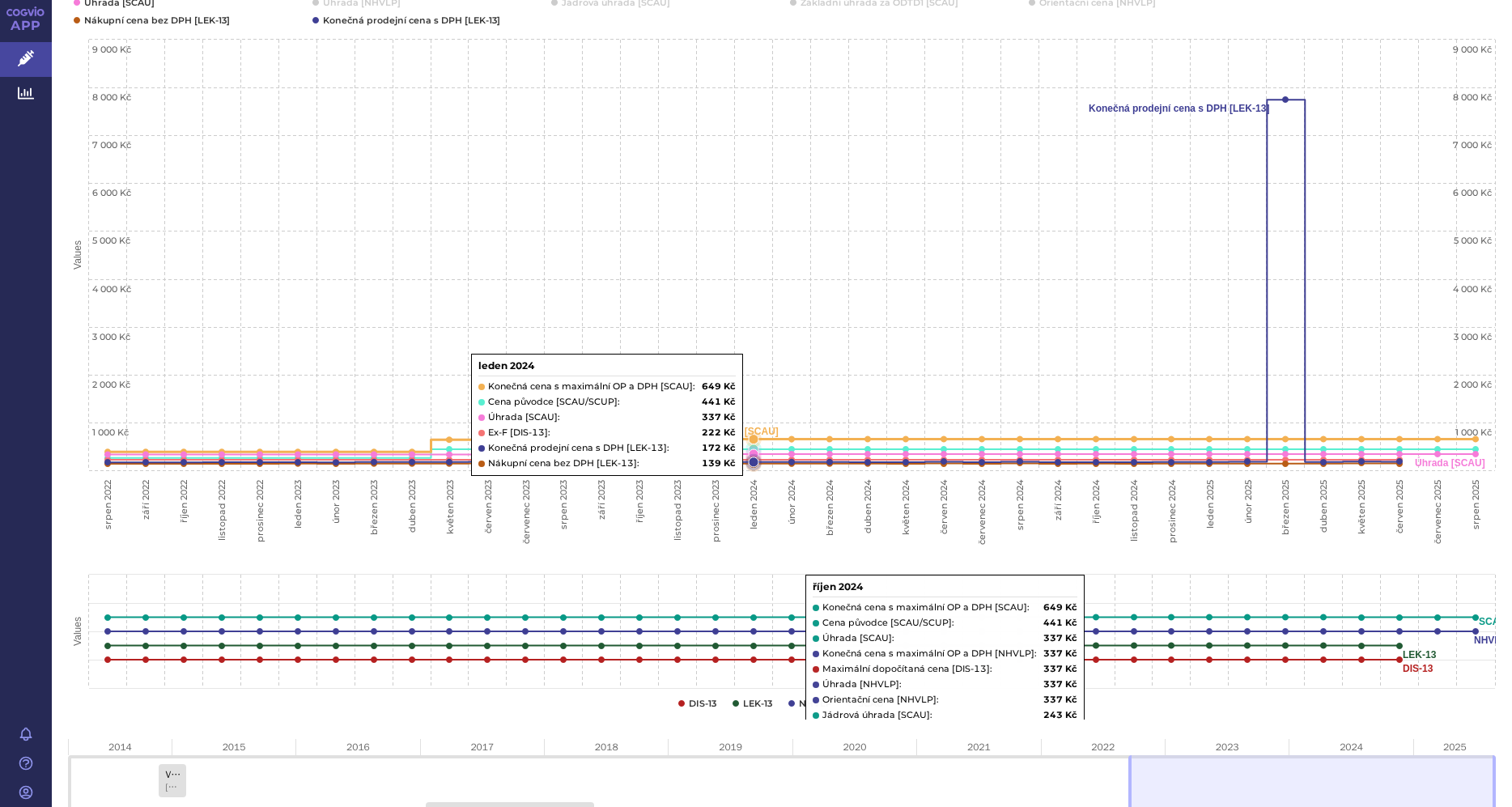 scroll, scrollTop: 200, scrollLeft: 0, axis: vertical 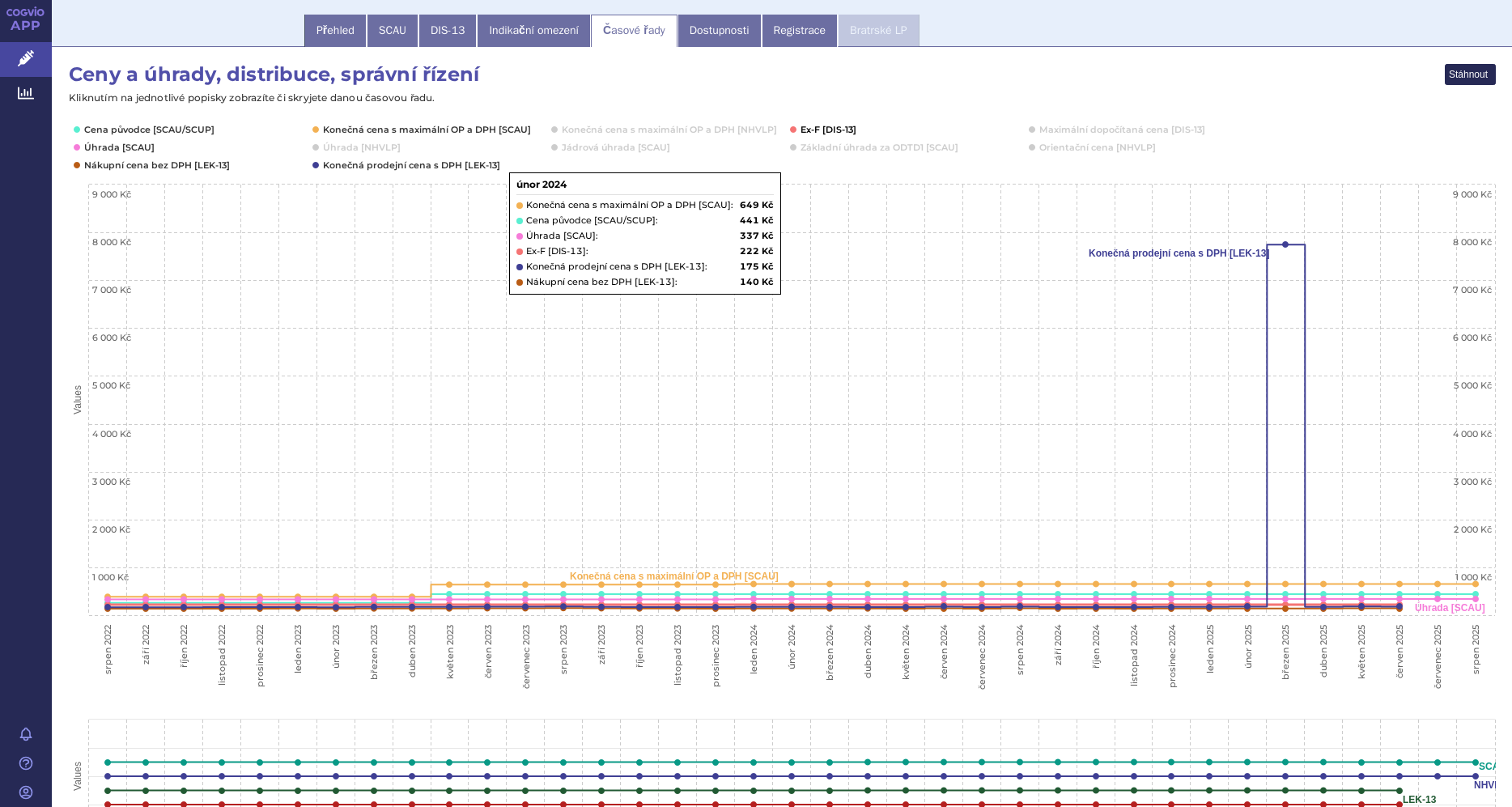 click at bounding box center (829, 130) 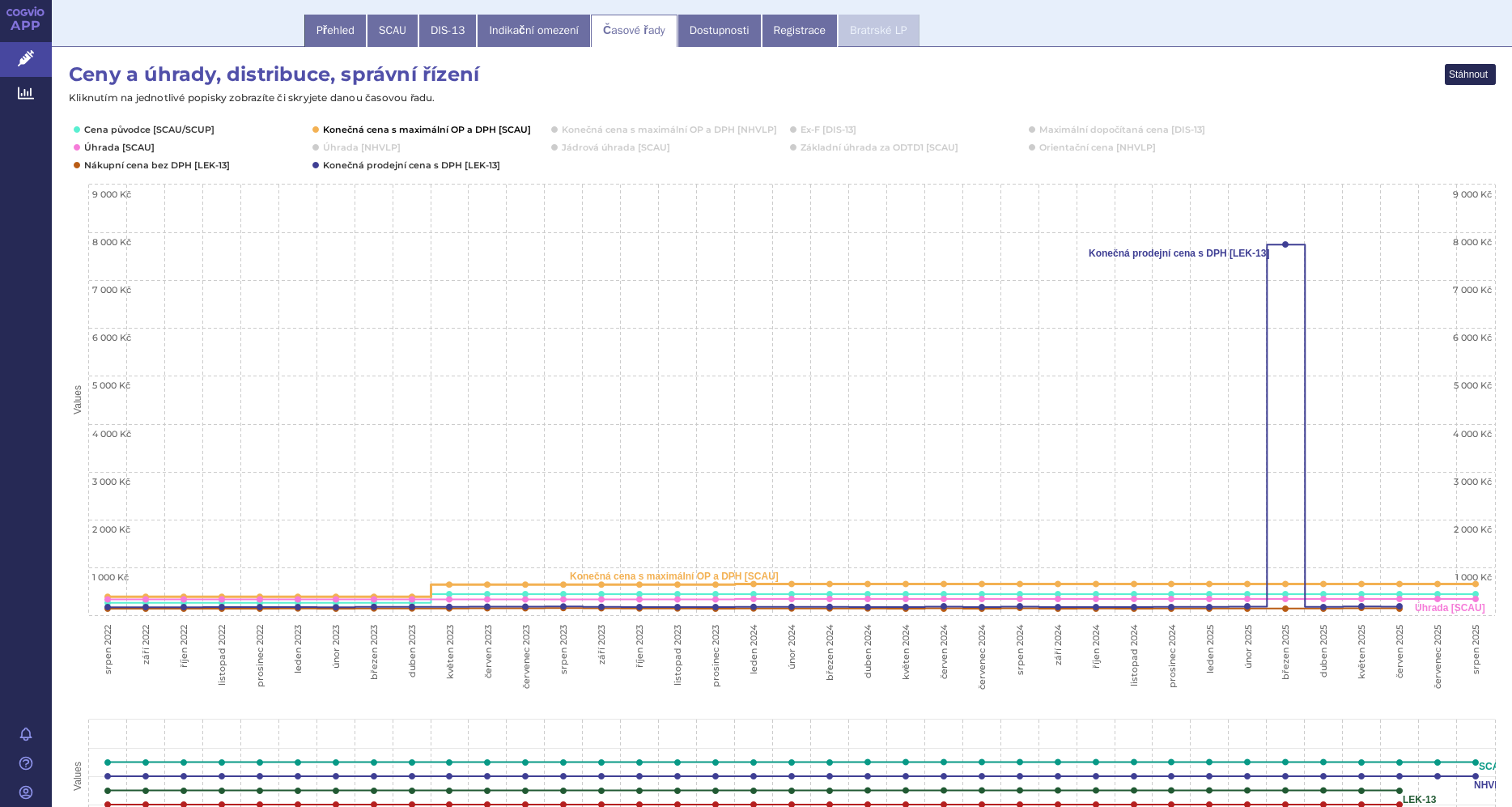 drag, startPoint x: 422, startPoint y: 128, endPoint x: 412, endPoint y: 131, distance: 10.440307 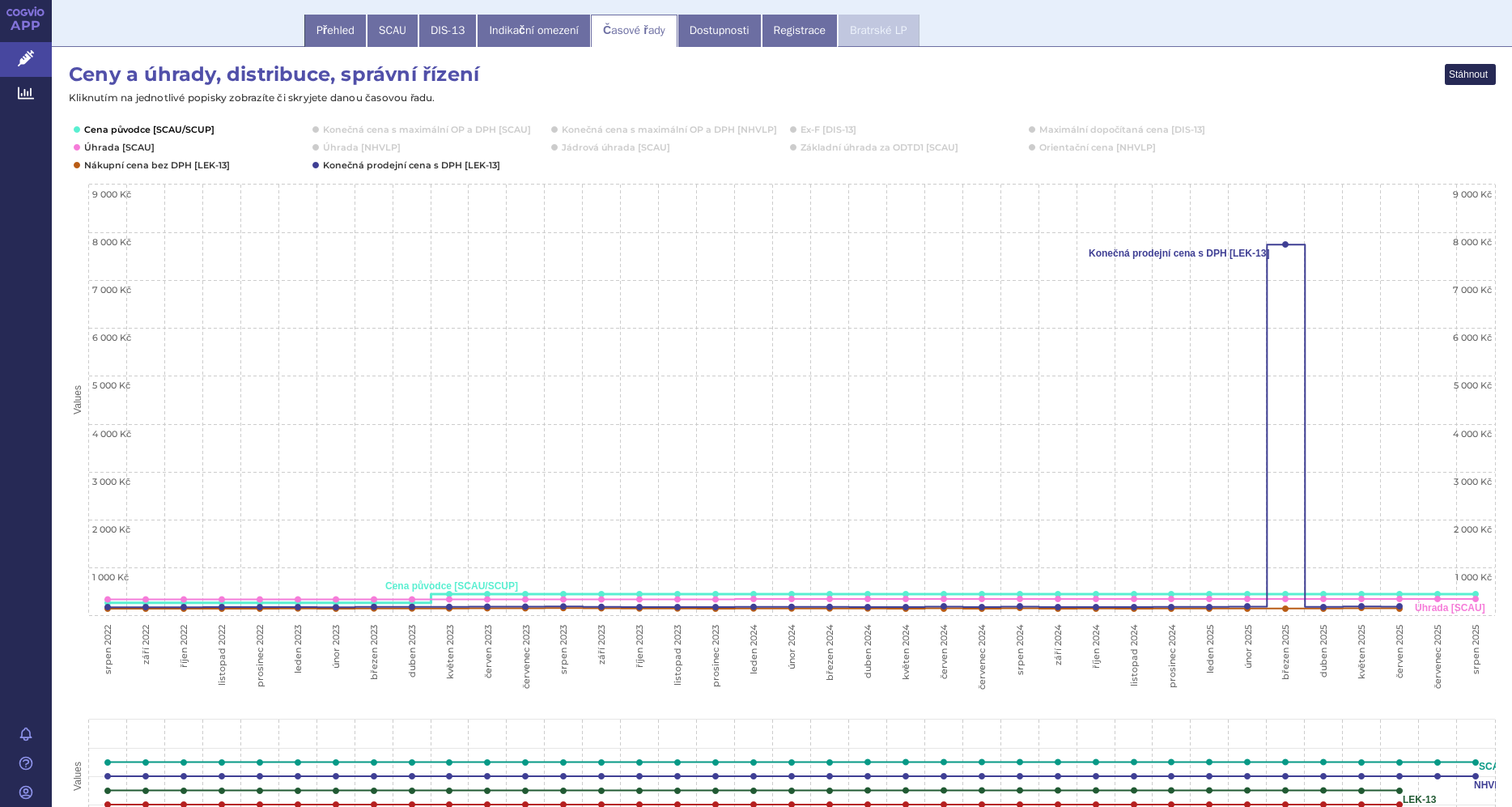 click at bounding box center (148, 130) 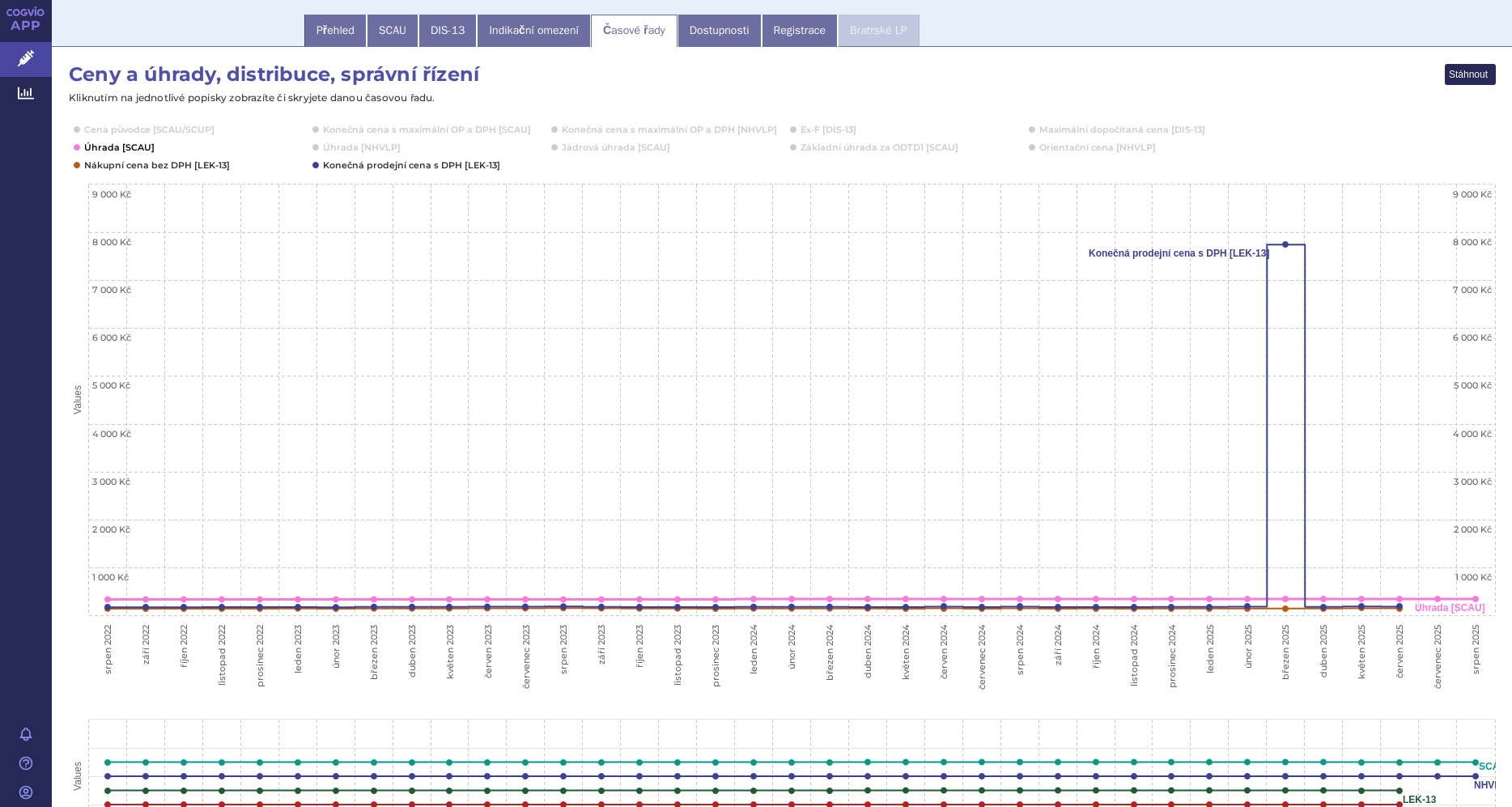 click at bounding box center (117, 147) 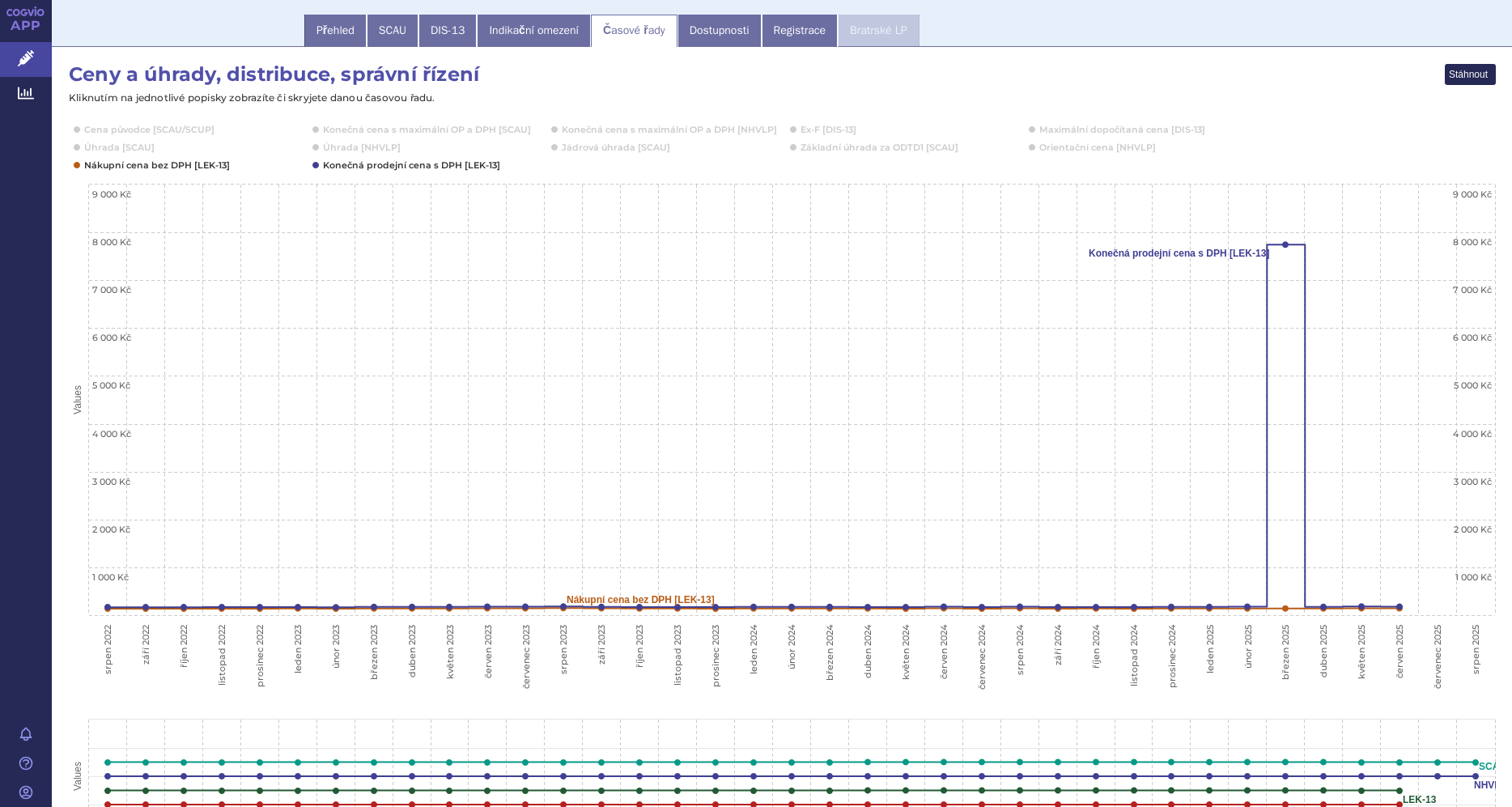 scroll, scrollTop: 0, scrollLeft: 0, axis: both 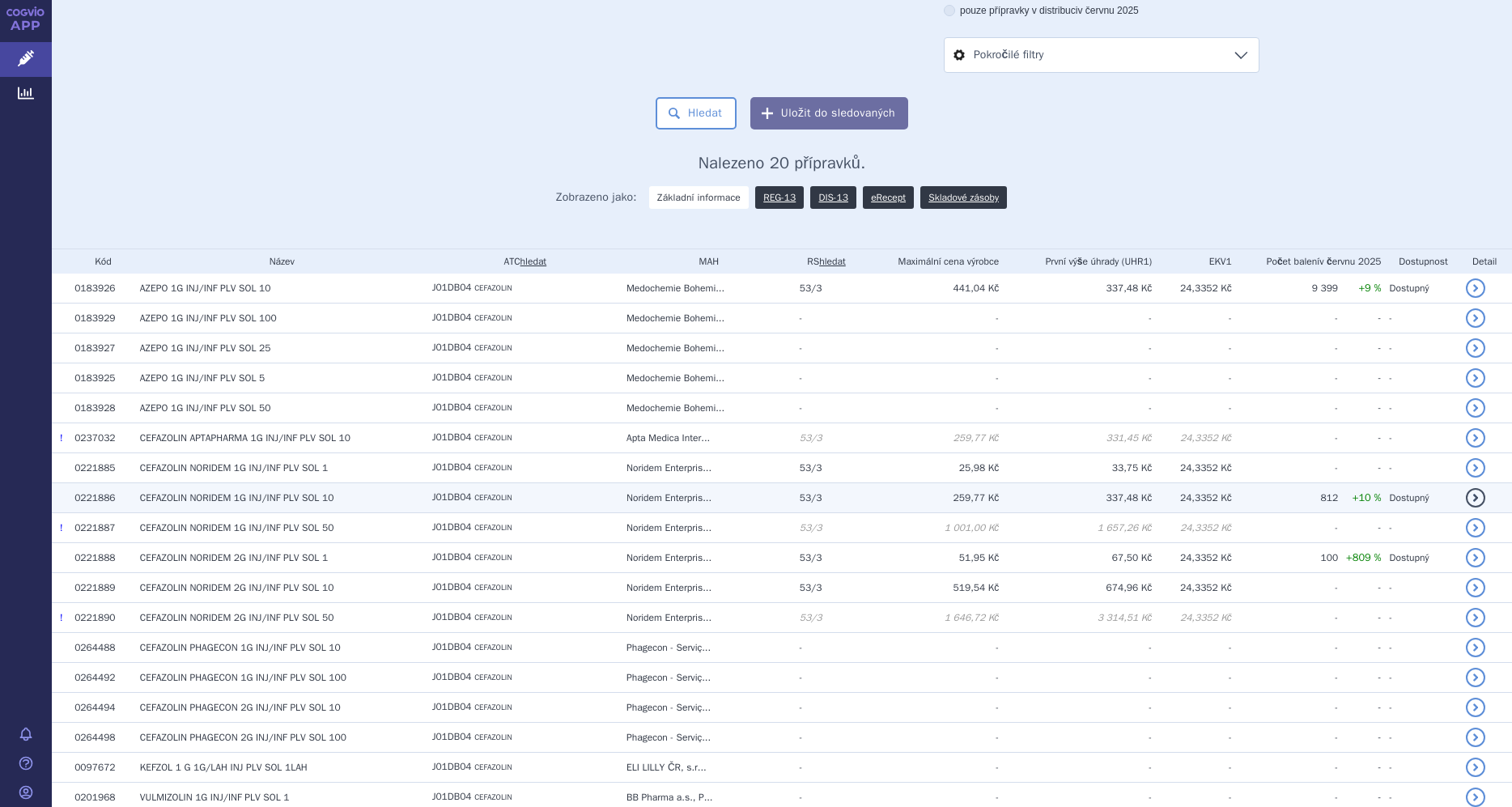 click on "CEFAZOLIN NORIDEM" at bounding box center (185, 498) 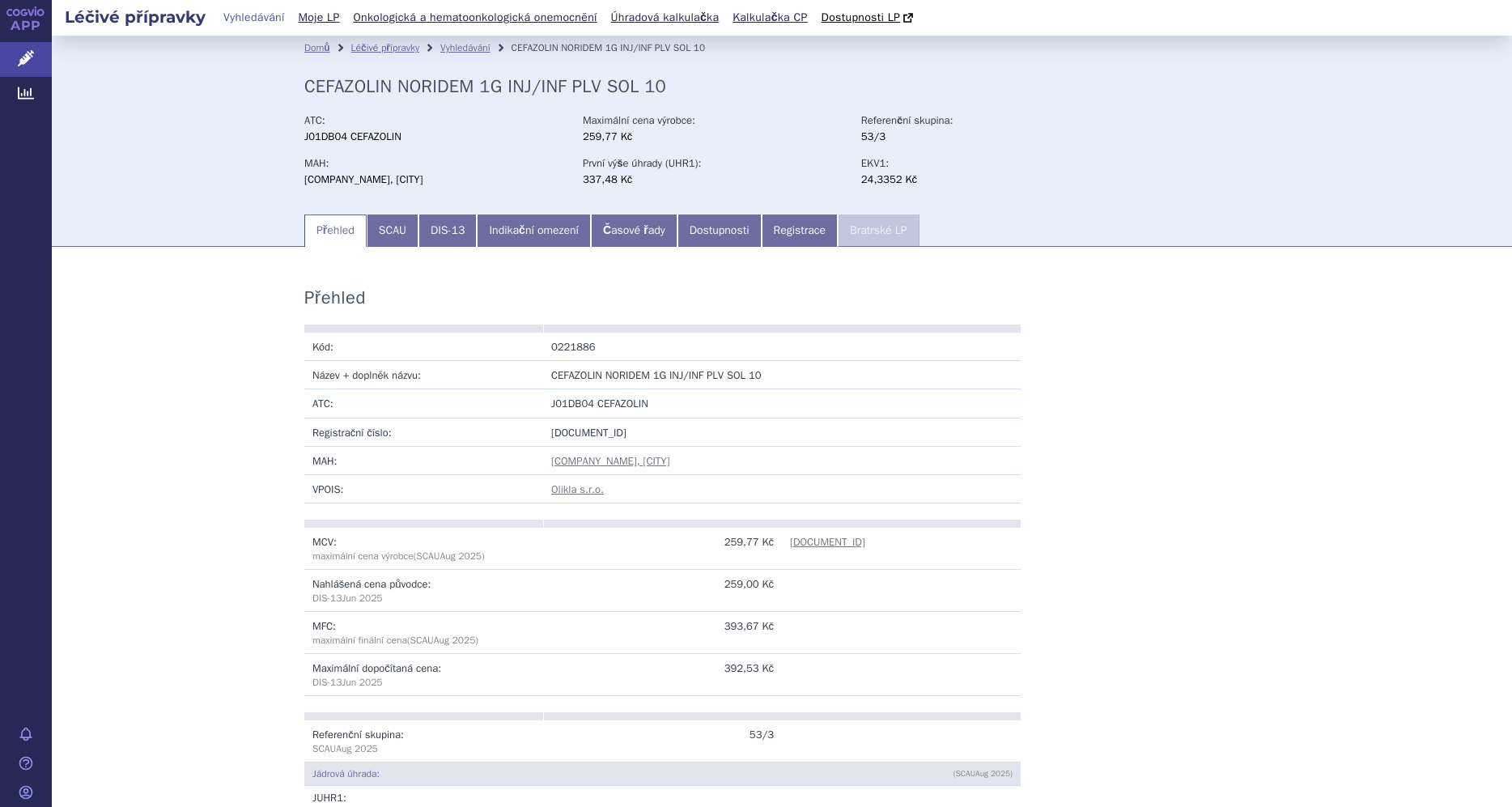 scroll, scrollTop: 0, scrollLeft: 0, axis: both 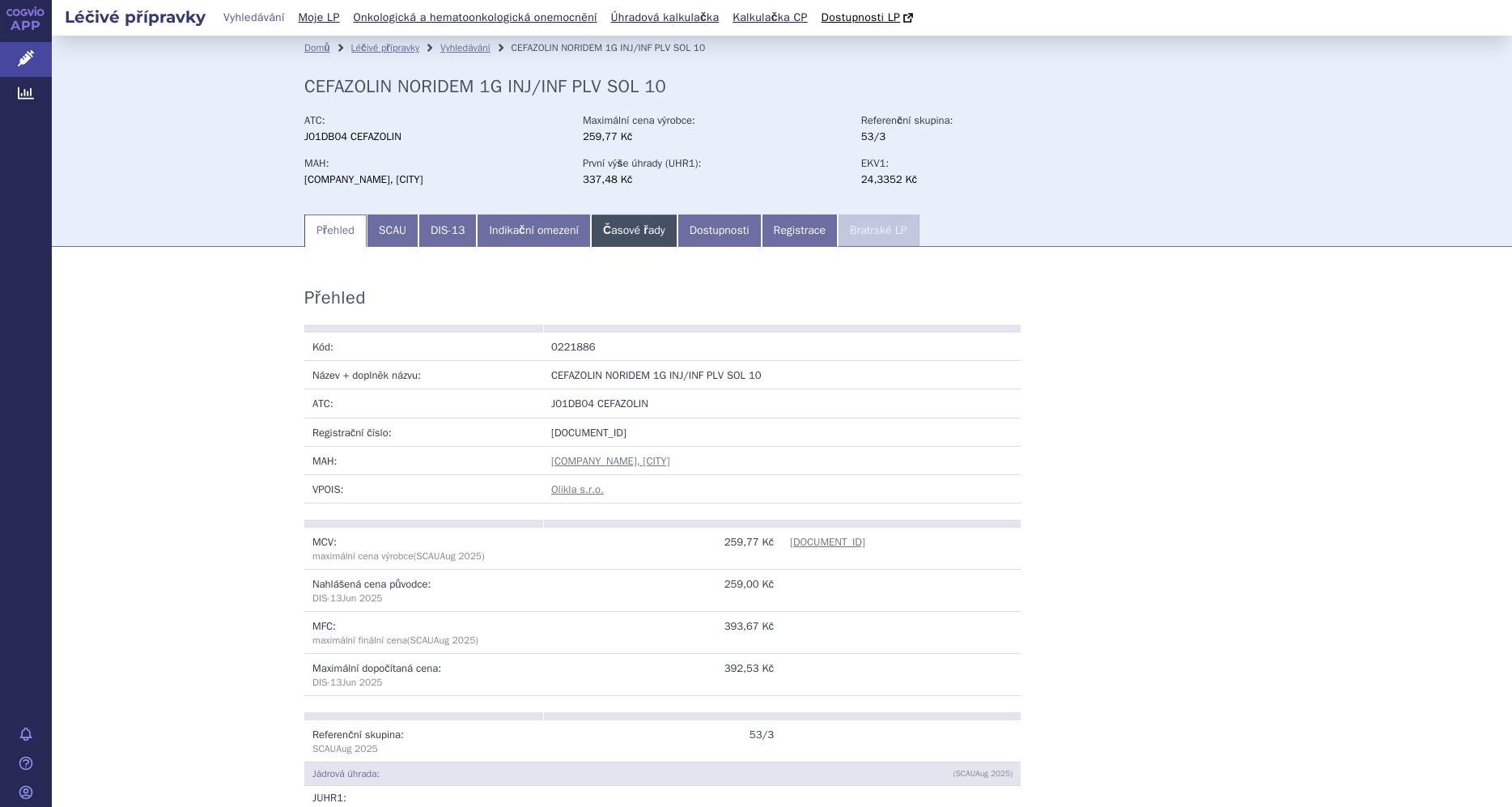 click on "Časové řady" at bounding box center [634, 231] 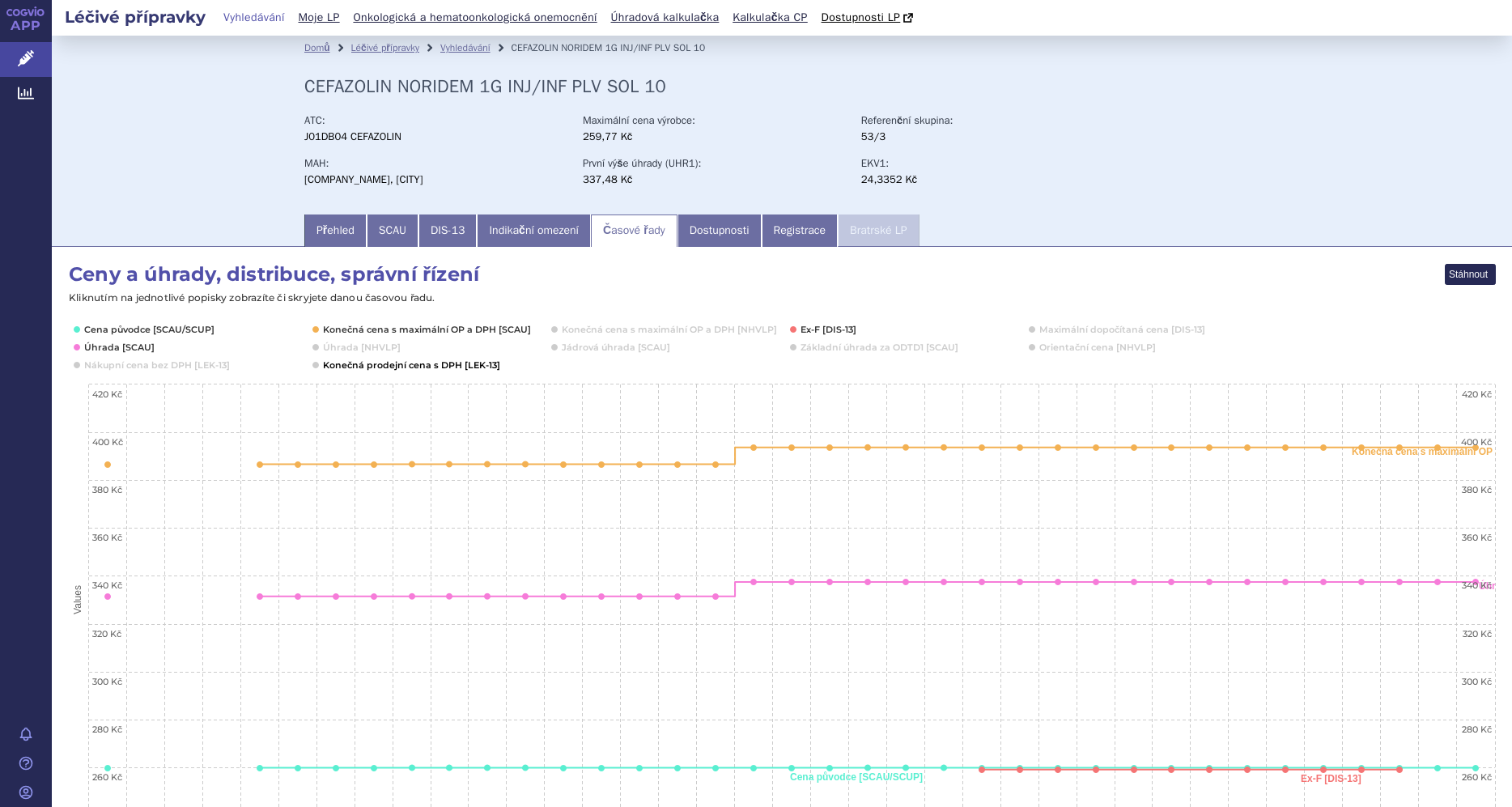 click at bounding box center [410, 365] 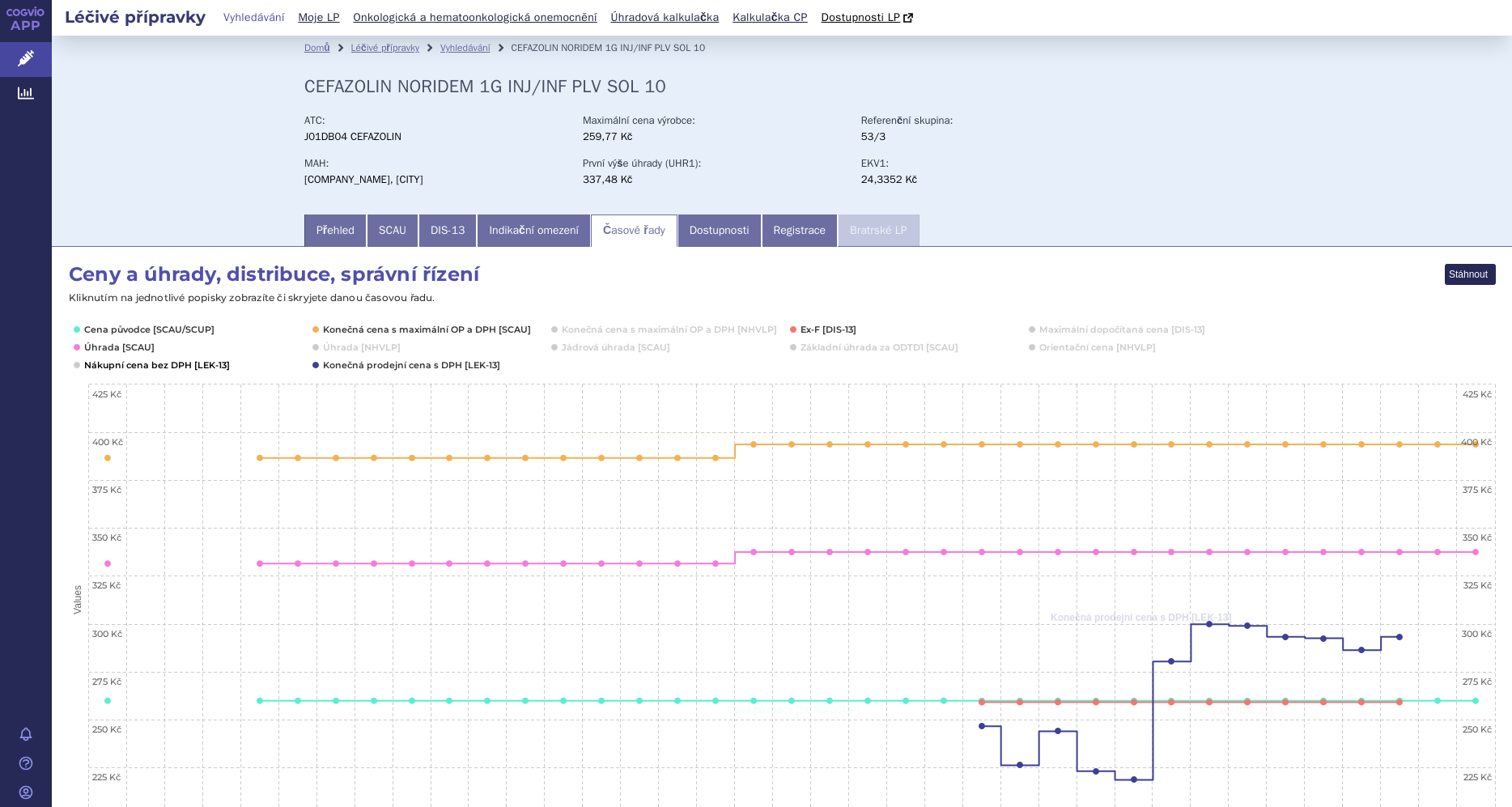 click at bounding box center (156, 365) 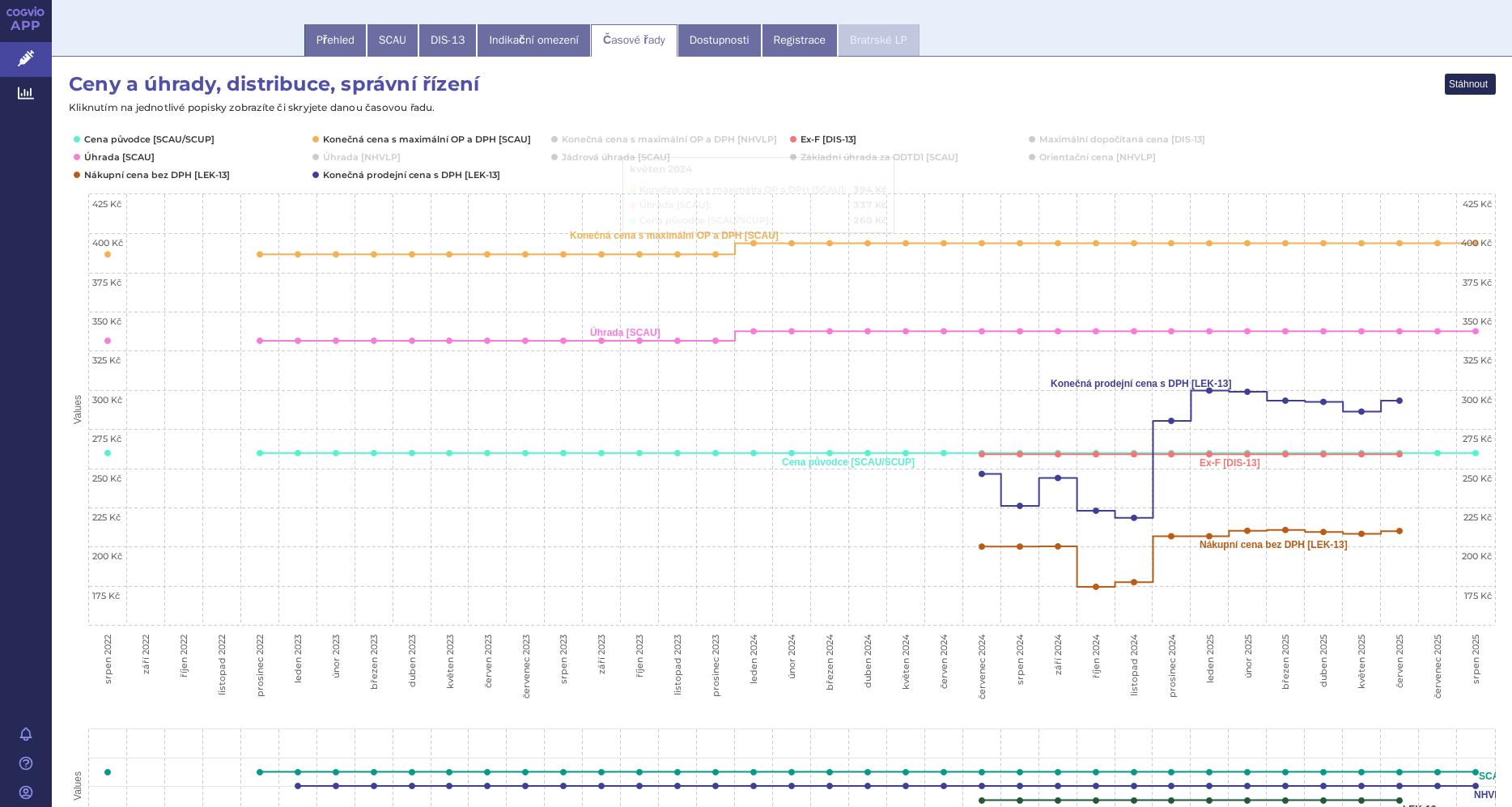 scroll, scrollTop: 0, scrollLeft: 0, axis: both 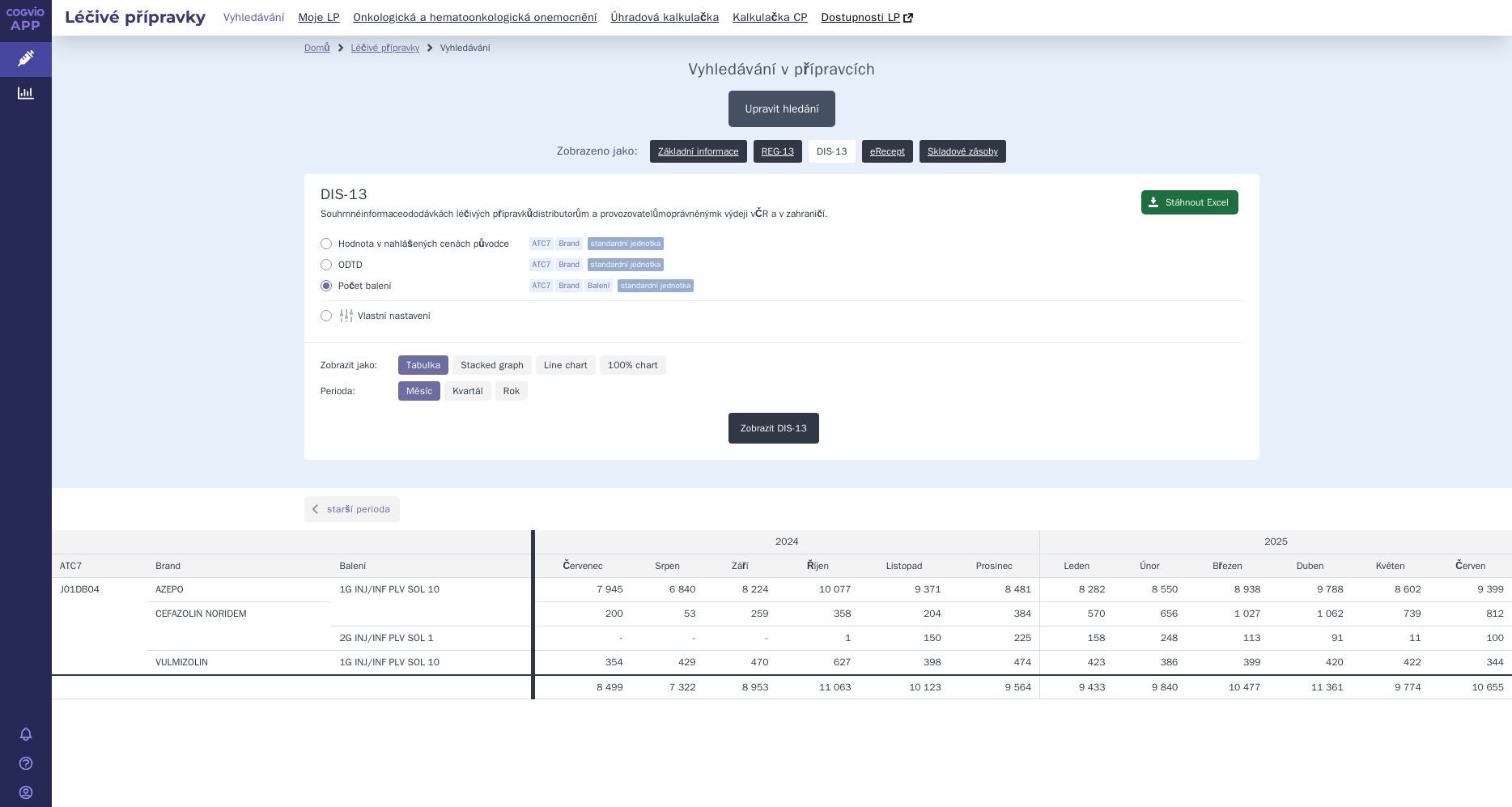 click on "Upravit hledání" at bounding box center [781, 108] 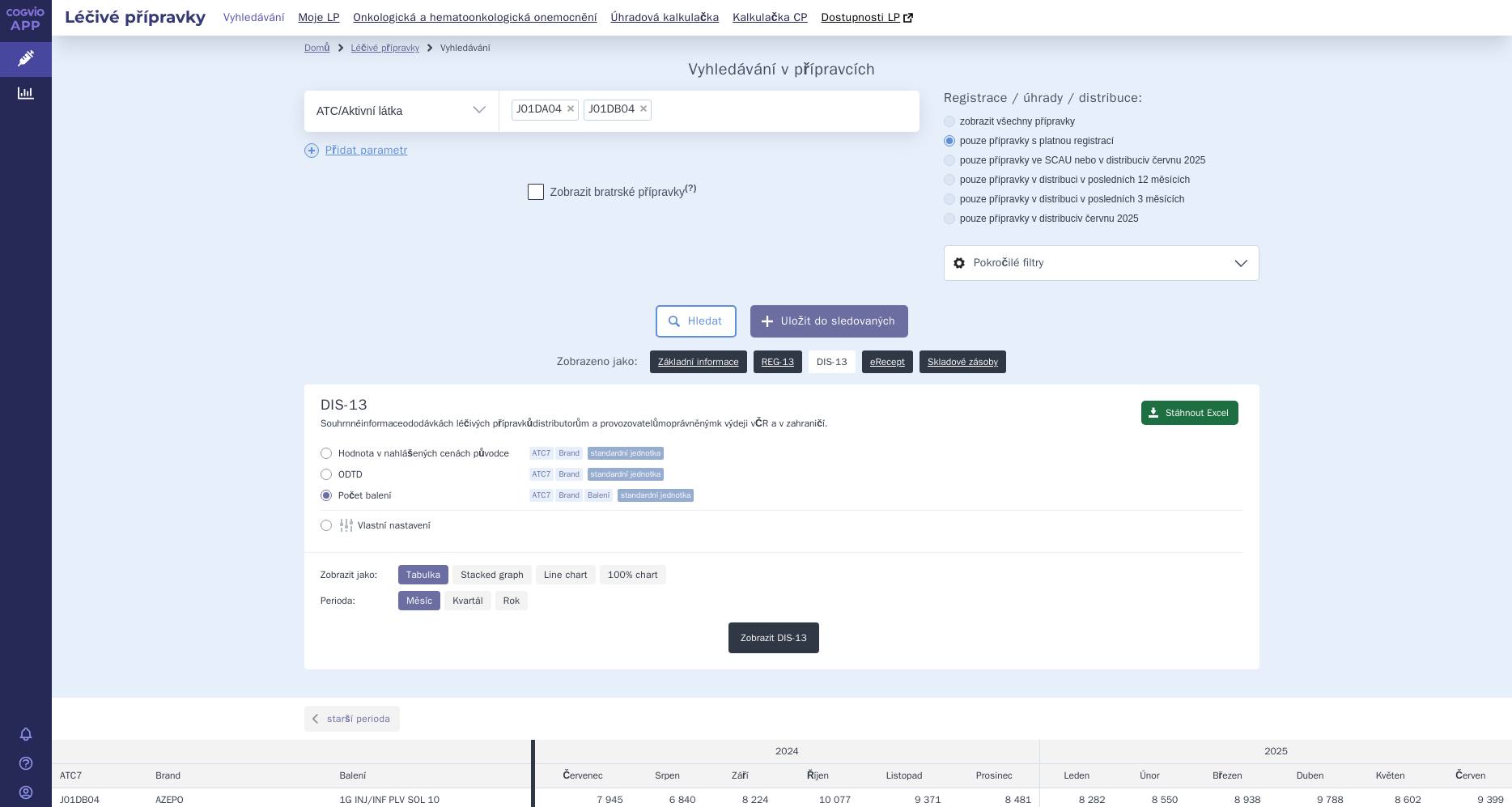 drag, startPoint x: 649, startPoint y: 111, endPoint x: 620, endPoint y: 113, distance: 29.06888 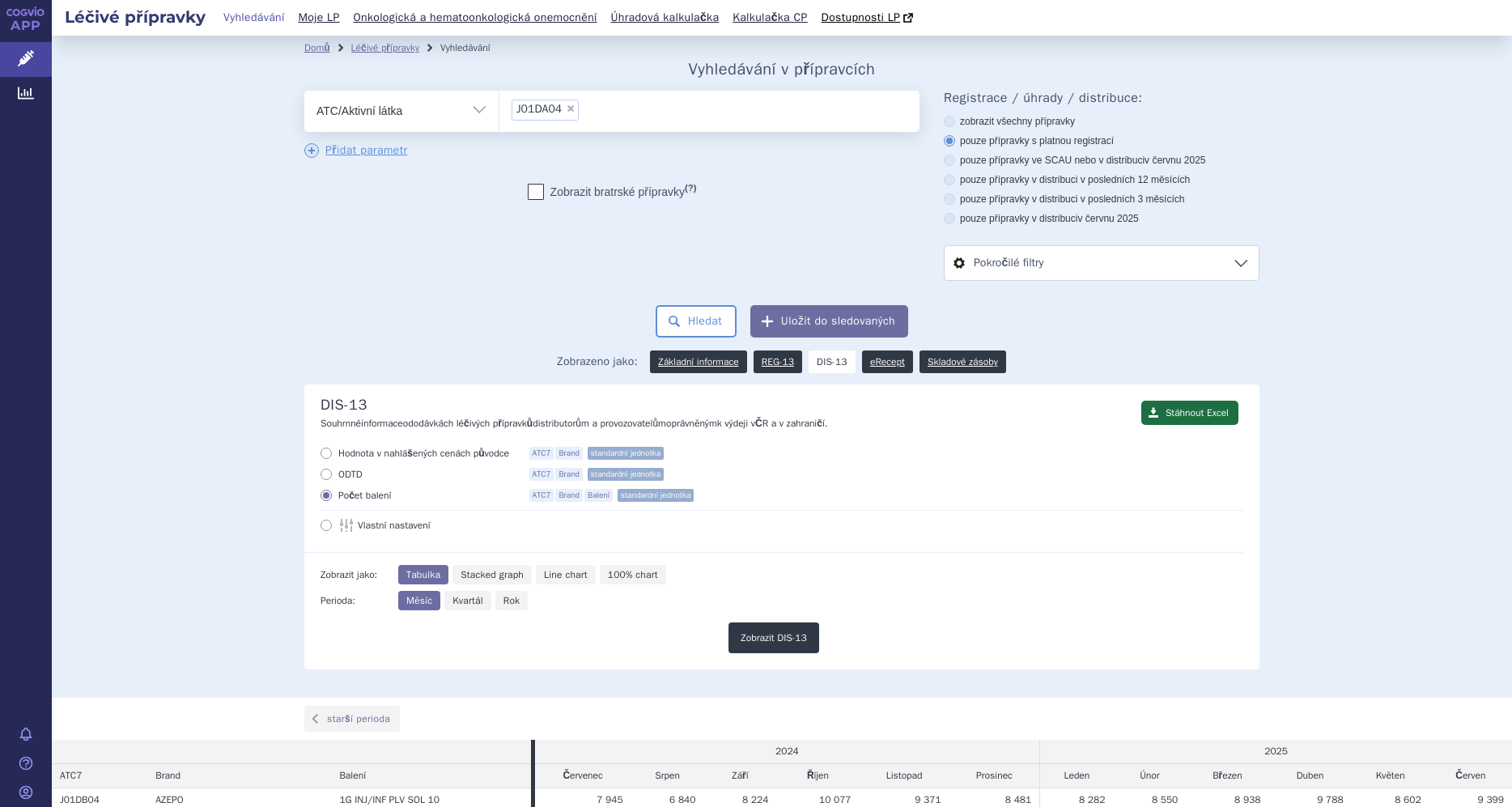click on "×" at bounding box center [571, 108] 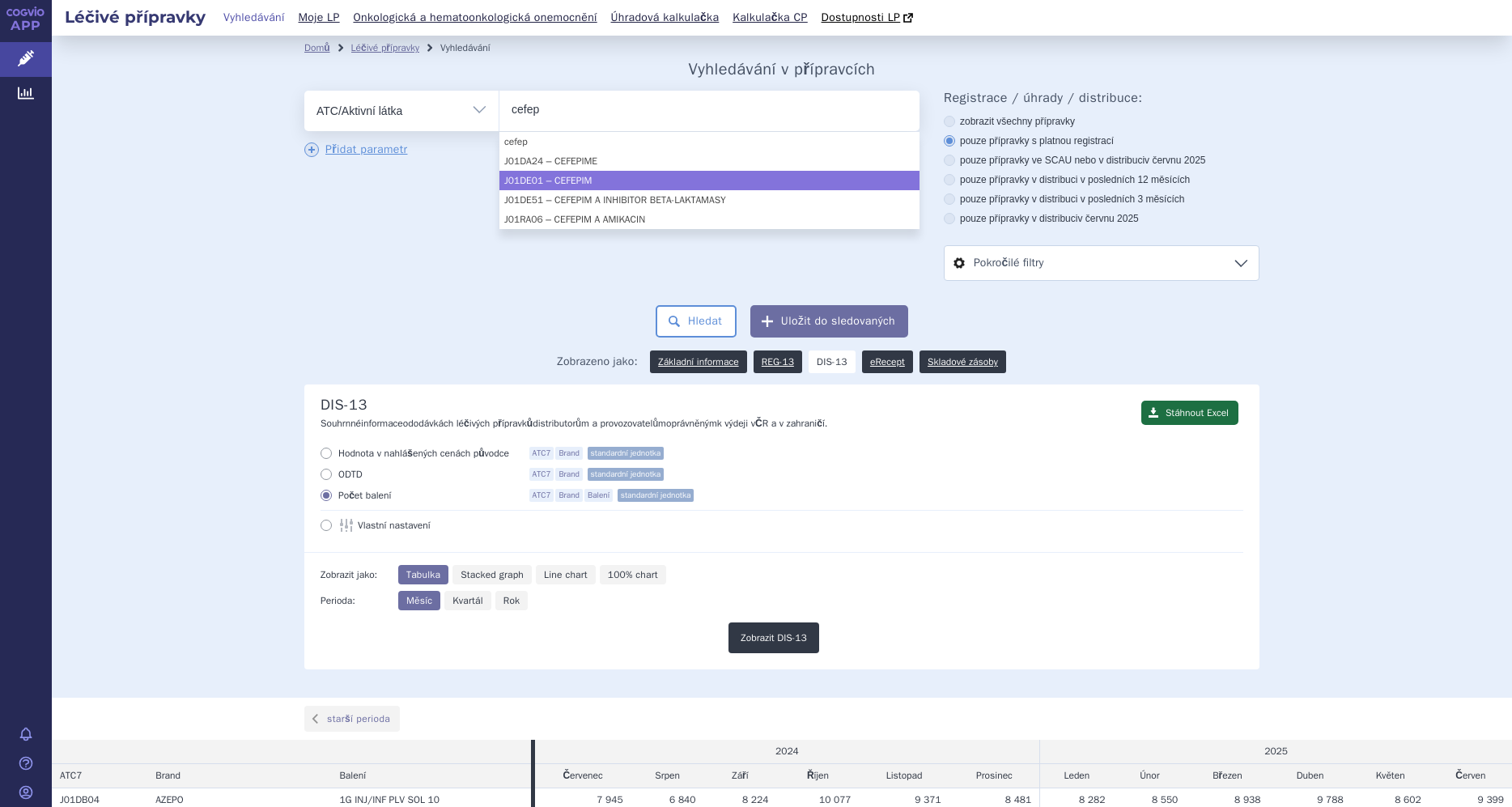 type on "cefep" 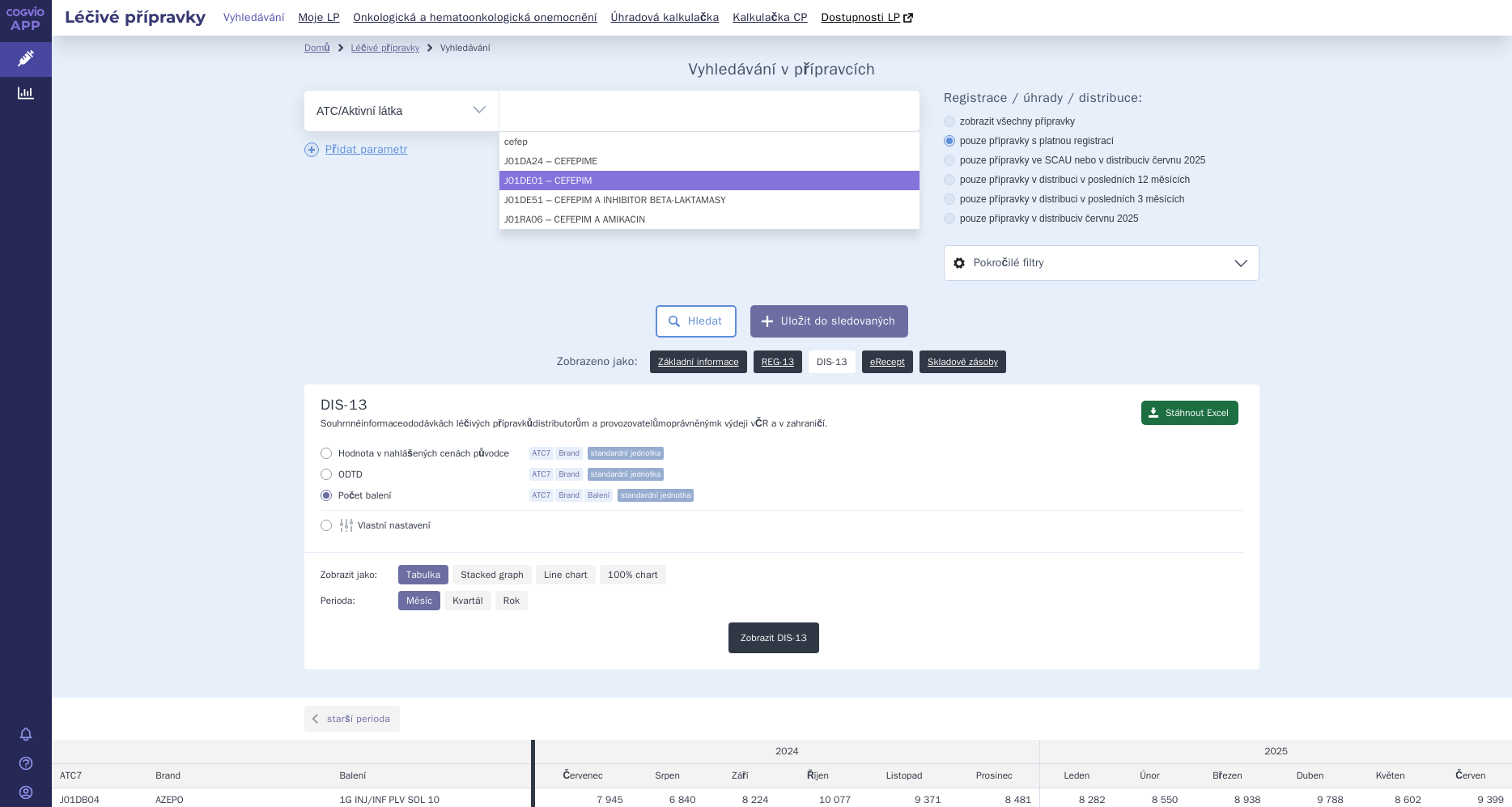 select on "J01DE01" 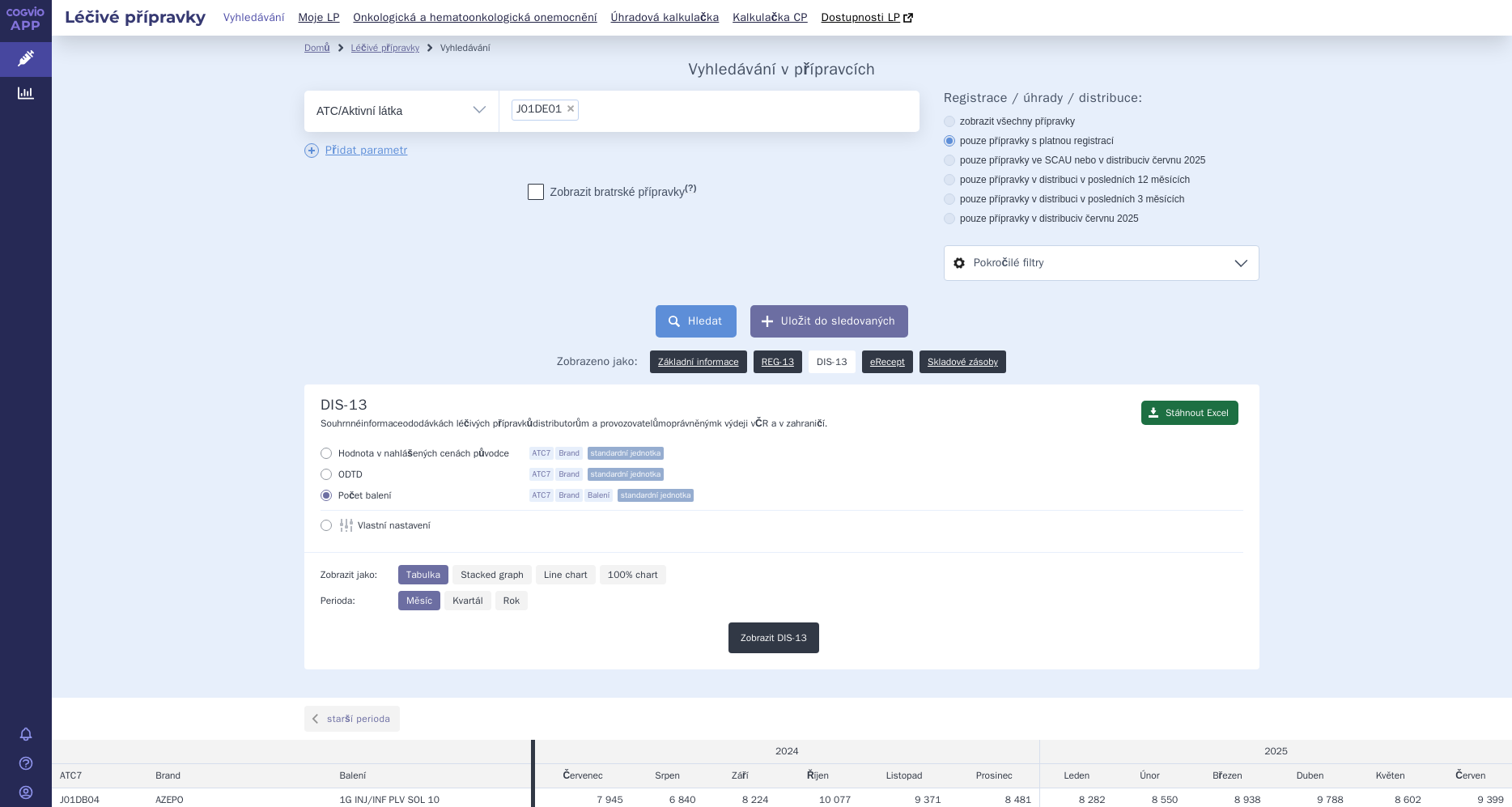 click on "Hledat" at bounding box center [696, 321] 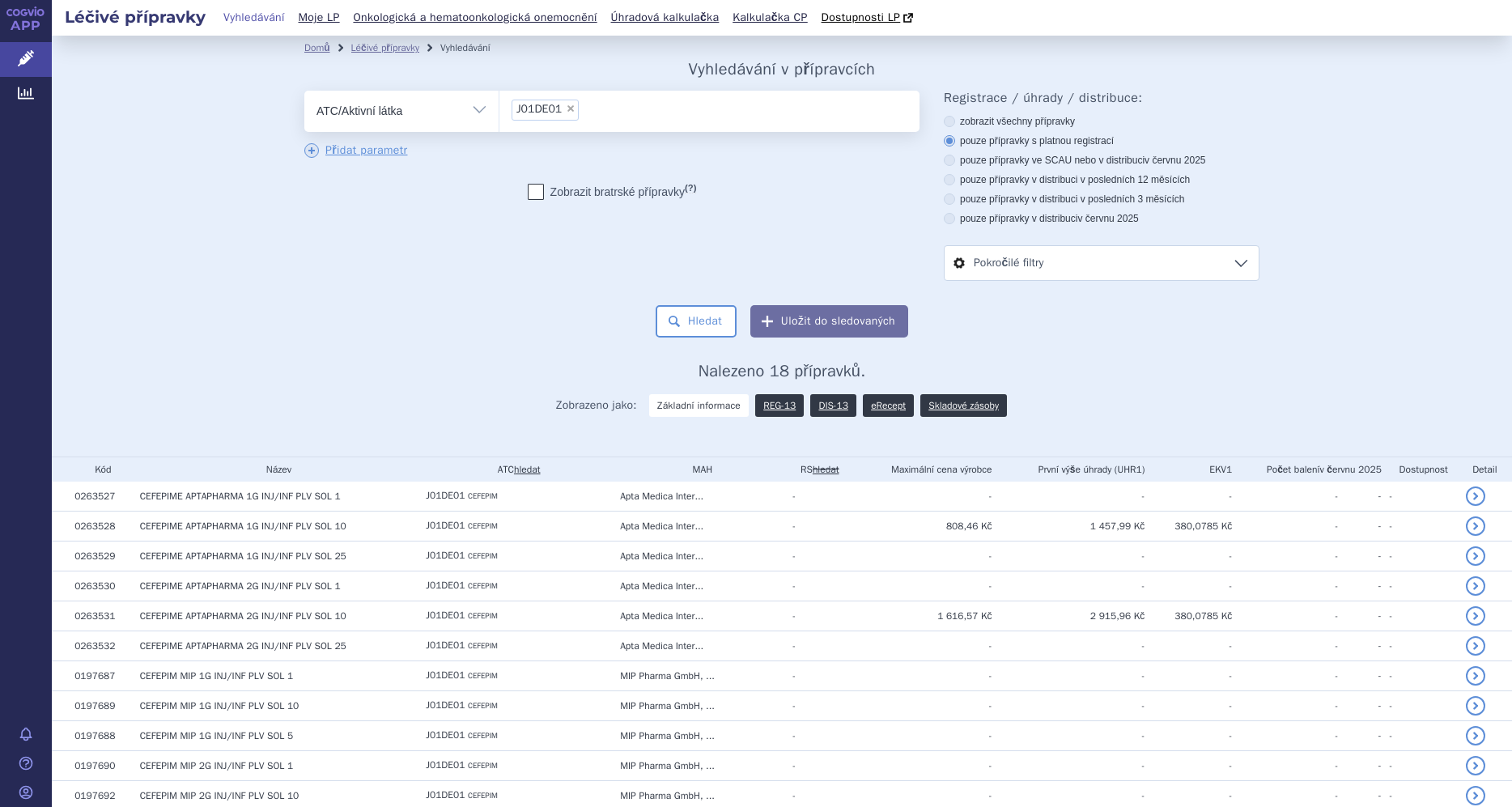 scroll, scrollTop: 0, scrollLeft: 0, axis: both 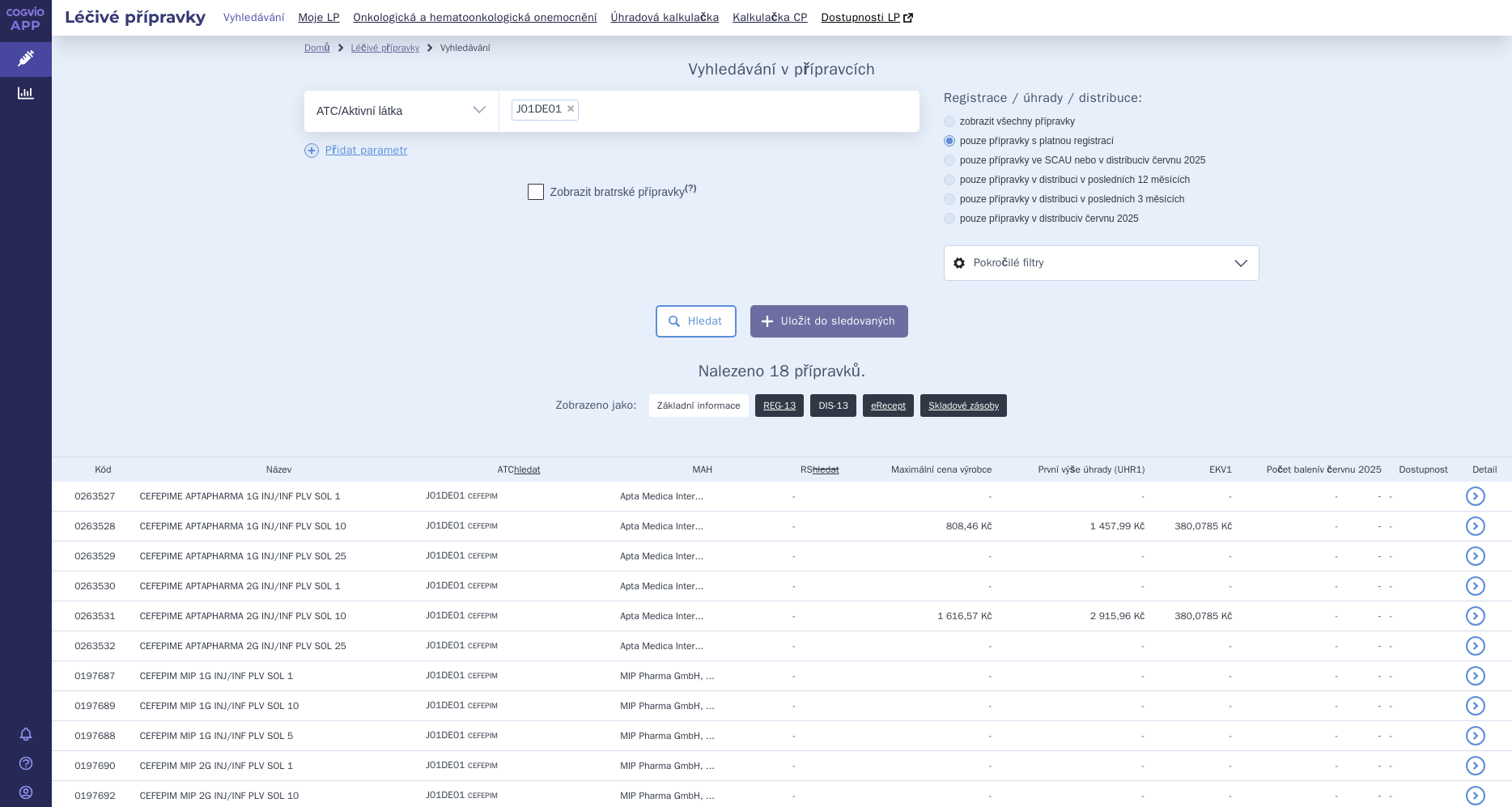 click on "DIS-13" at bounding box center [833, 406] 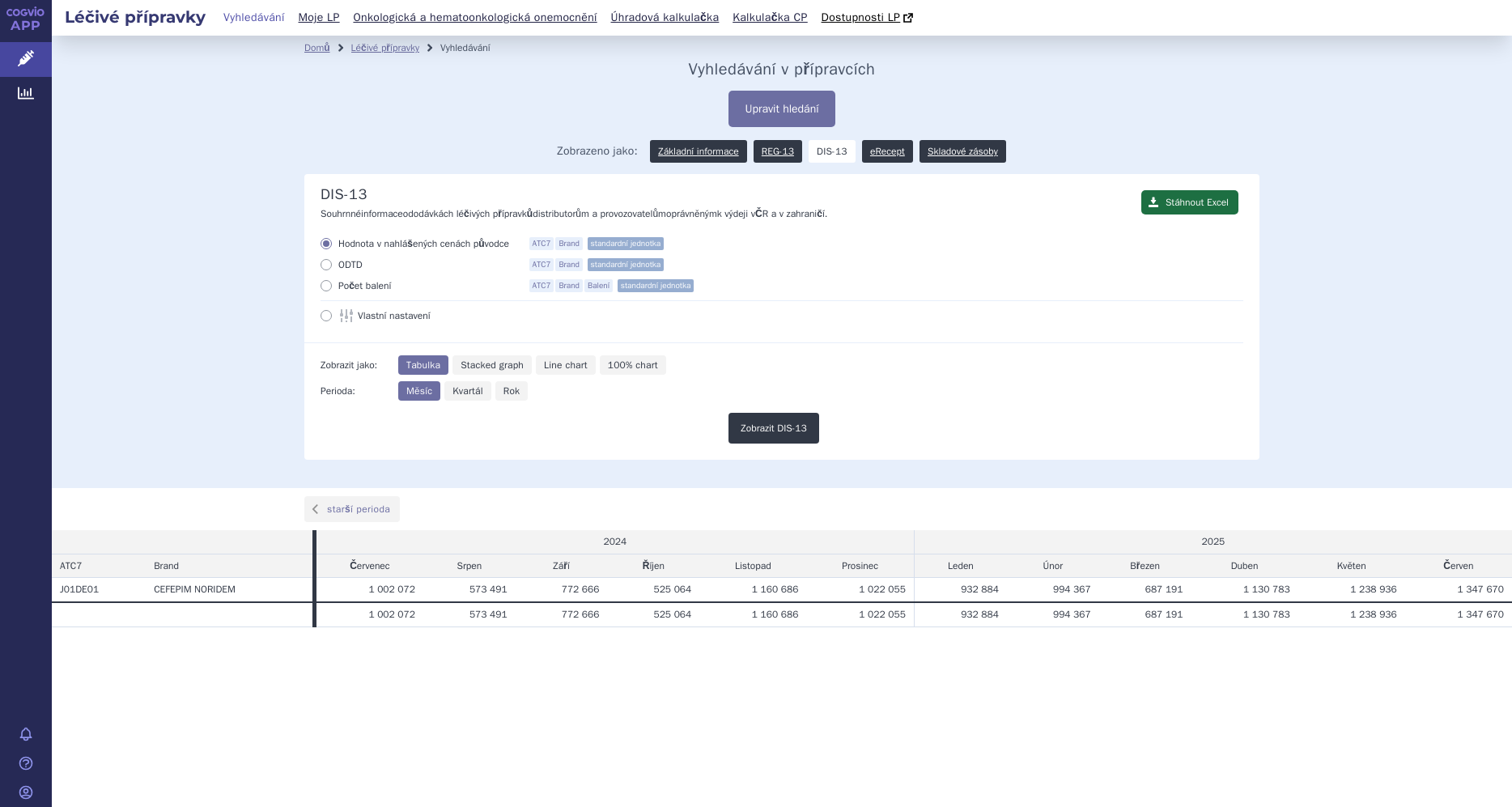 scroll, scrollTop: 0, scrollLeft: 0, axis: both 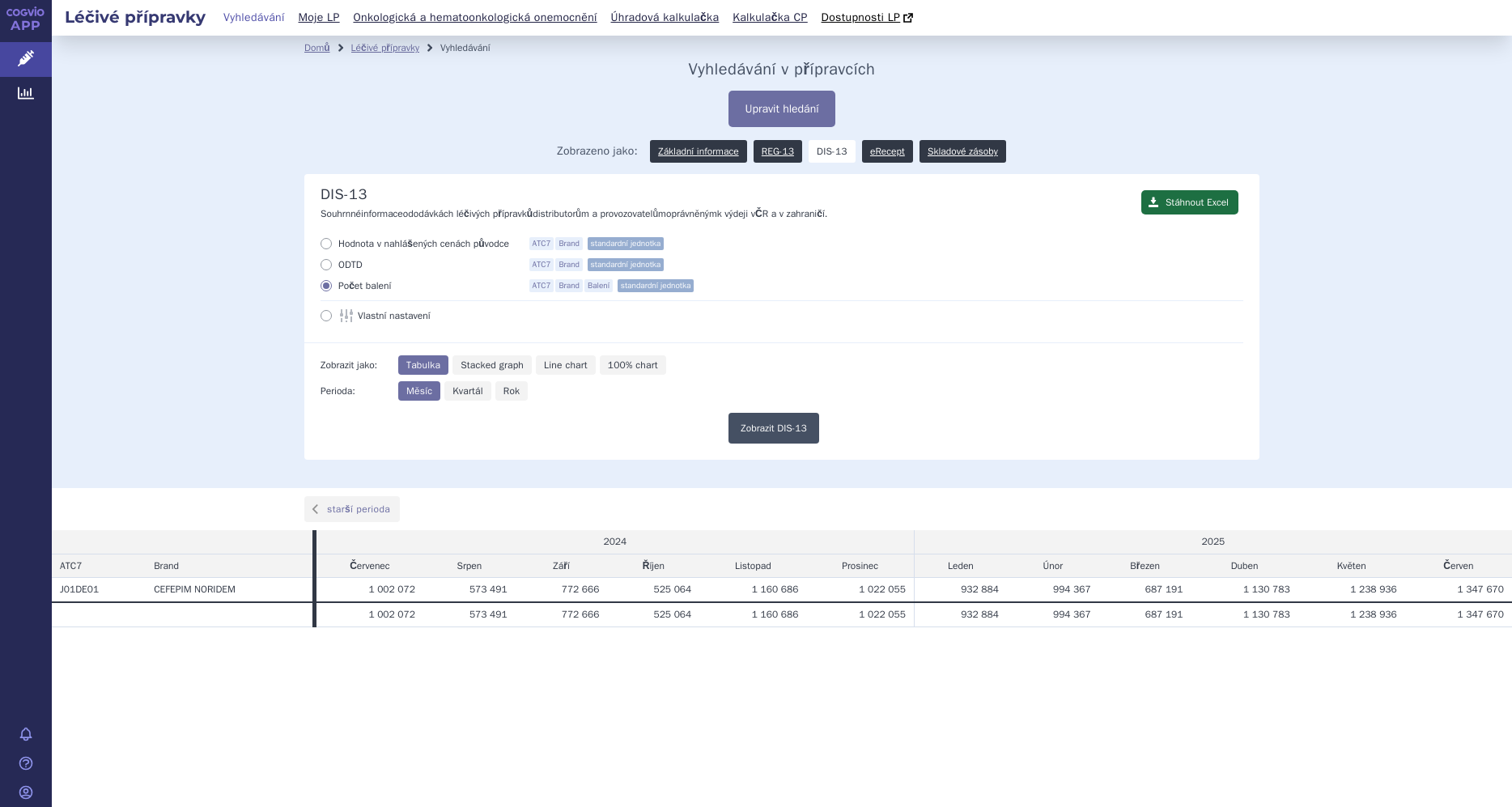 click on "Zobrazit DIS-13" at bounding box center [774, 428] 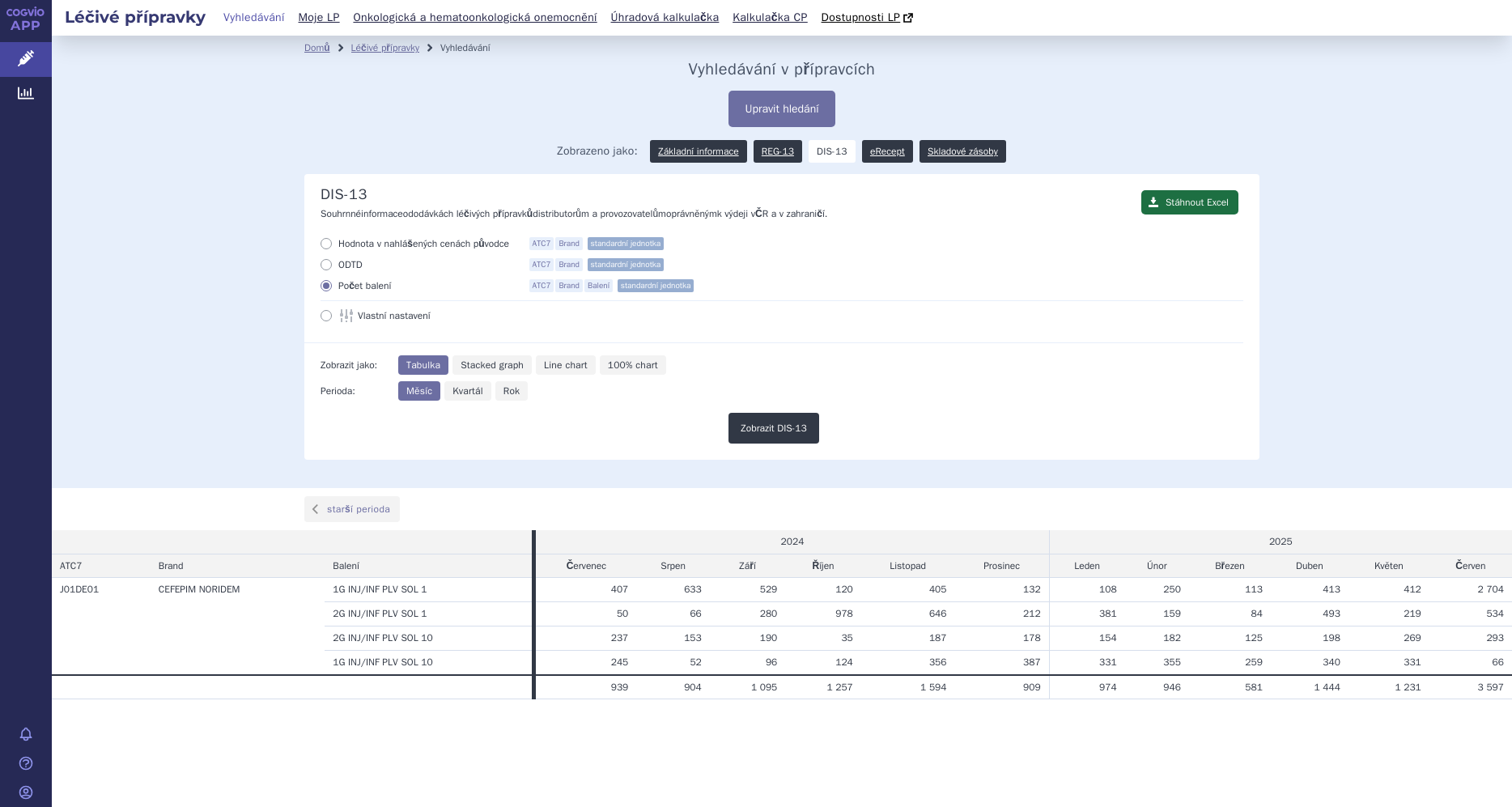 scroll, scrollTop: 0, scrollLeft: 0, axis: both 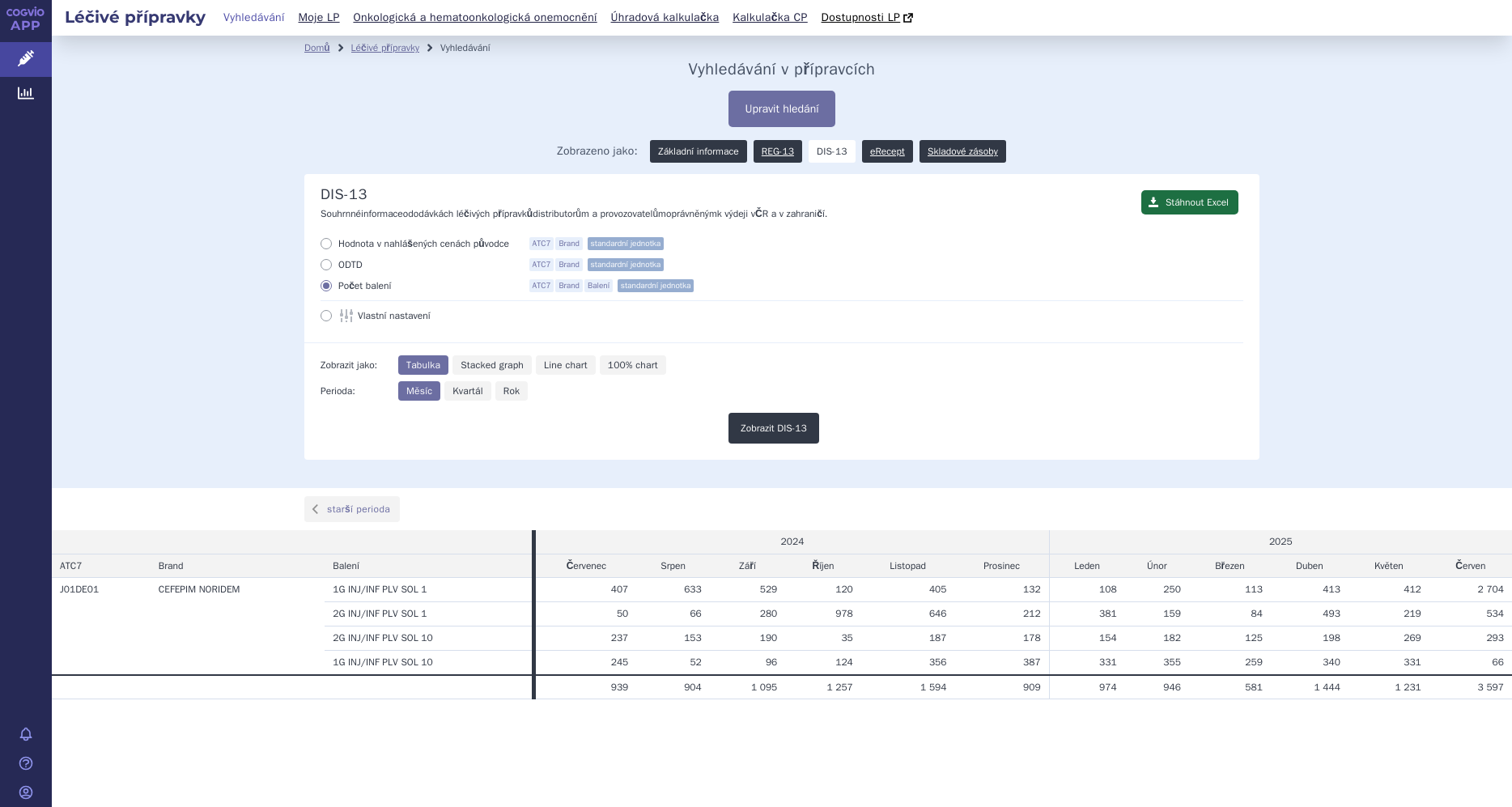 click on "Základní informace" at bounding box center (698, 151) 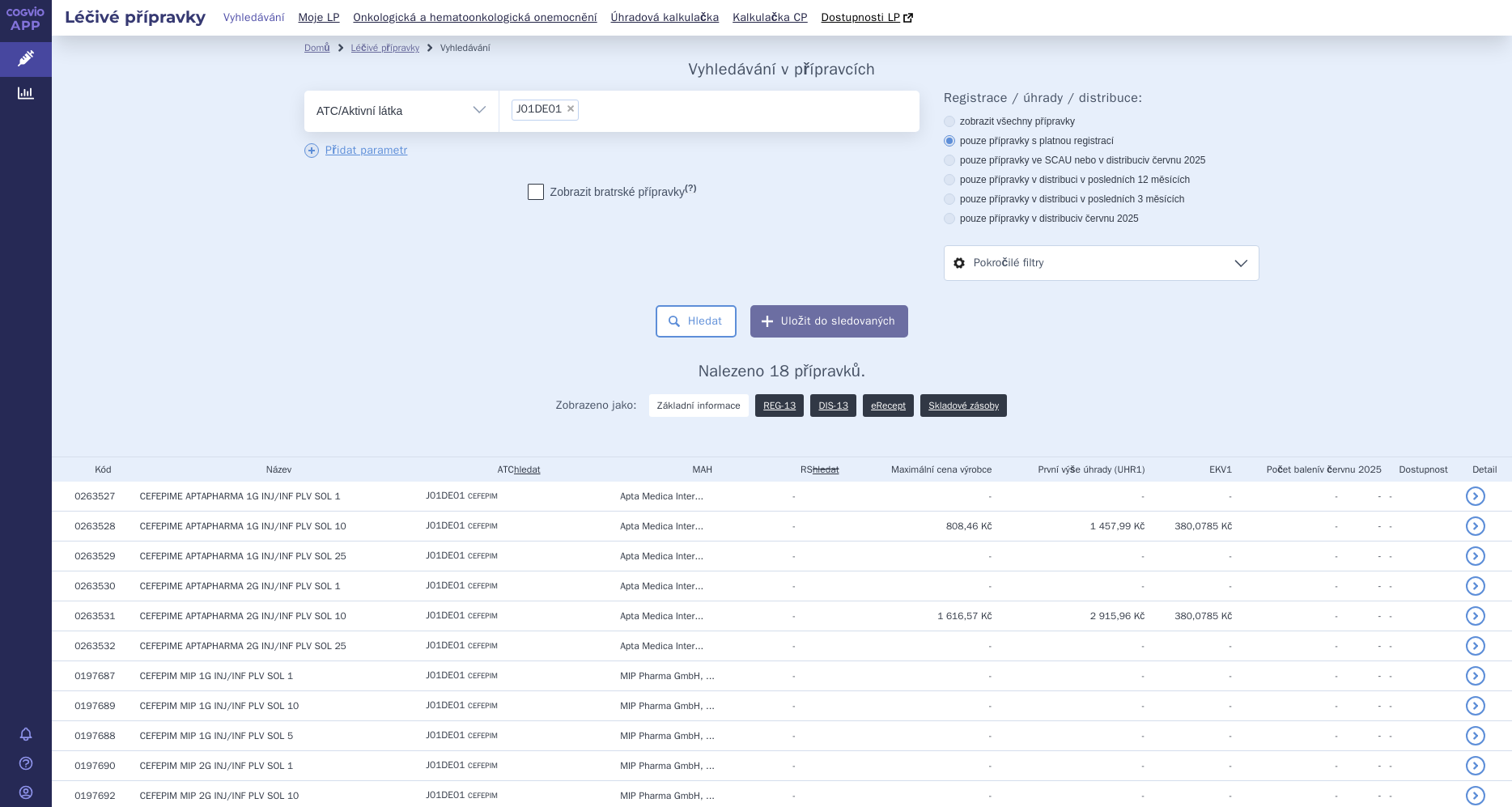 scroll, scrollTop: 0, scrollLeft: 0, axis: both 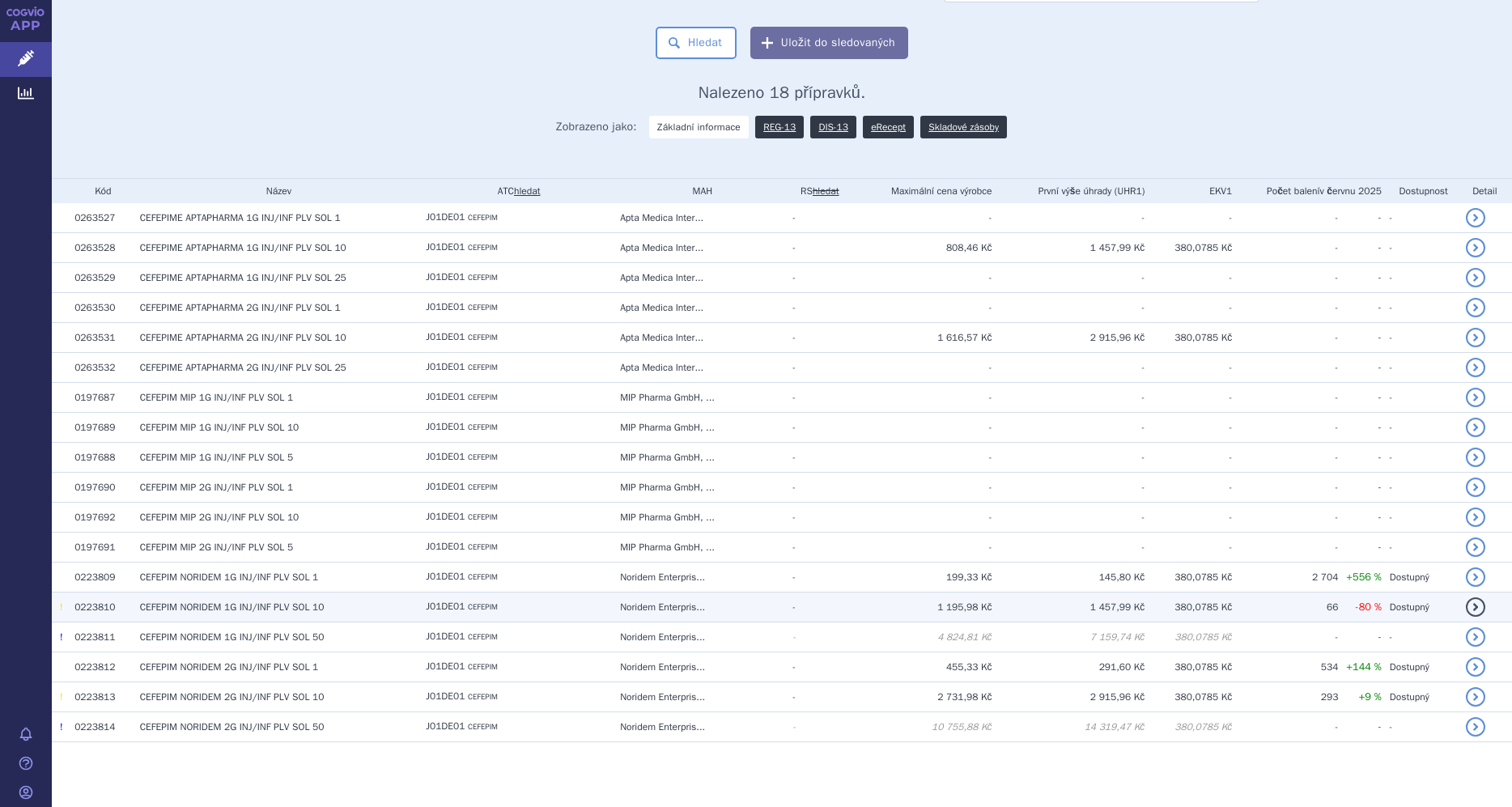 click on "1G INJ/INF PLV SOL 10" at bounding box center (274, 607) 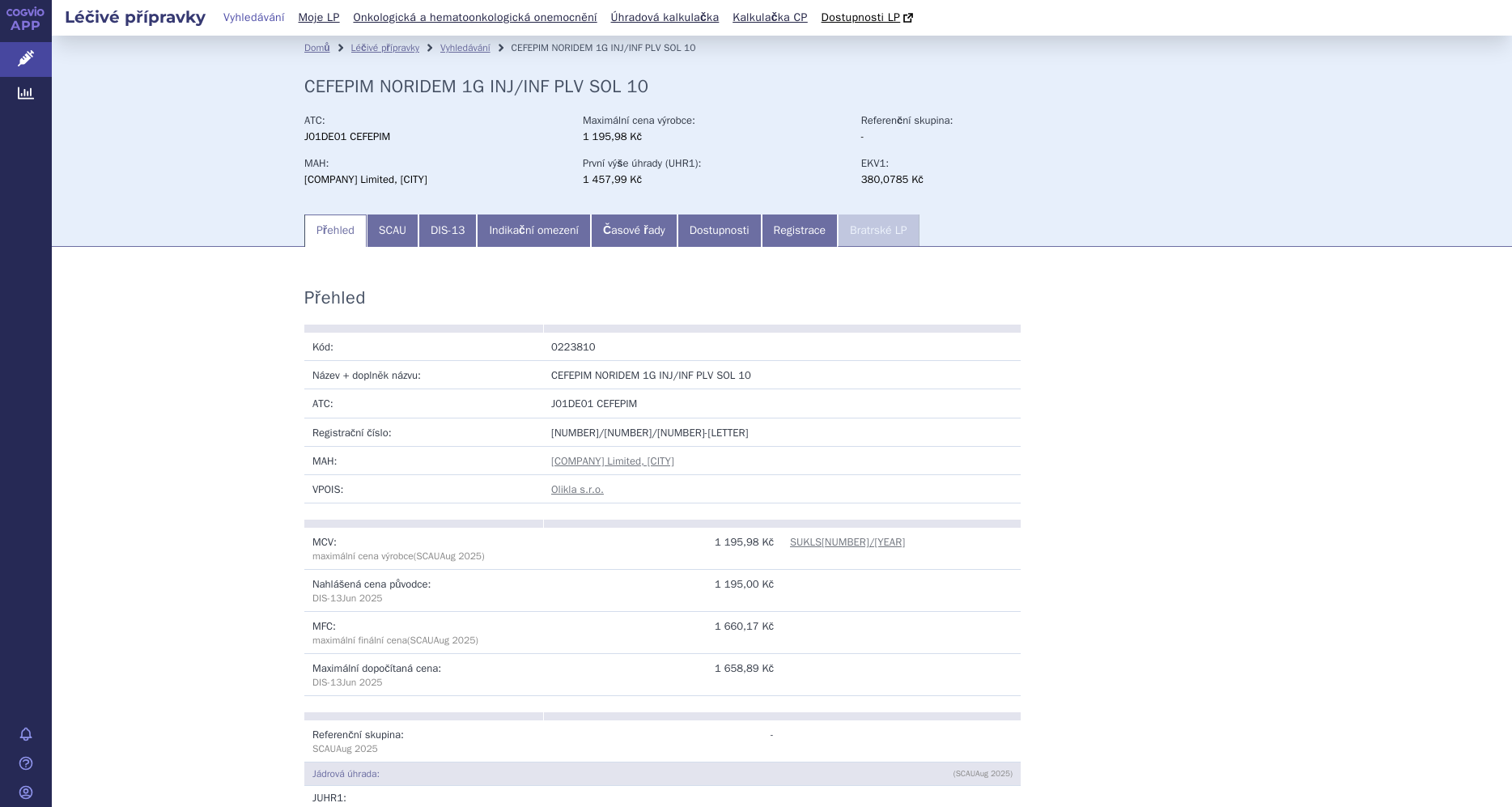 scroll, scrollTop: 0, scrollLeft: 0, axis: both 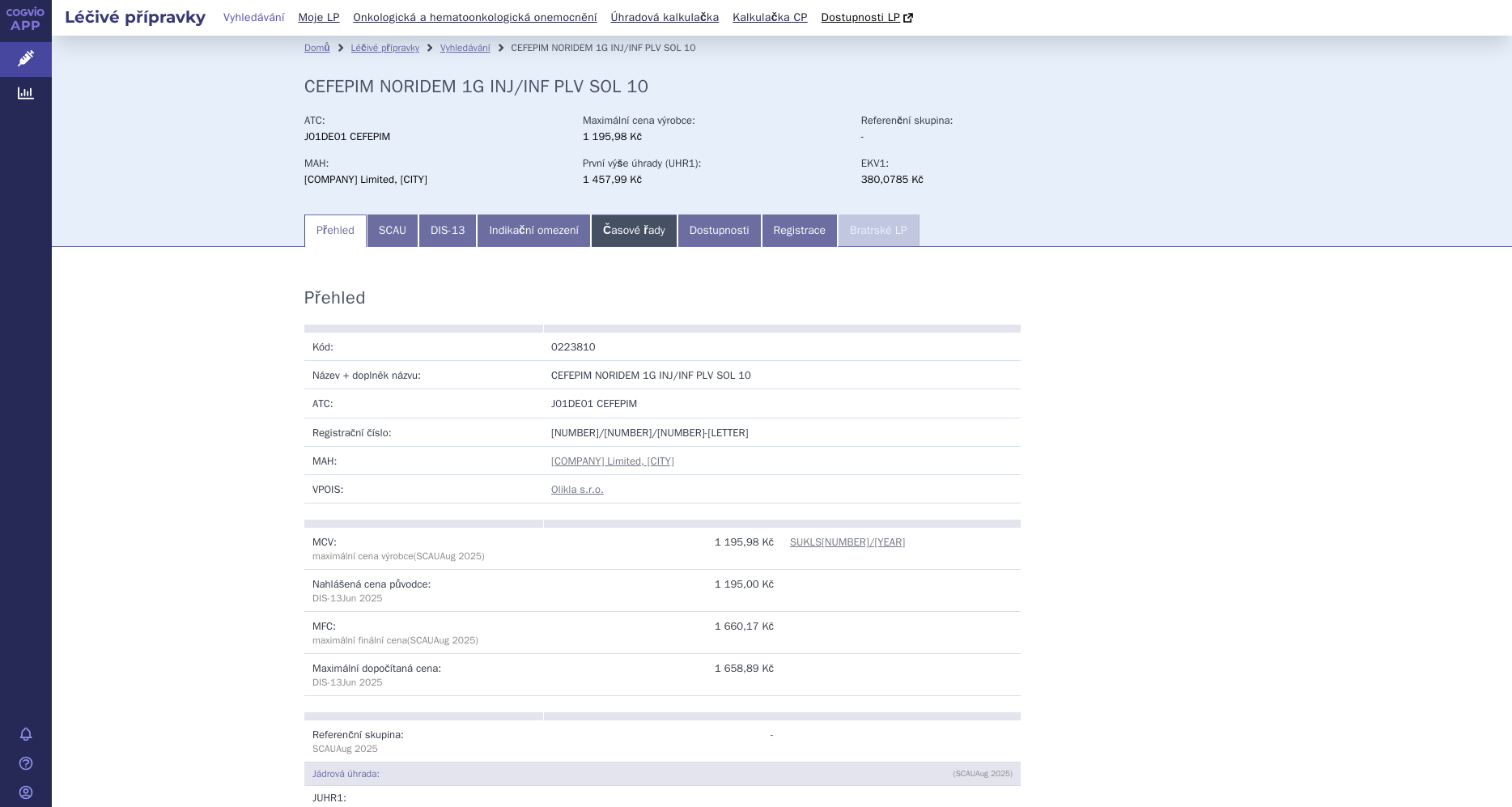 click on "Časové řady" at bounding box center [634, 231] 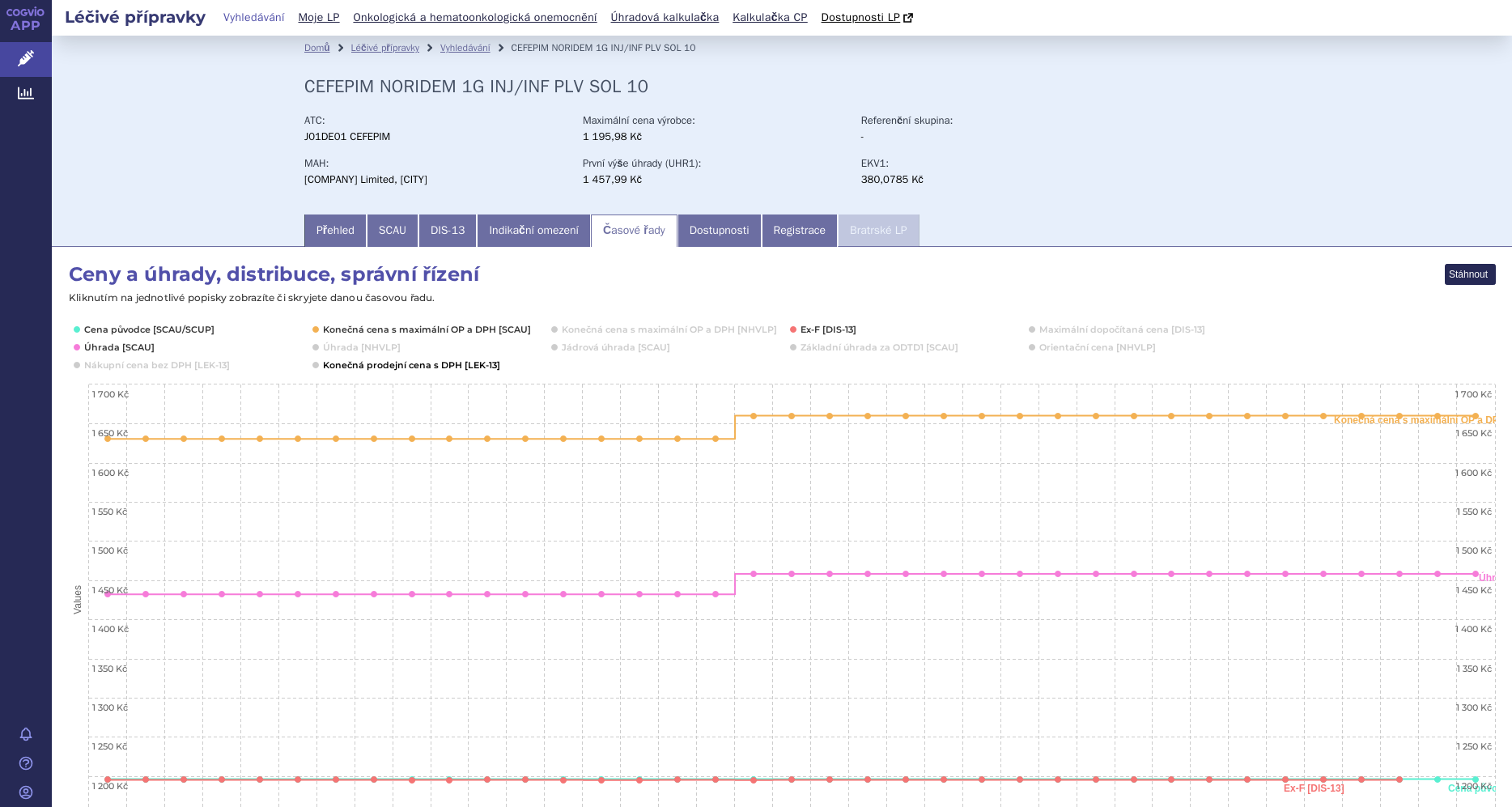 drag, startPoint x: 425, startPoint y: 366, endPoint x: 331, endPoint y: 376, distance: 94.53042 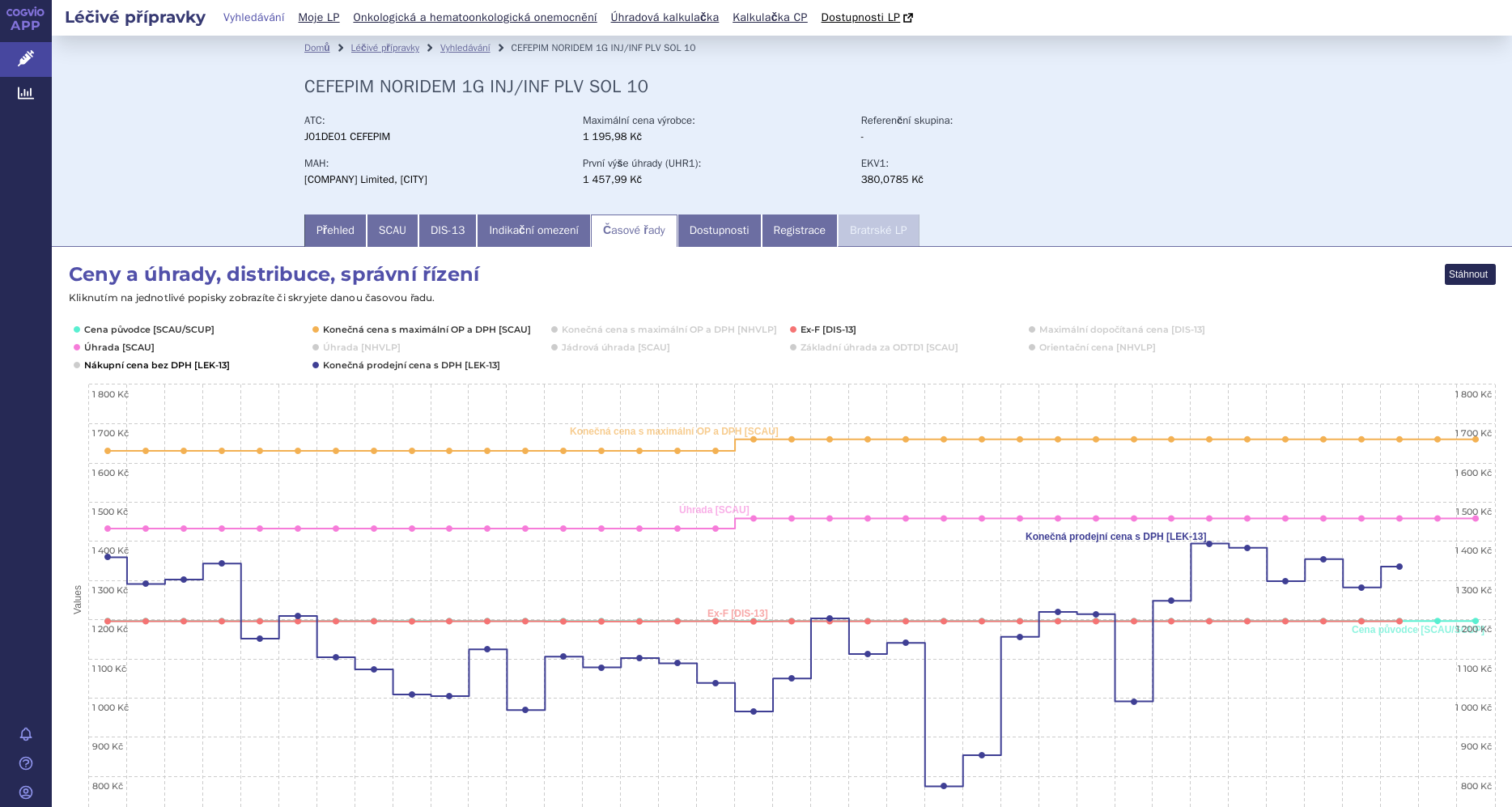 click at bounding box center (156, 365) 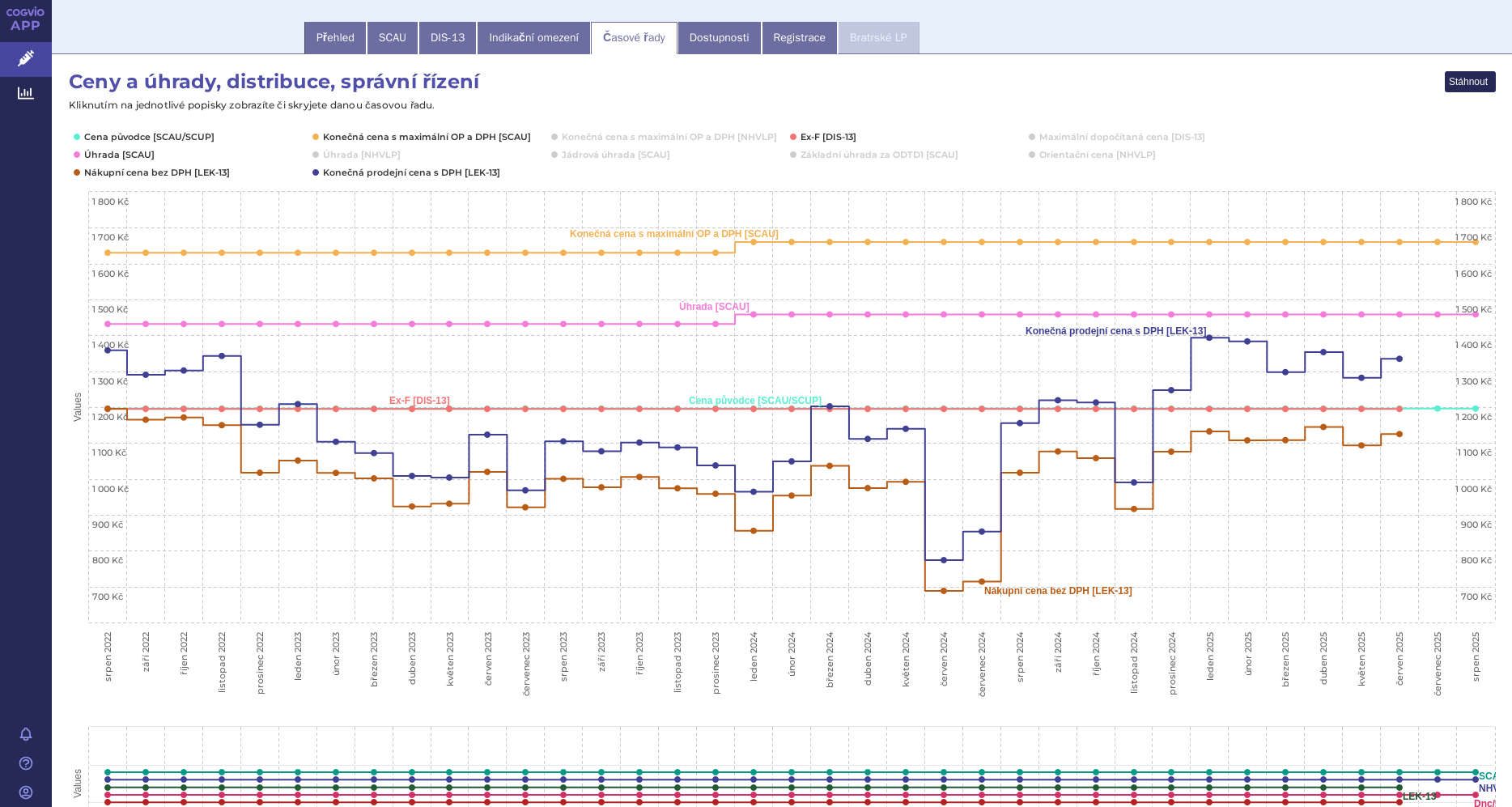 scroll, scrollTop: 193, scrollLeft: 0, axis: vertical 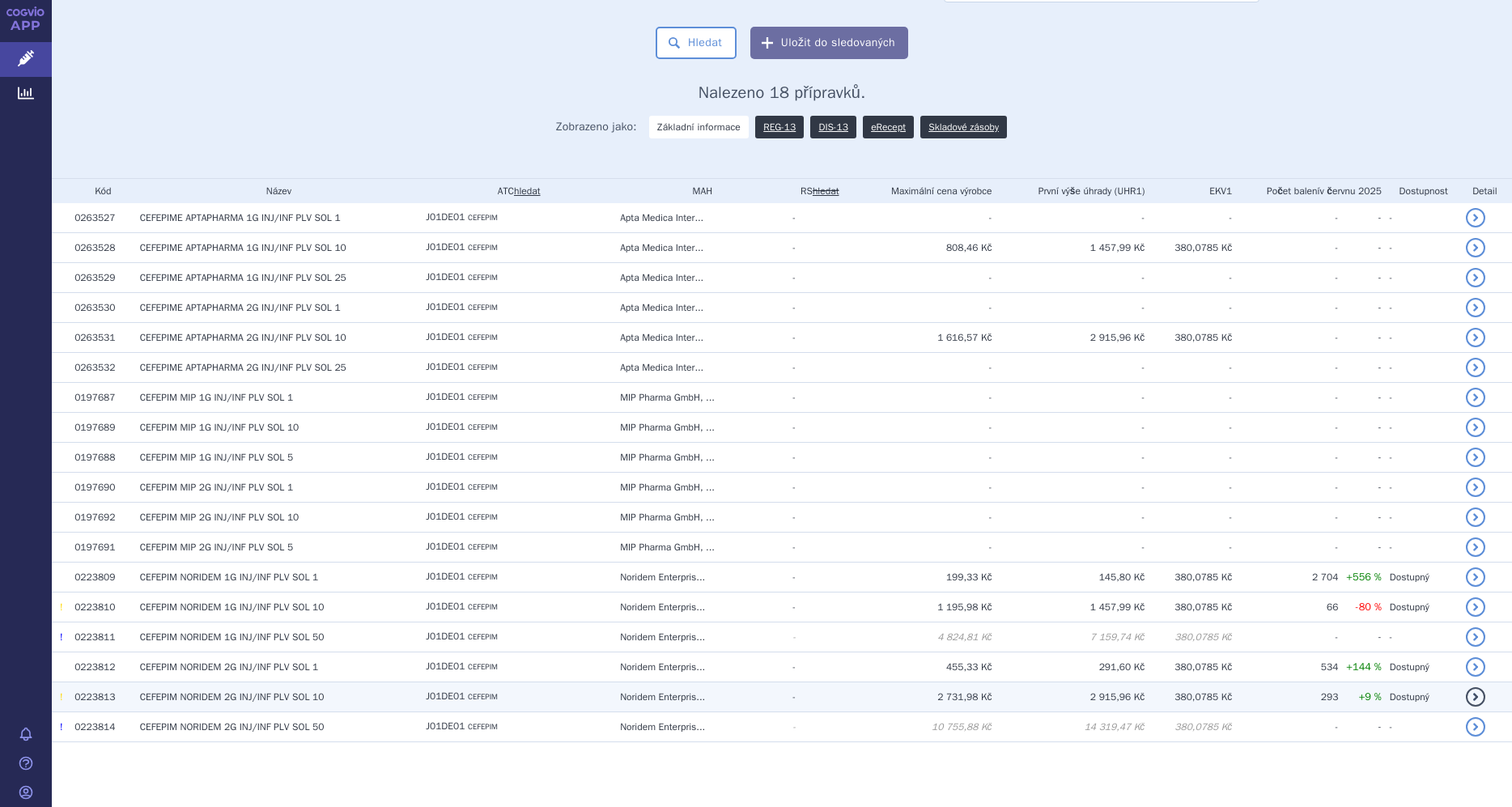 click on "2G INJ/INF PLV SOL 10" at bounding box center (274, 697) 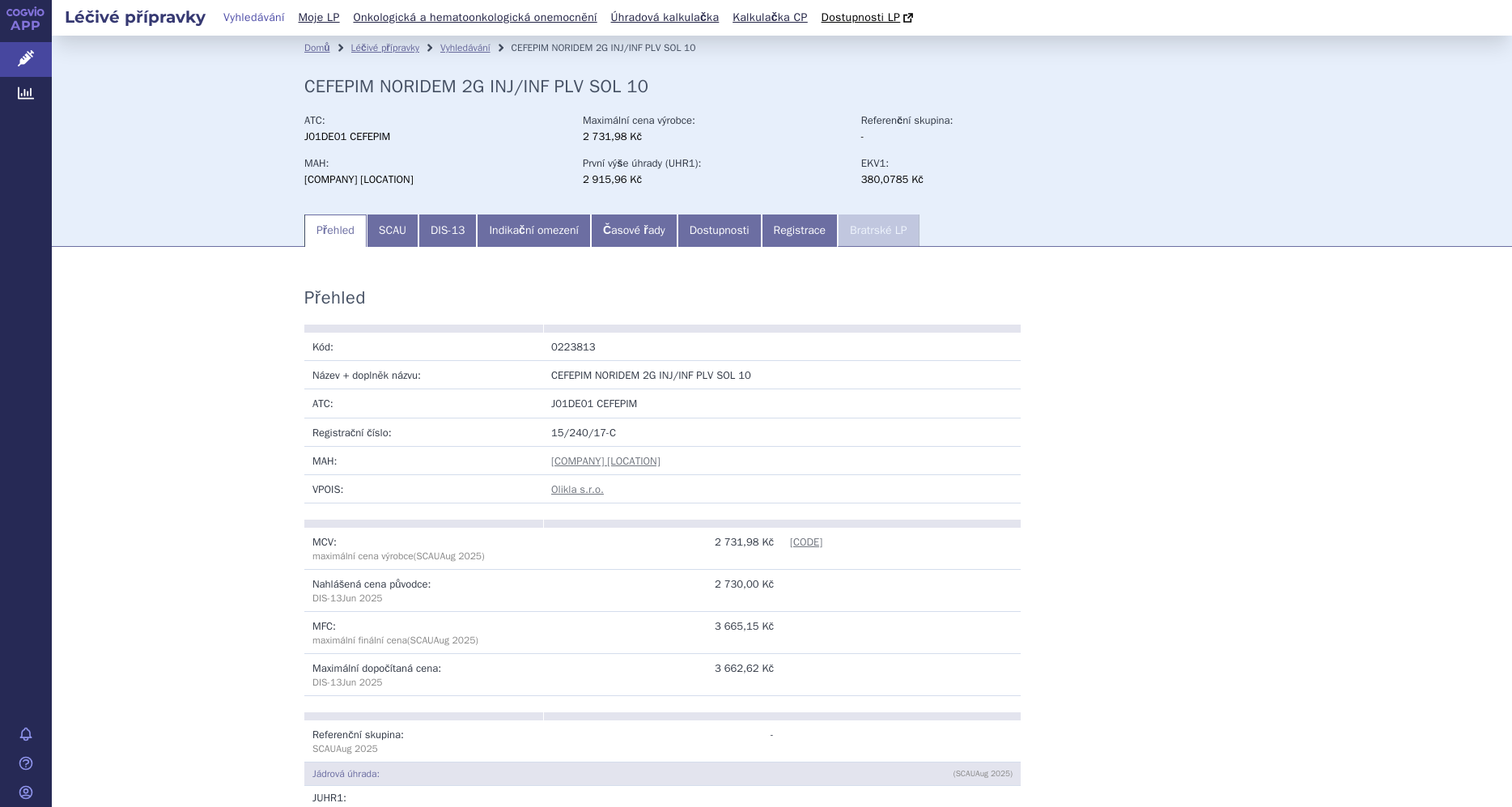 scroll, scrollTop: 0, scrollLeft: 0, axis: both 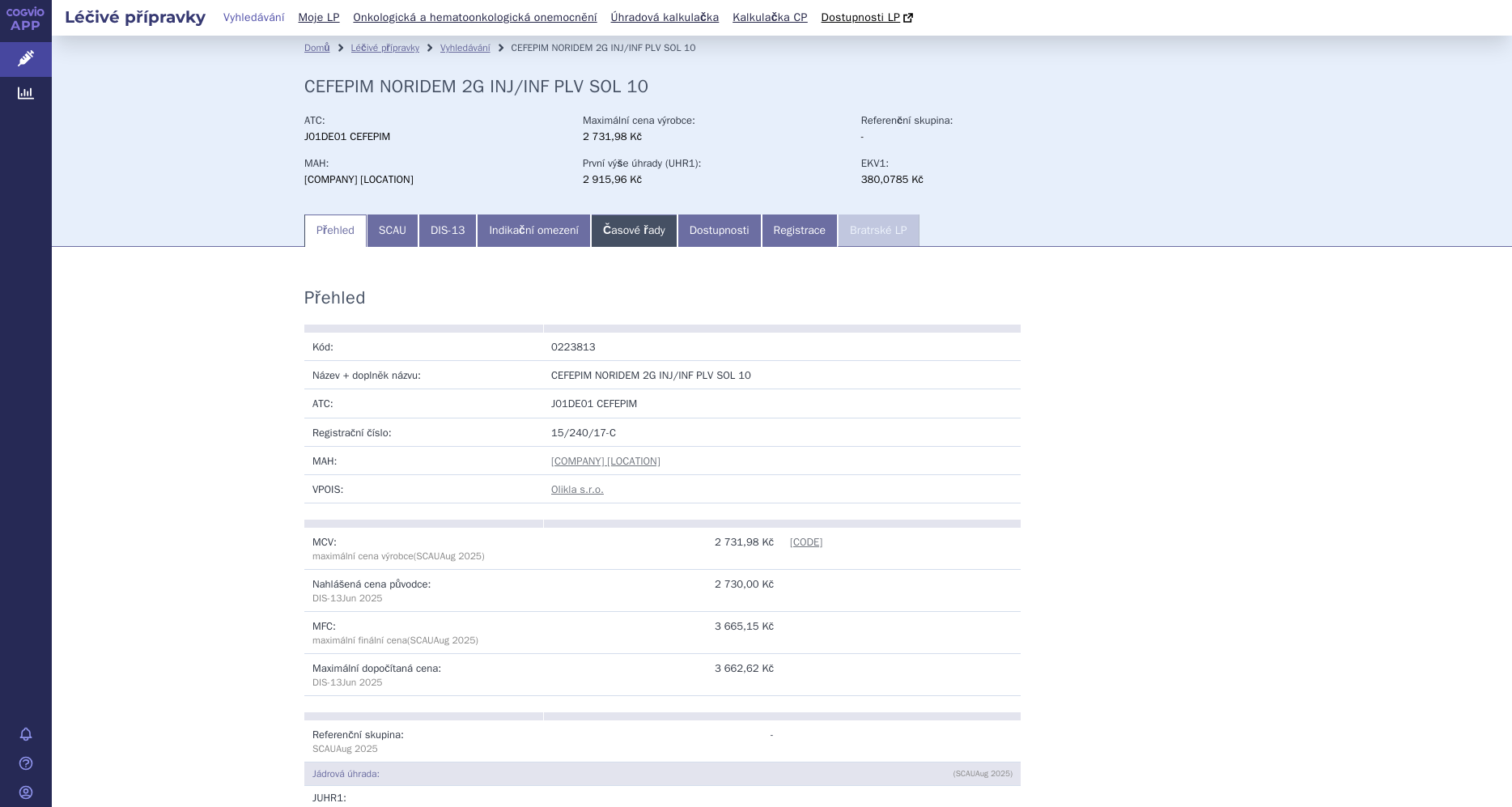 click on "Časové řady" at bounding box center [634, 231] 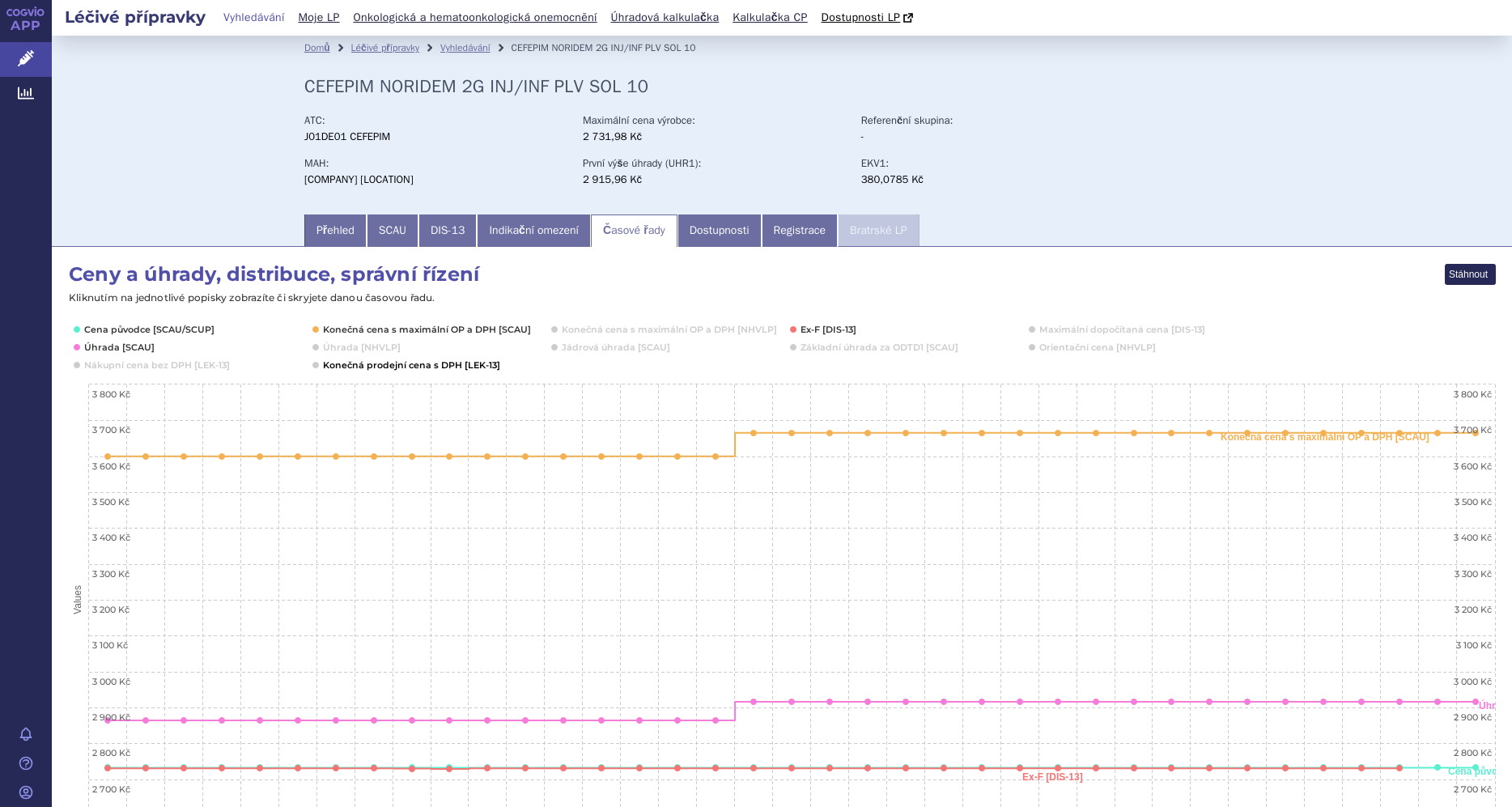 click at bounding box center [410, 365] 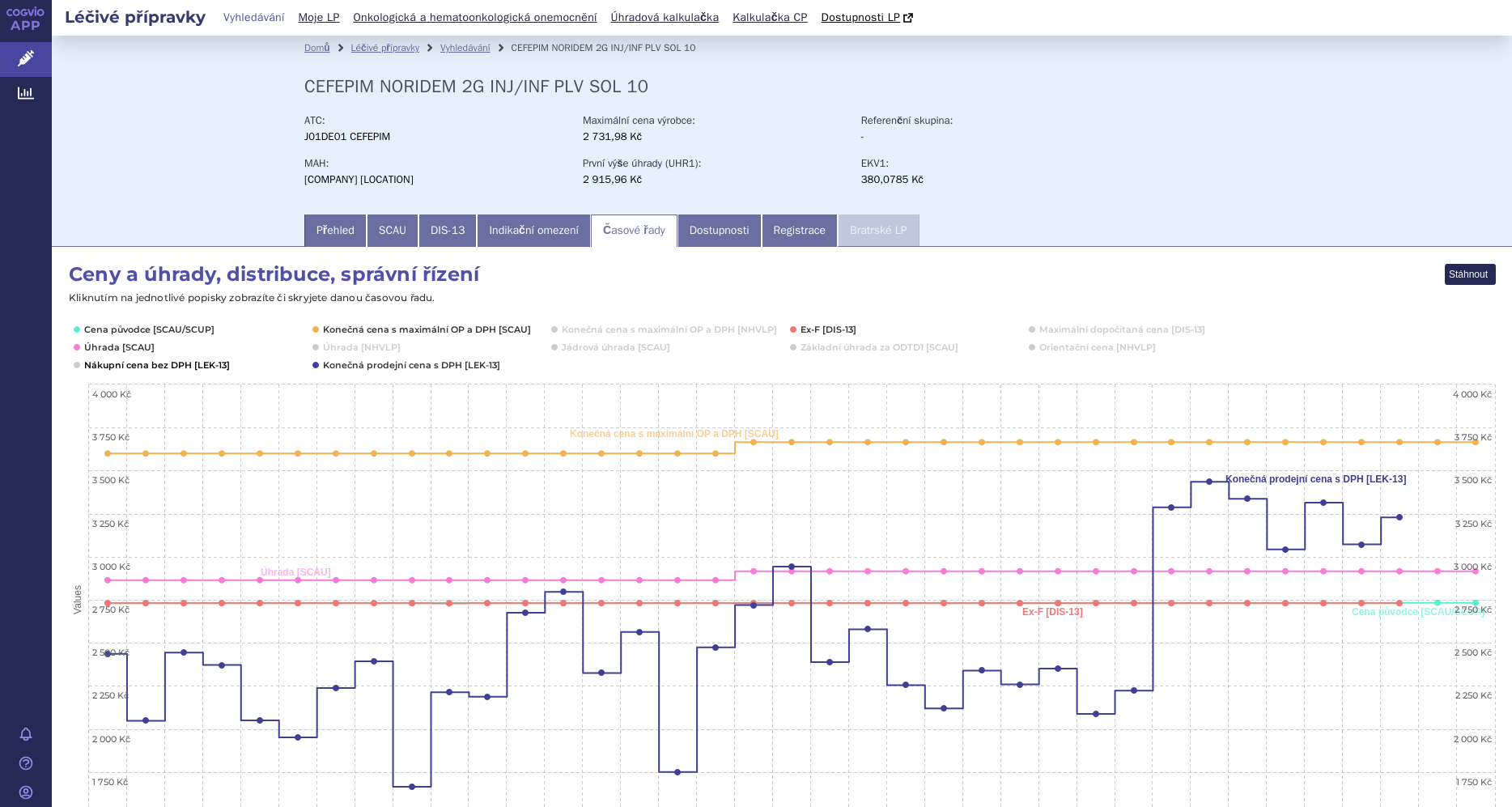 click at bounding box center [156, 365] 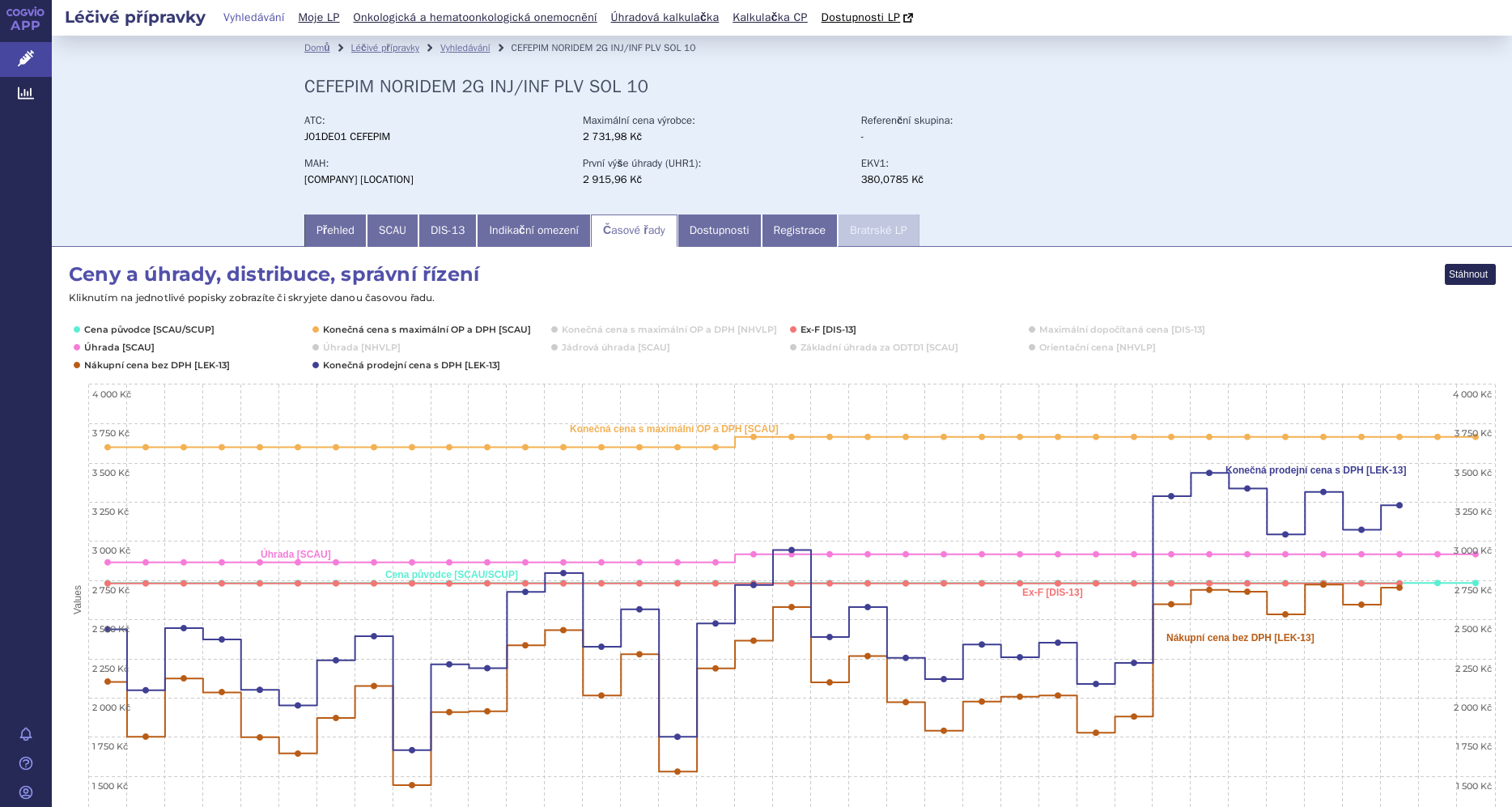 click on "Časové řady" at bounding box center (634, 231) 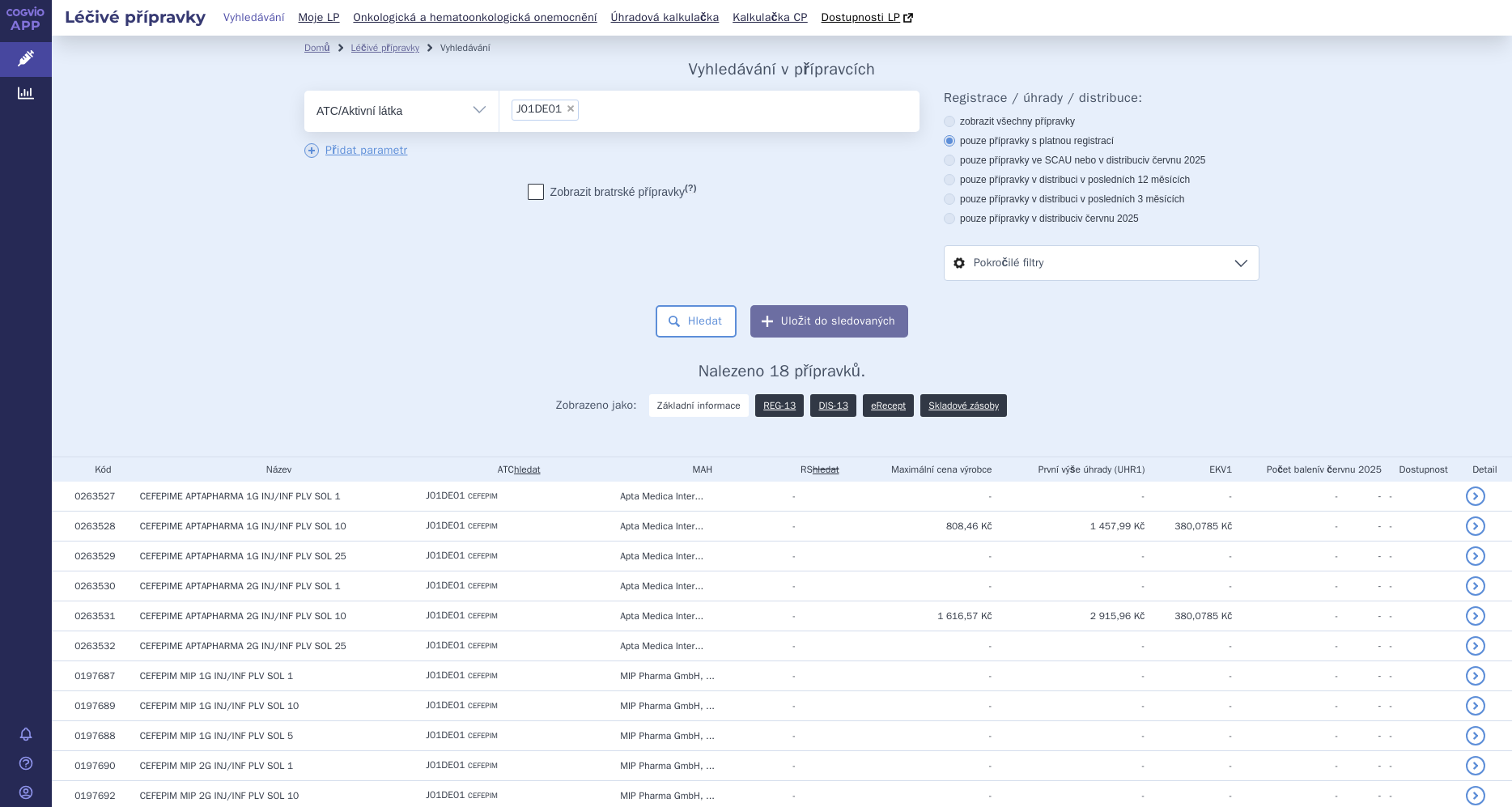 scroll, scrollTop: 0, scrollLeft: 0, axis: both 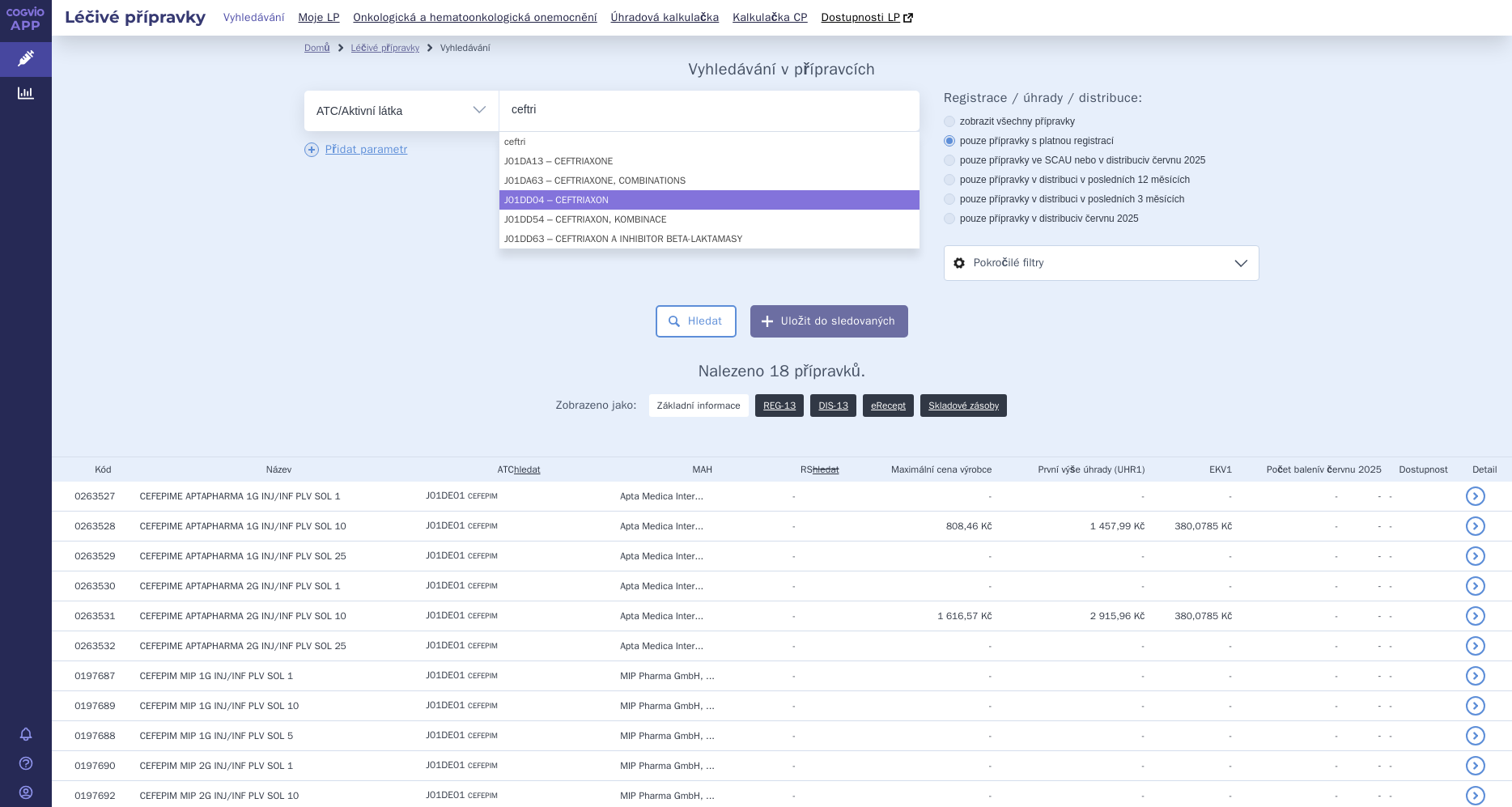 type on "ceftri" 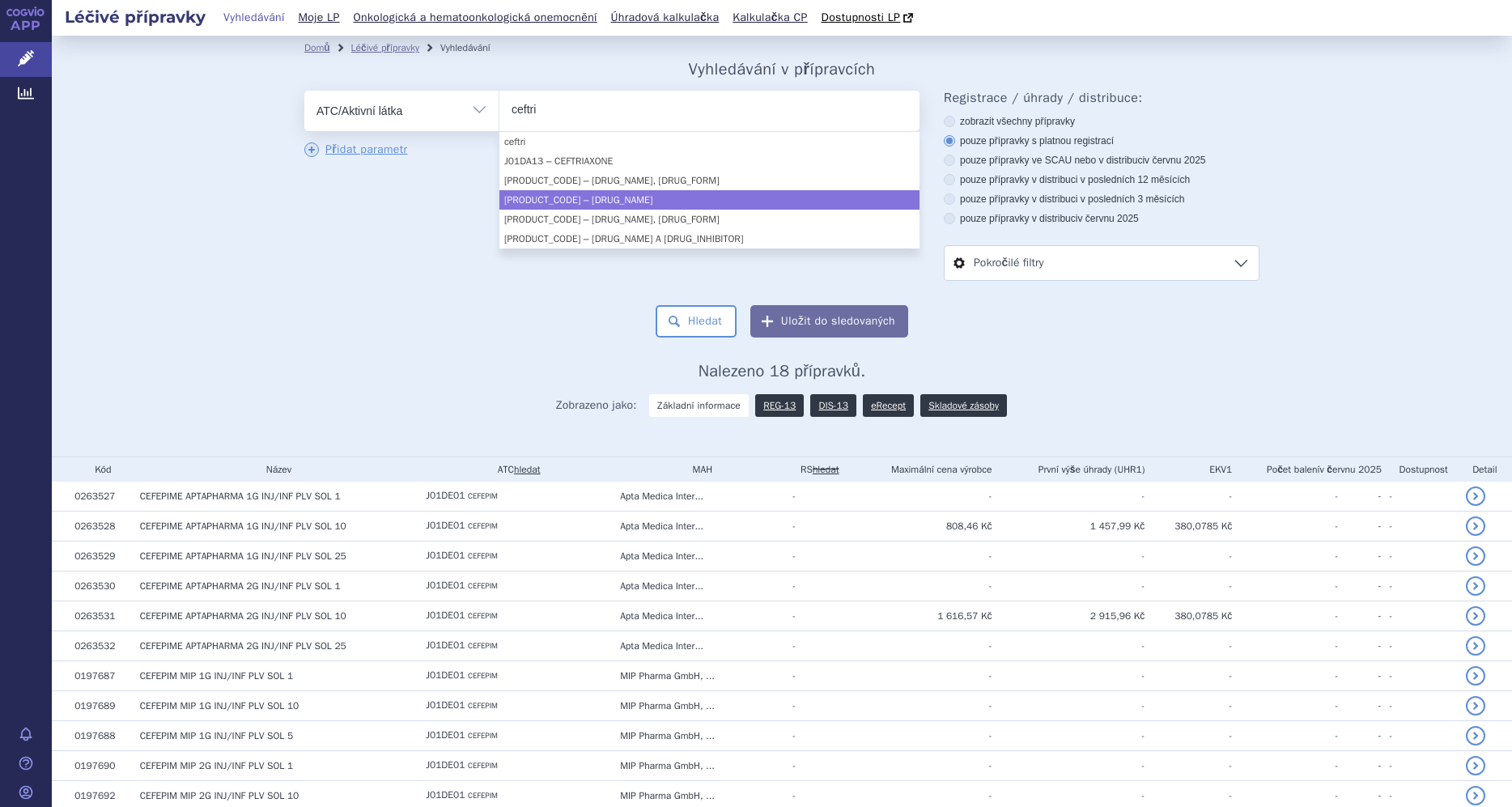 type 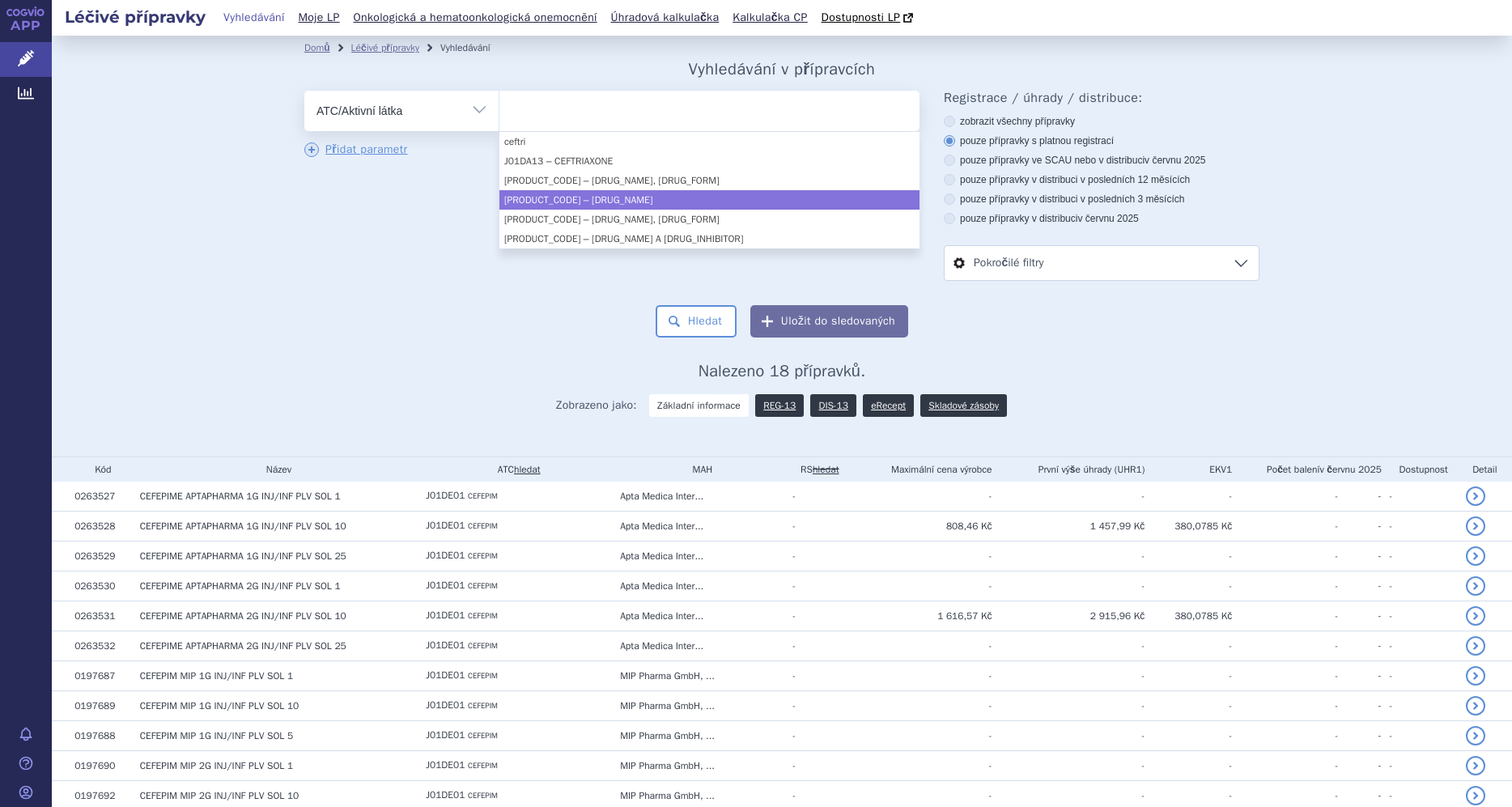 select on "J01DD04" 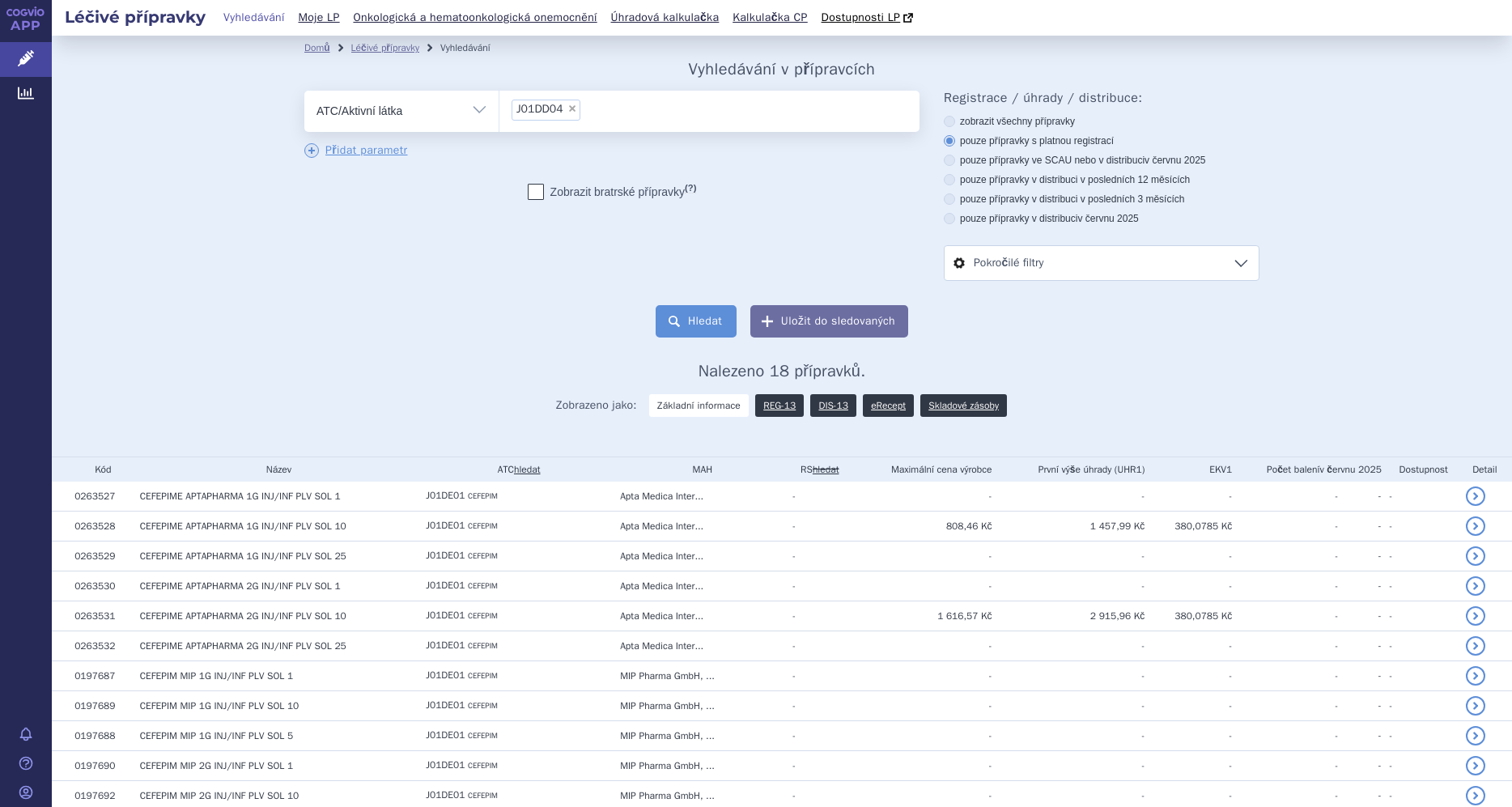 click on "Hledat" 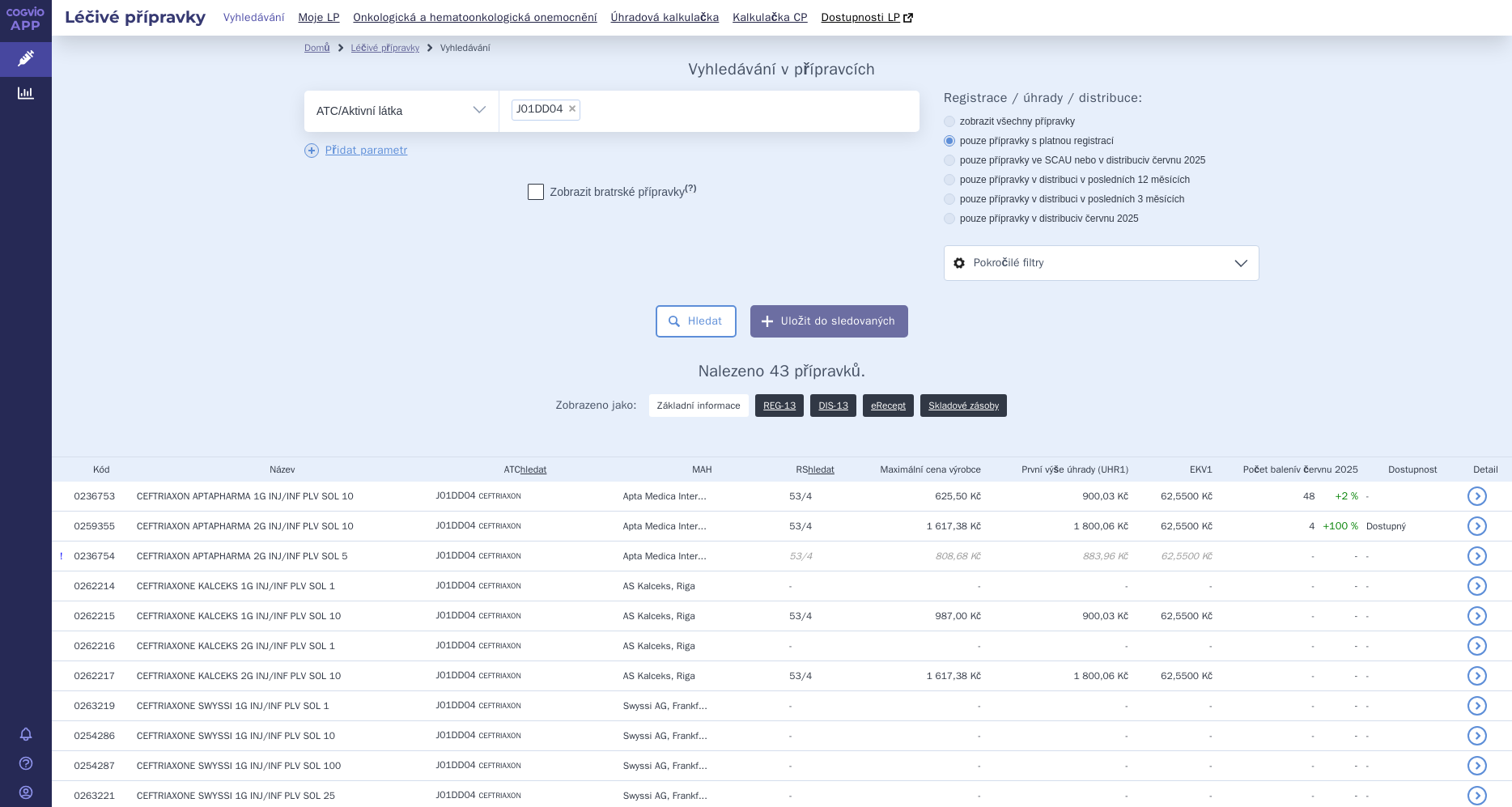 scroll, scrollTop: 0, scrollLeft: 0, axis: both 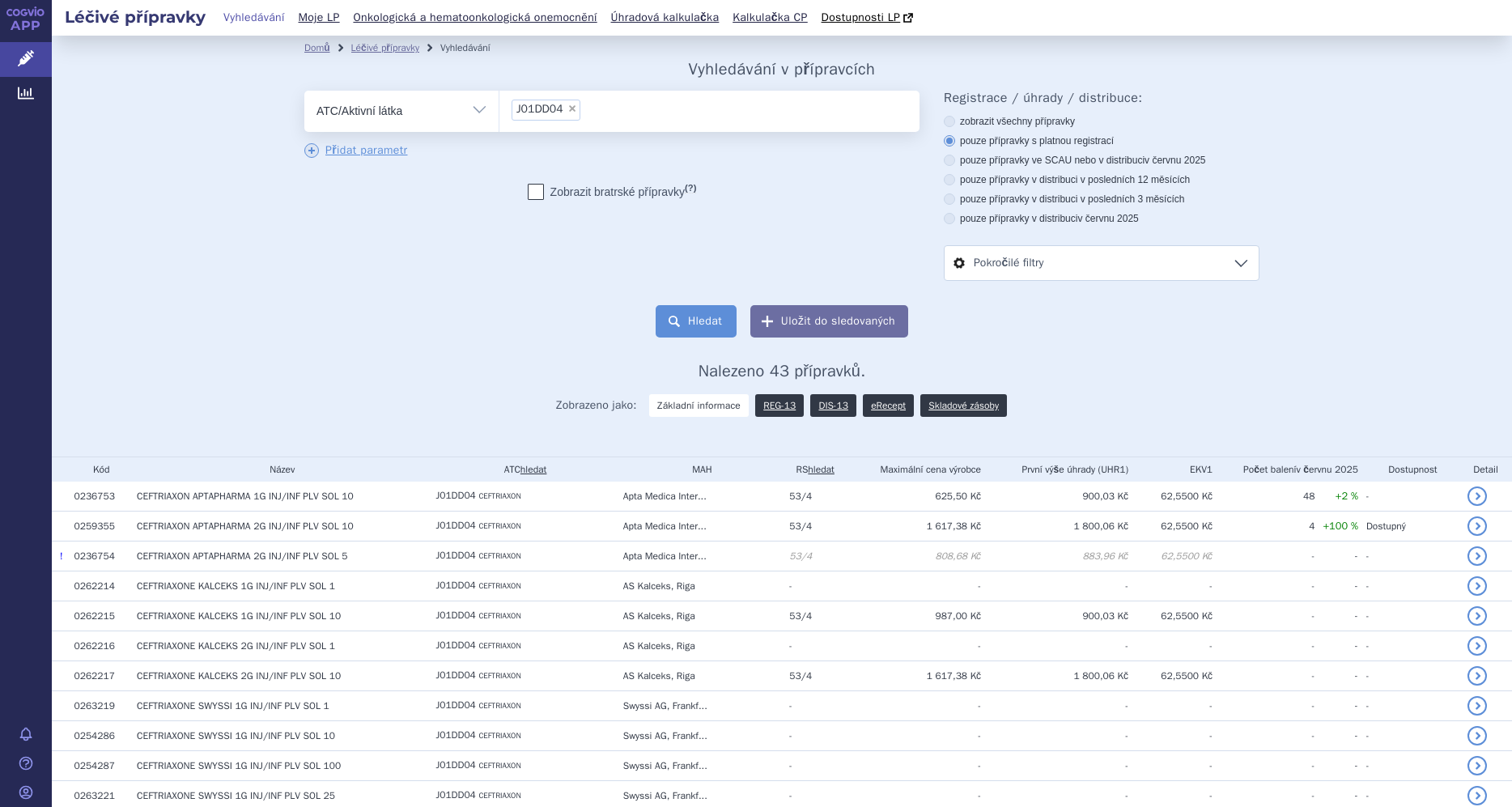 click on "Hledat" at bounding box center [696, 321] 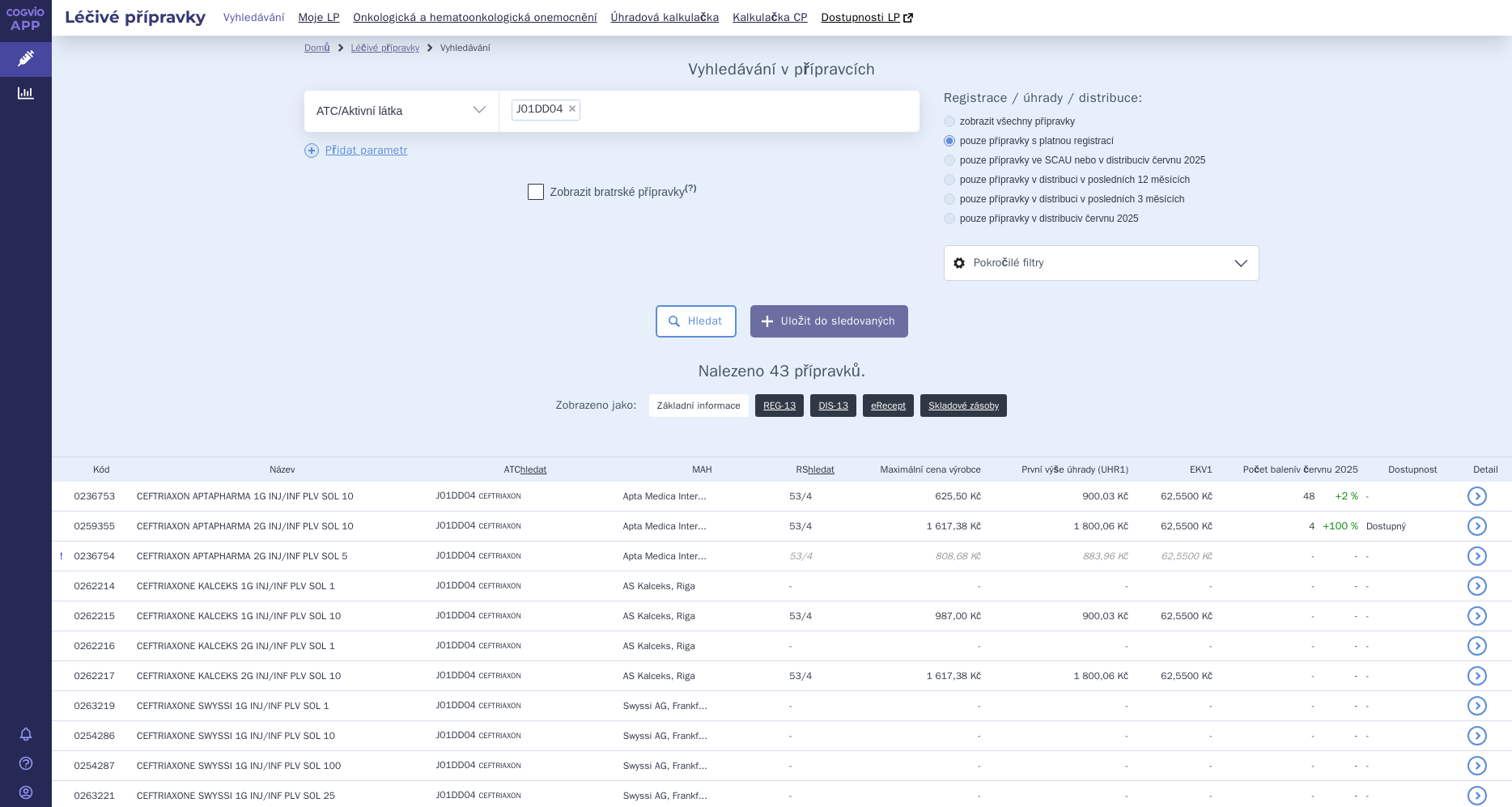 scroll, scrollTop: 0, scrollLeft: 0, axis: both 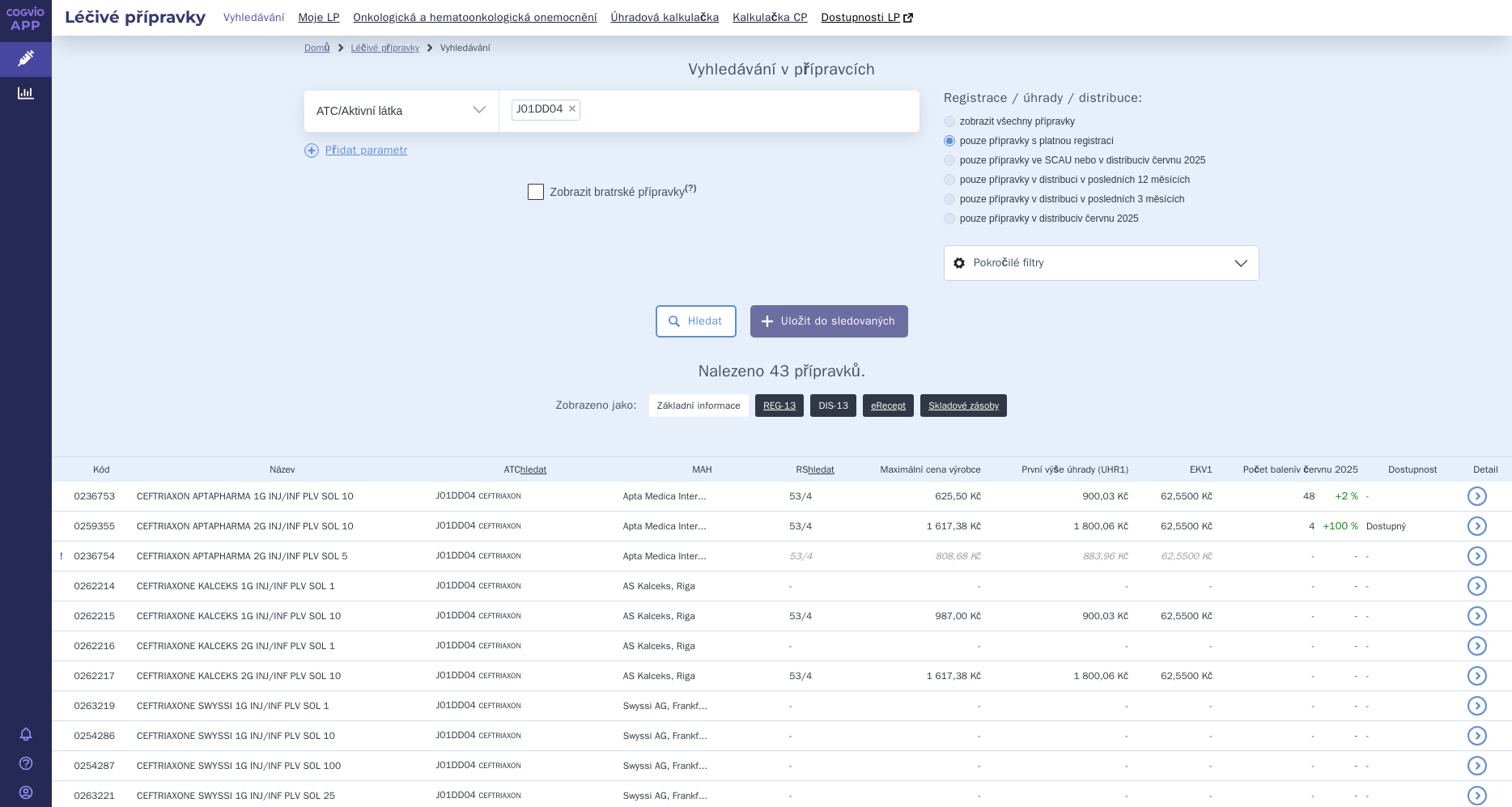 click on "DIS-13" at bounding box center [833, 406] 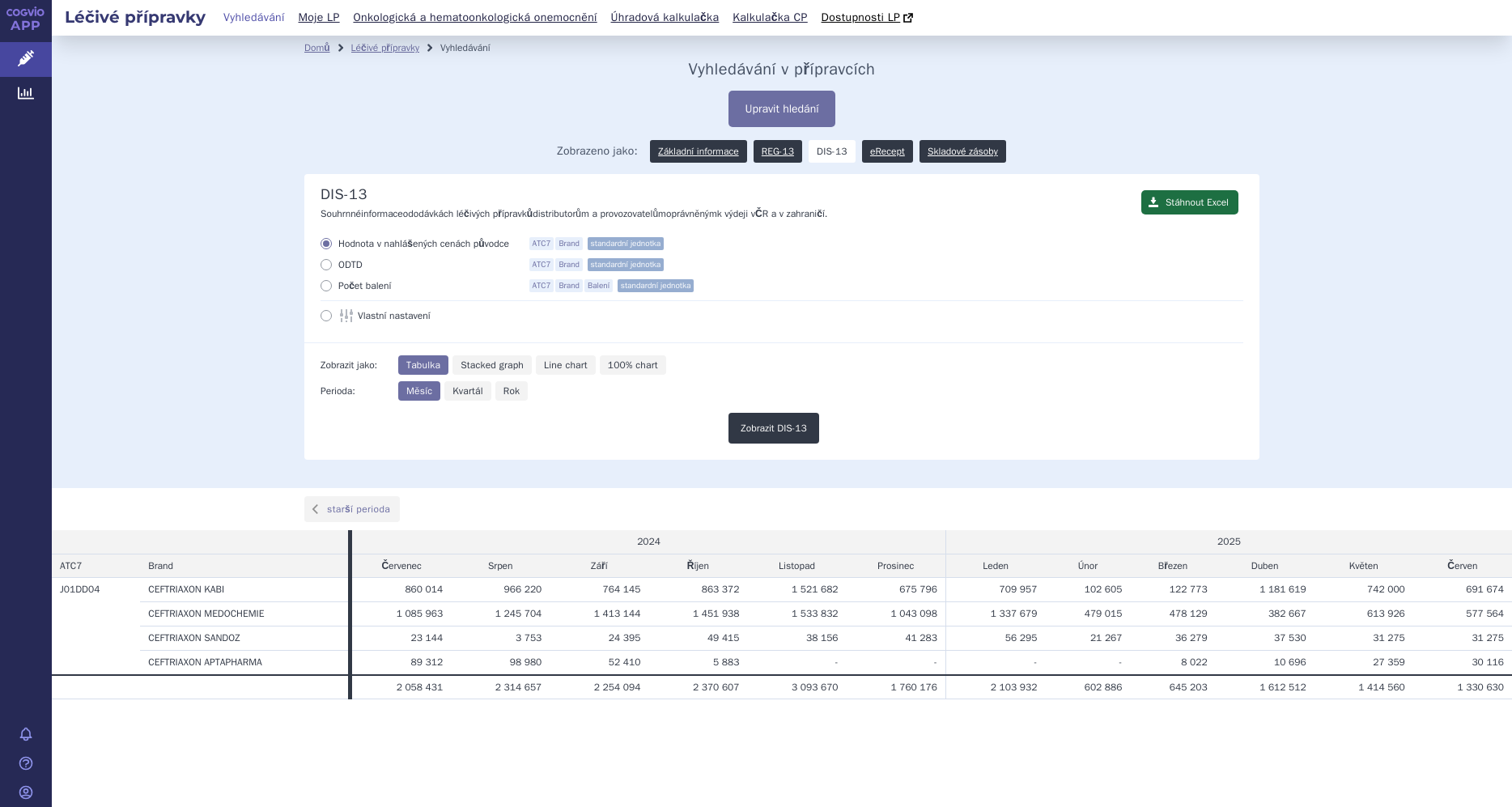 scroll, scrollTop: 0, scrollLeft: 0, axis: both 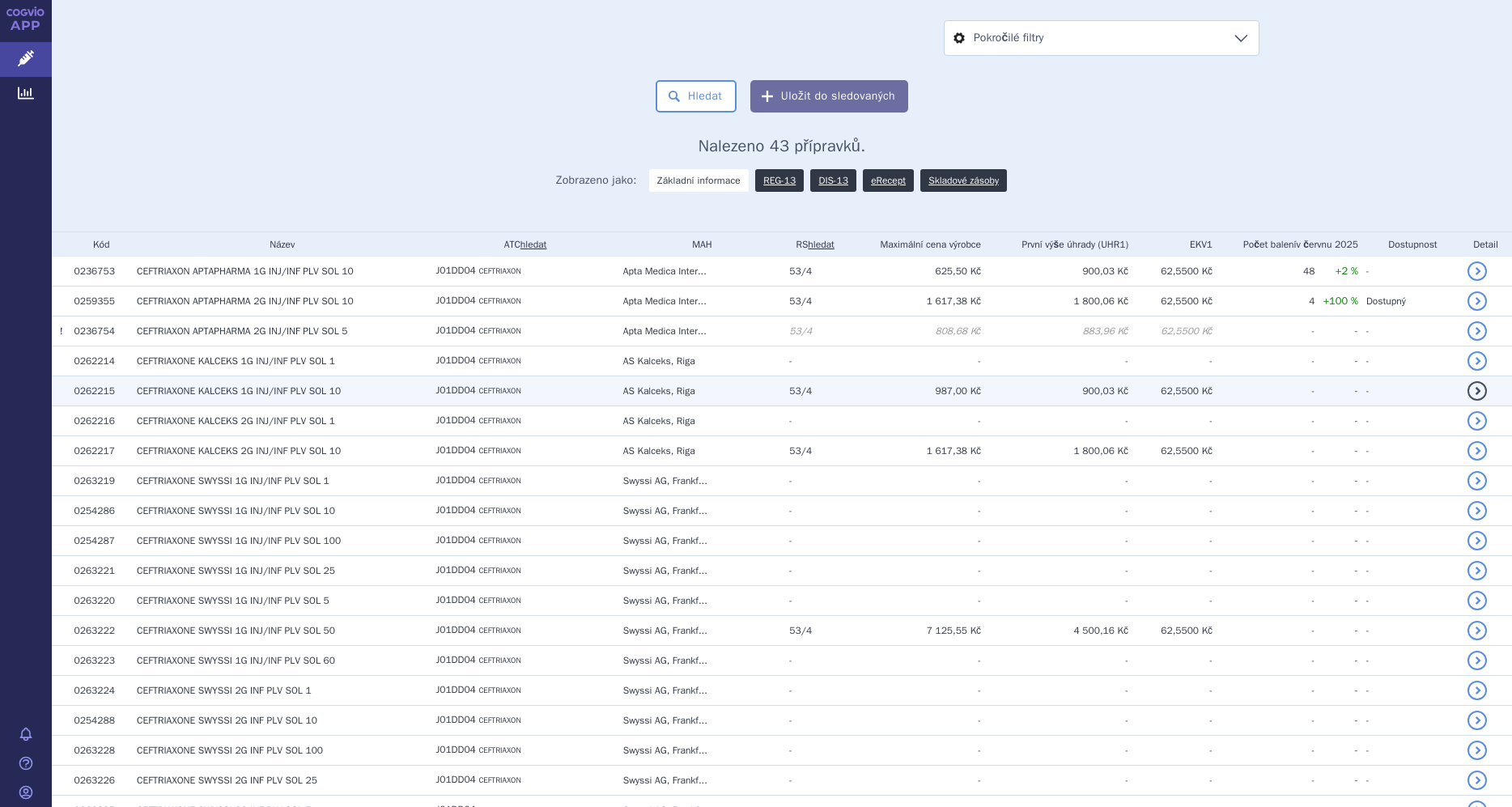 click on "1G INJ/INF PLV SOL 10" at bounding box center (291, 391) 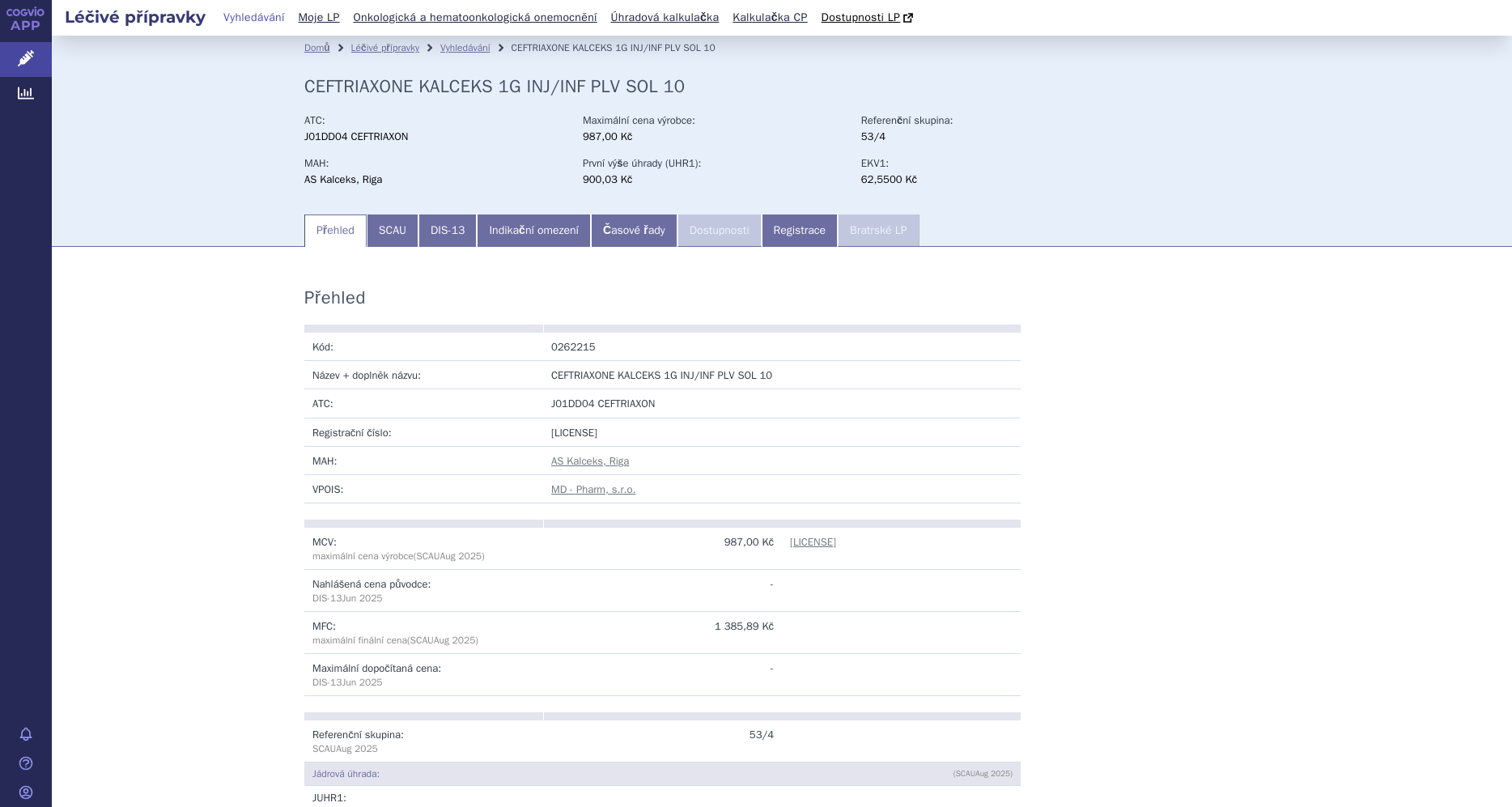 scroll, scrollTop: 0, scrollLeft: 0, axis: both 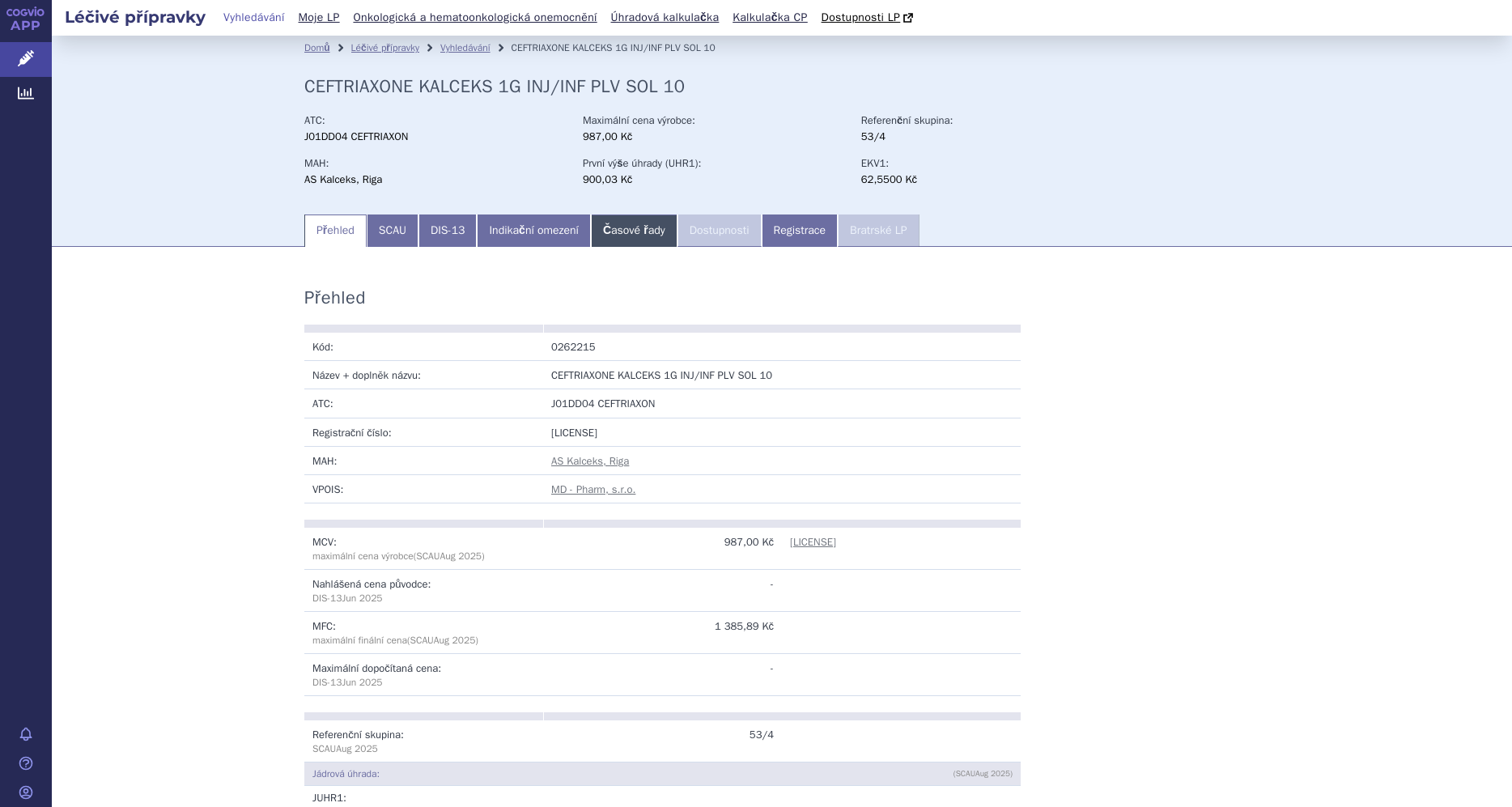 click on "Časové řady" at bounding box center (634, 231) 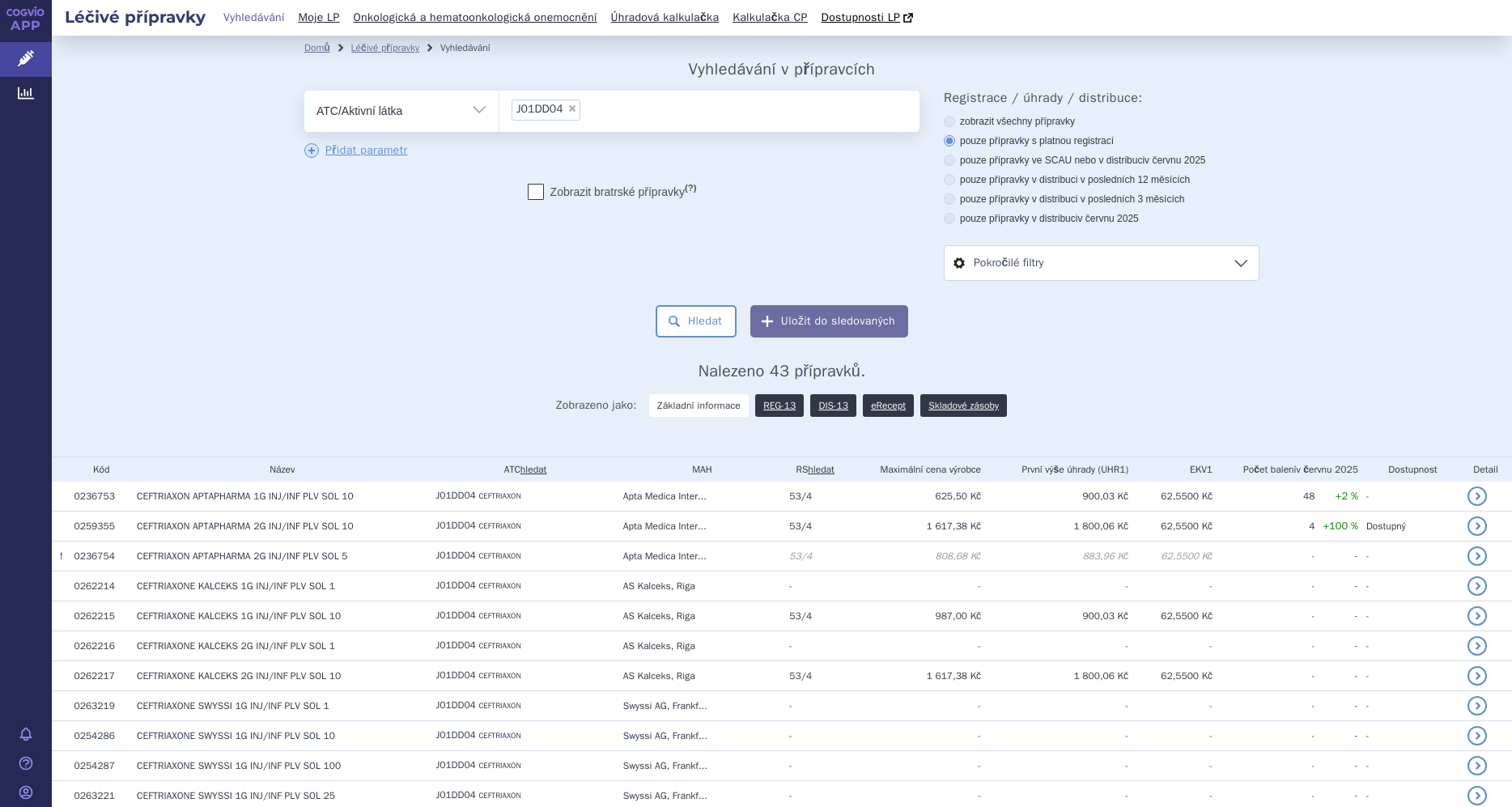 scroll, scrollTop: 0, scrollLeft: 0, axis: both 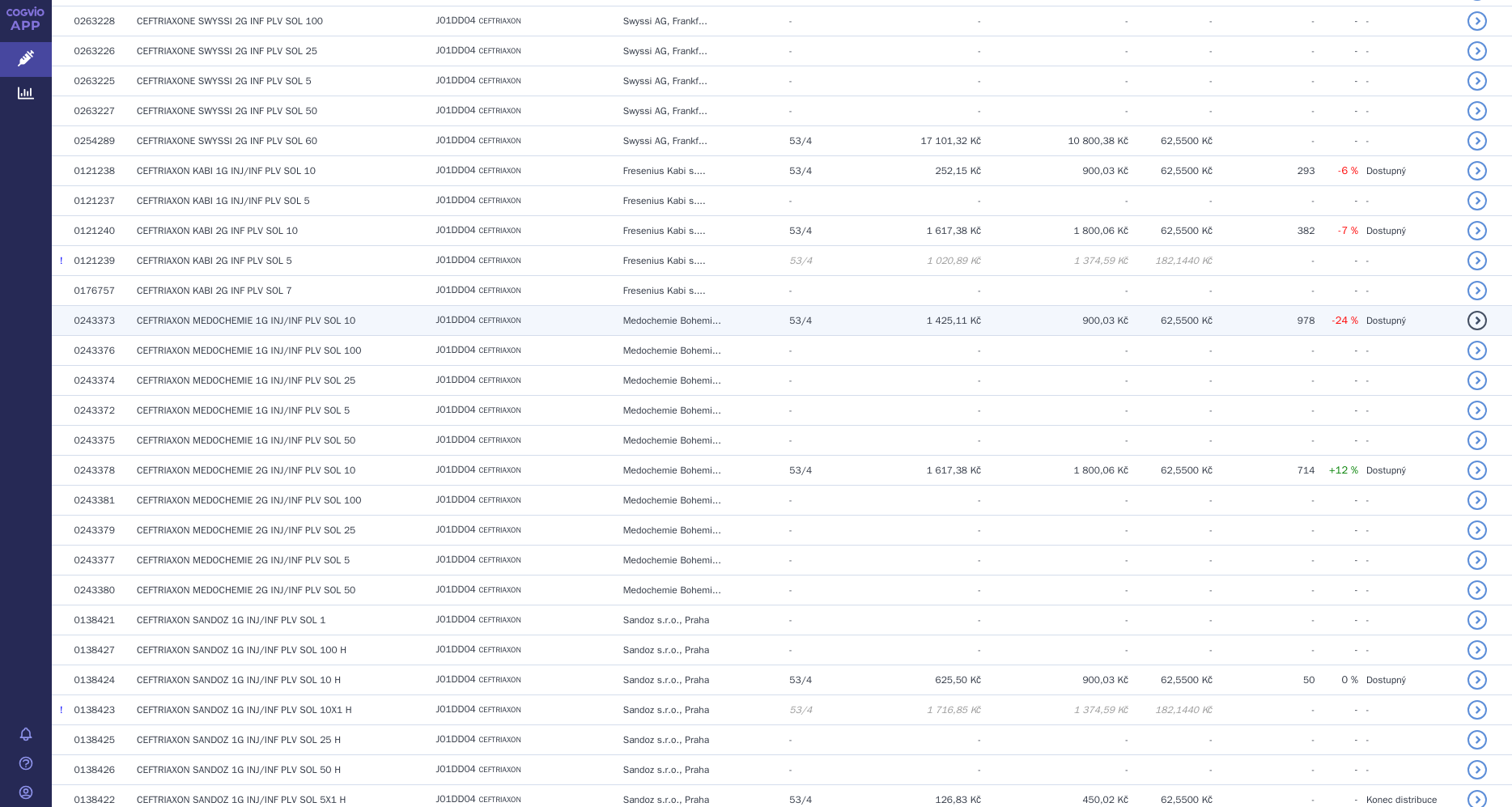 click on "CEFTRIAXON MEDOCHEMIE" at bounding box center [194, 321] 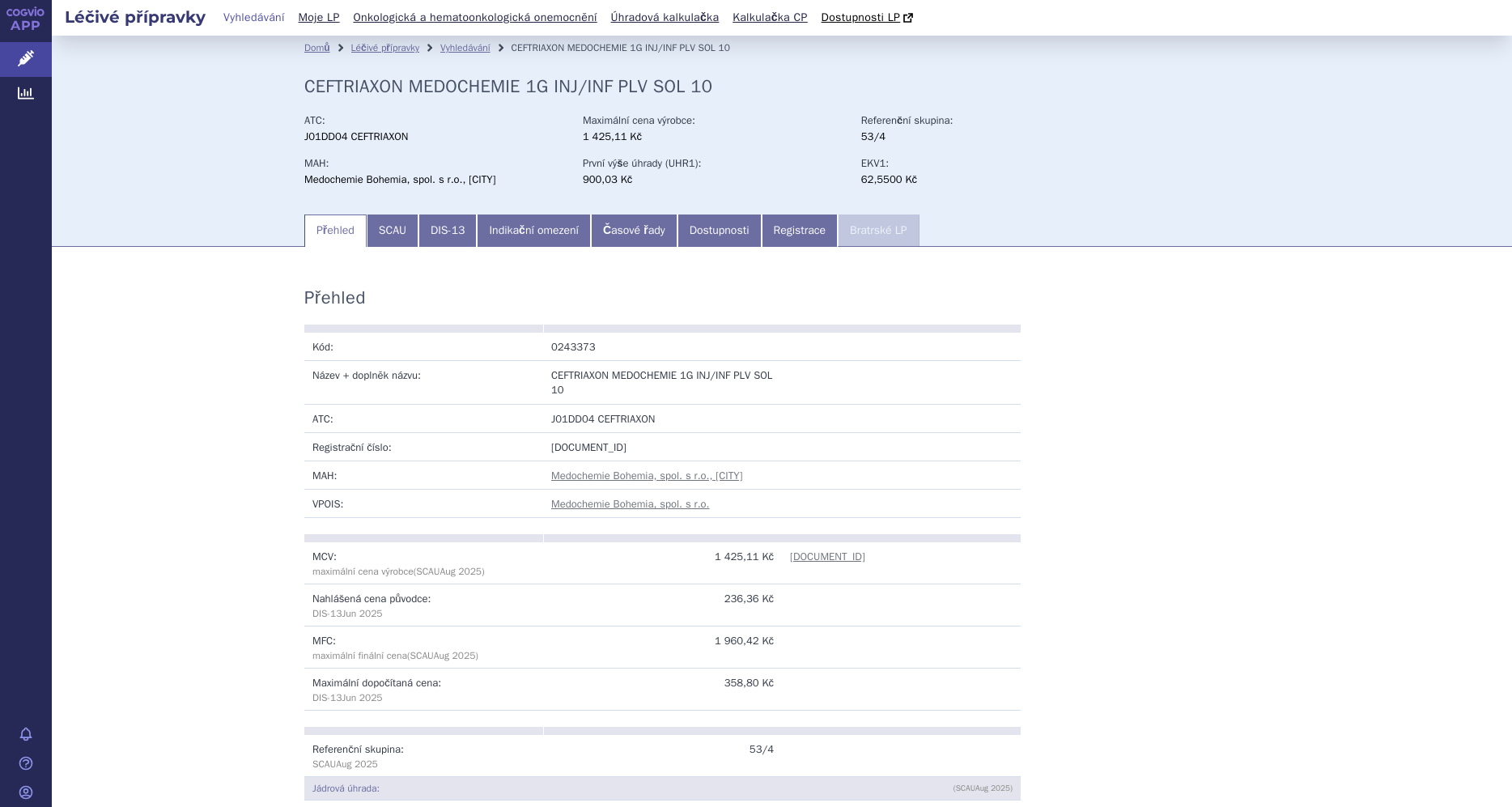 scroll, scrollTop: 0, scrollLeft: 0, axis: both 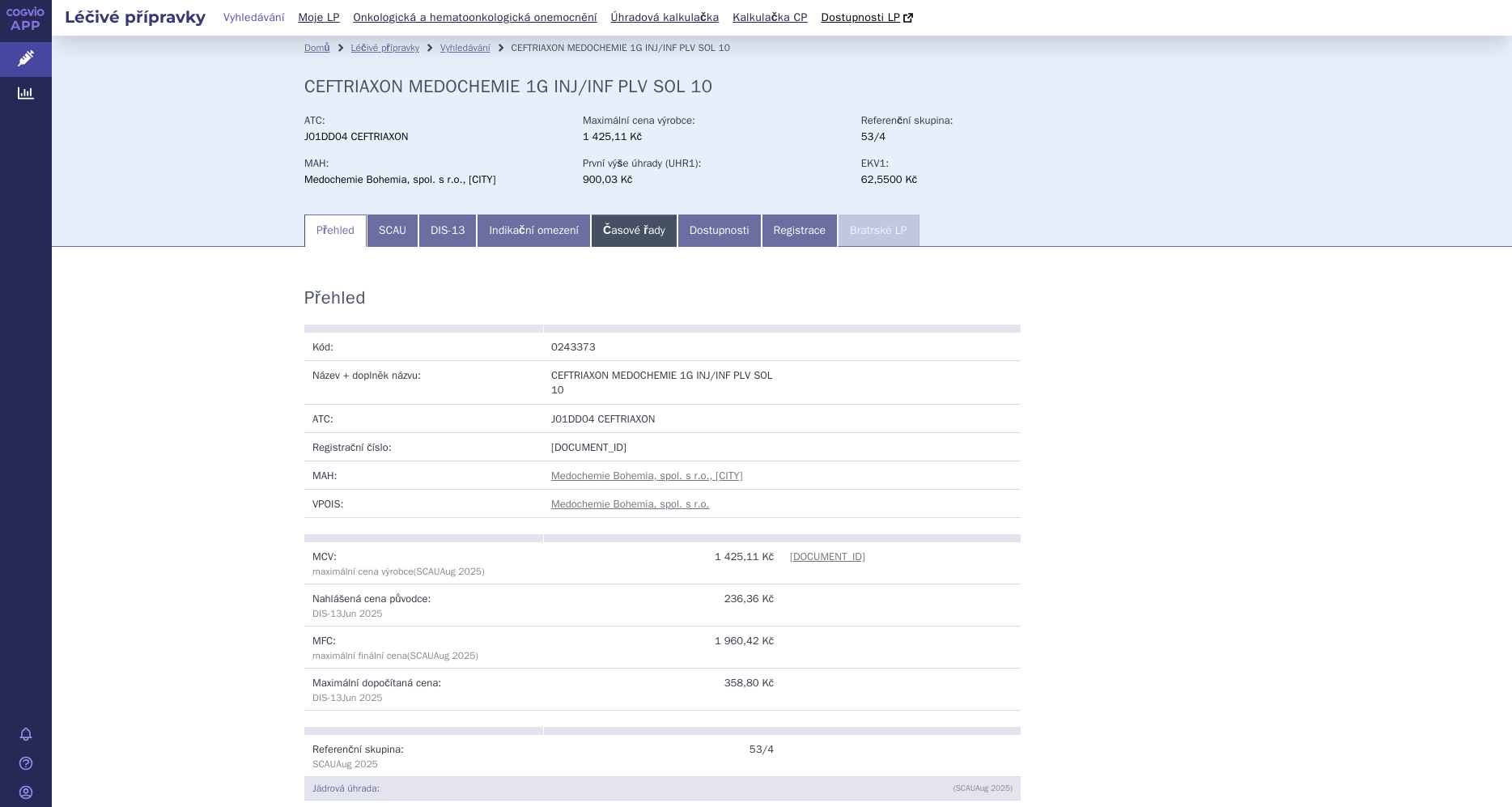 click on "Časové řady" at bounding box center (634, 231) 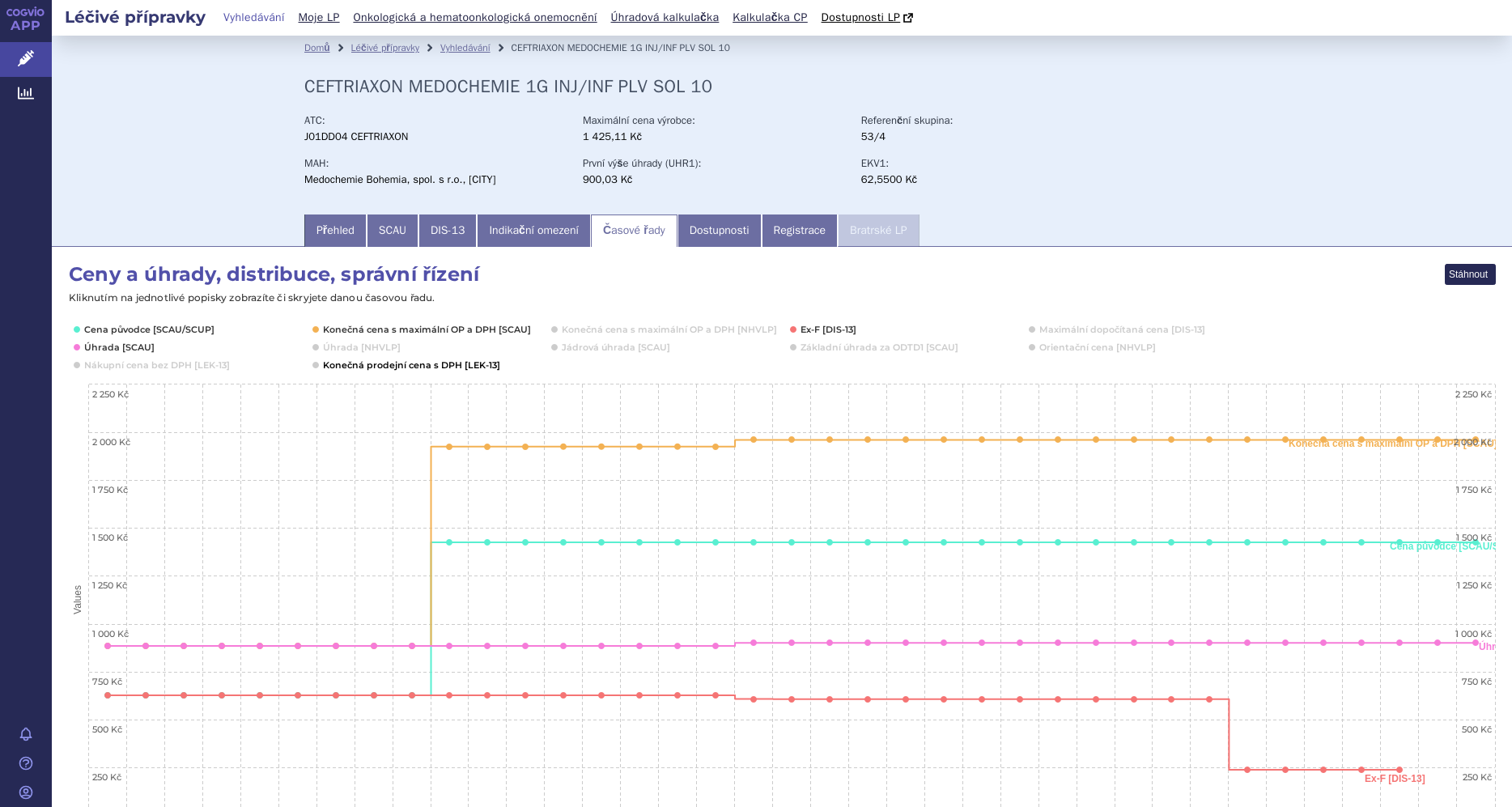 click at bounding box center (410, 365) 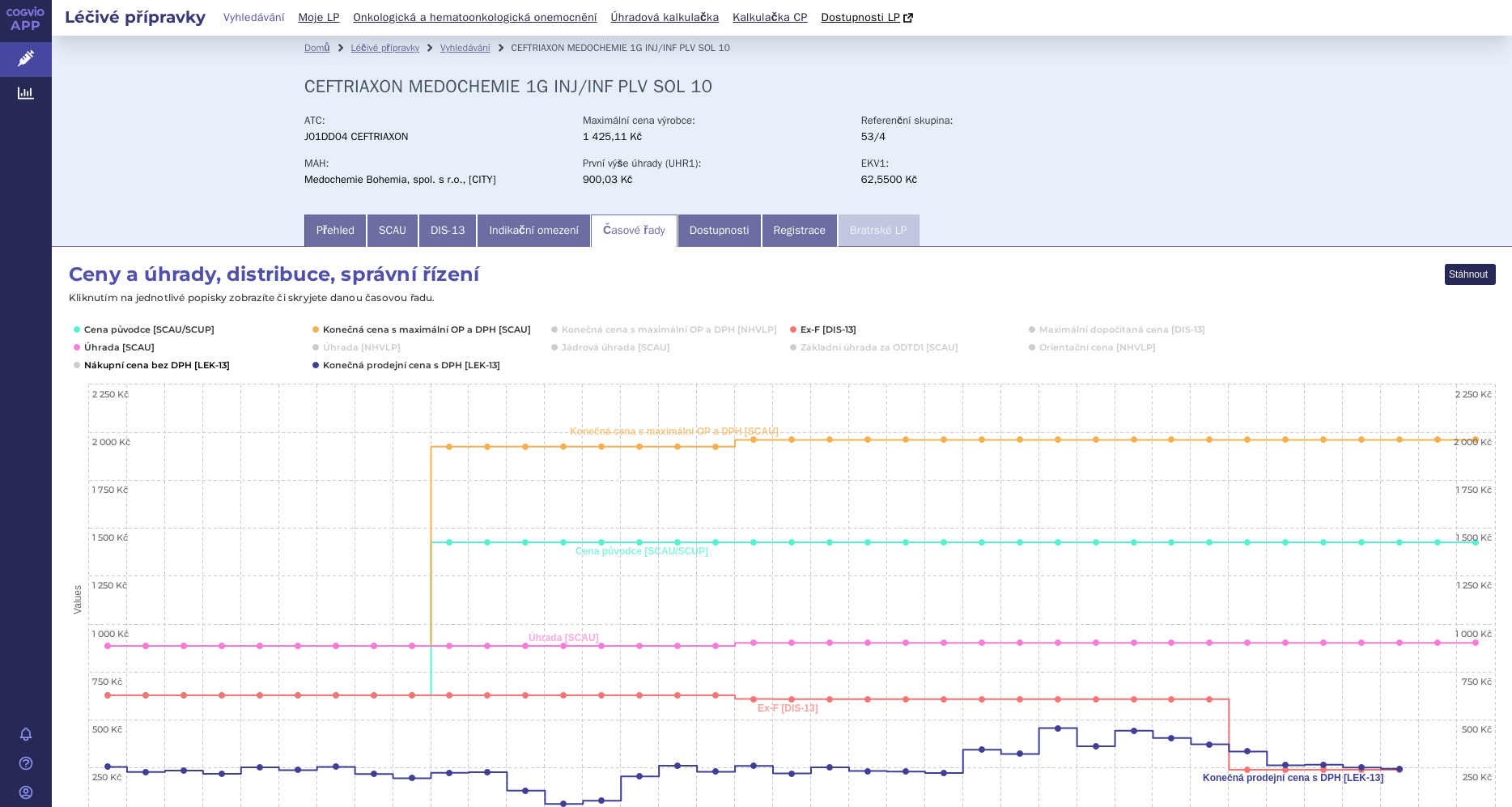 click at bounding box center (156, 365) 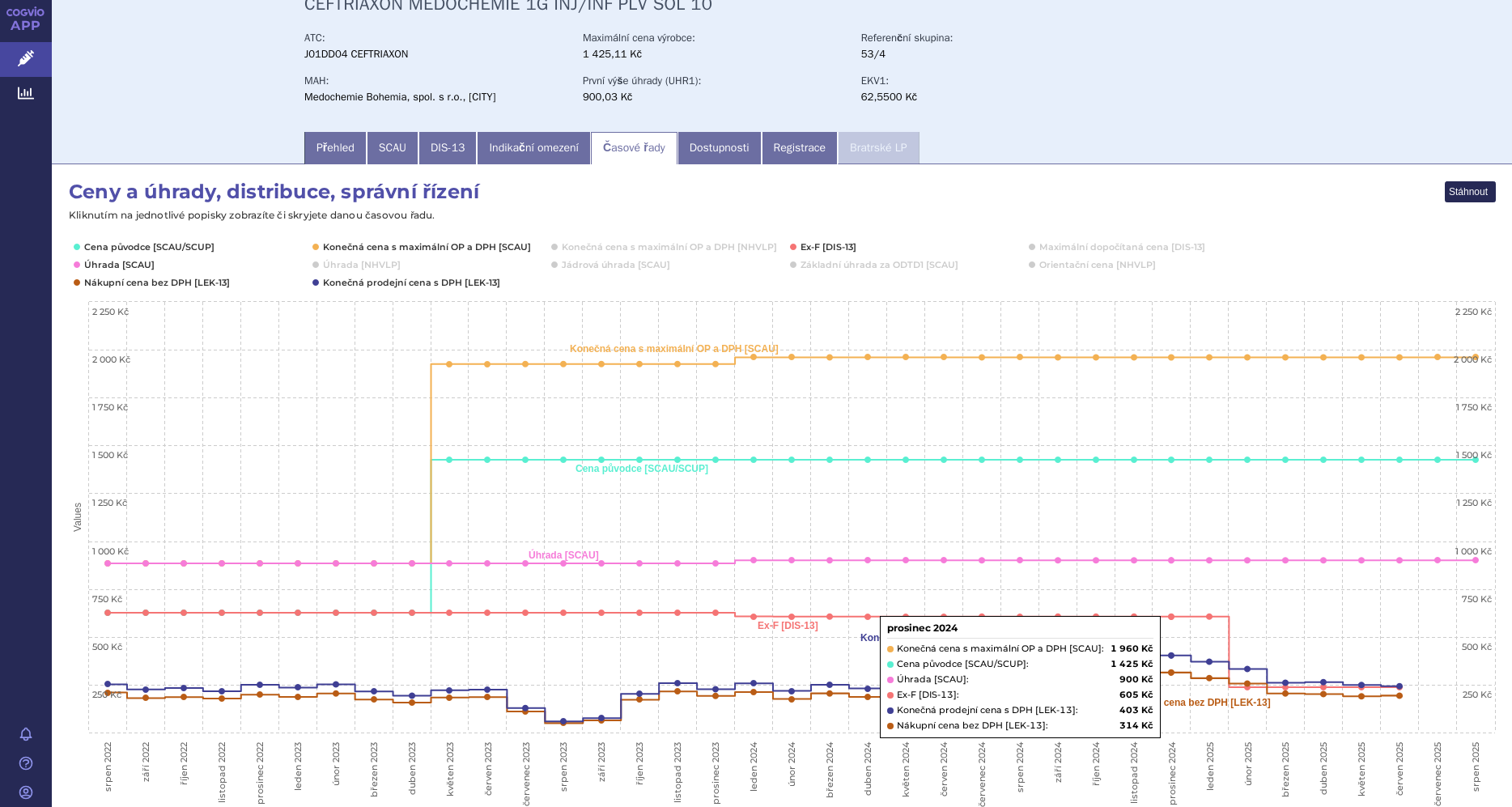 scroll, scrollTop: 0, scrollLeft: 0, axis: both 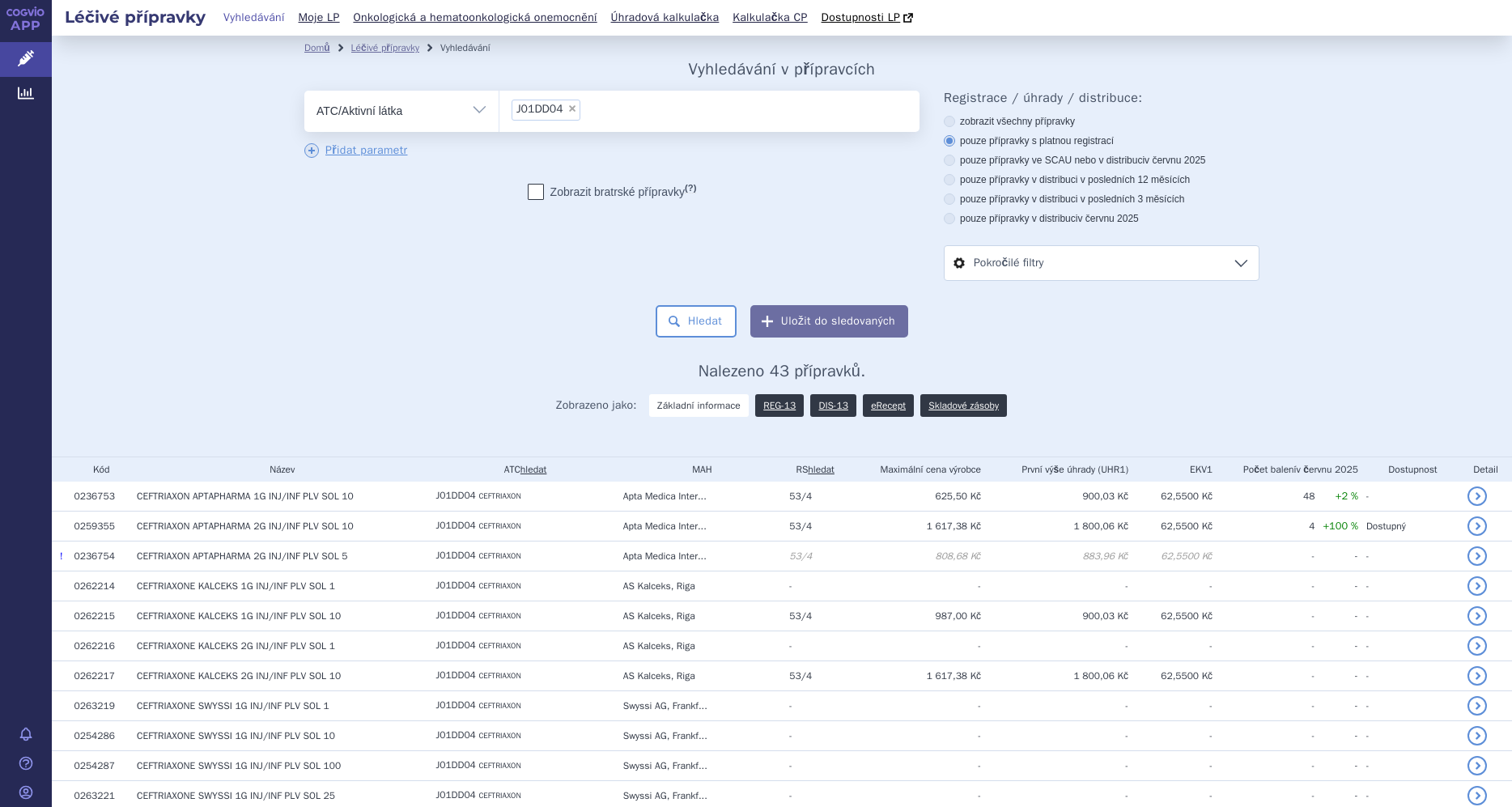 click on "×" at bounding box center [572, 108] 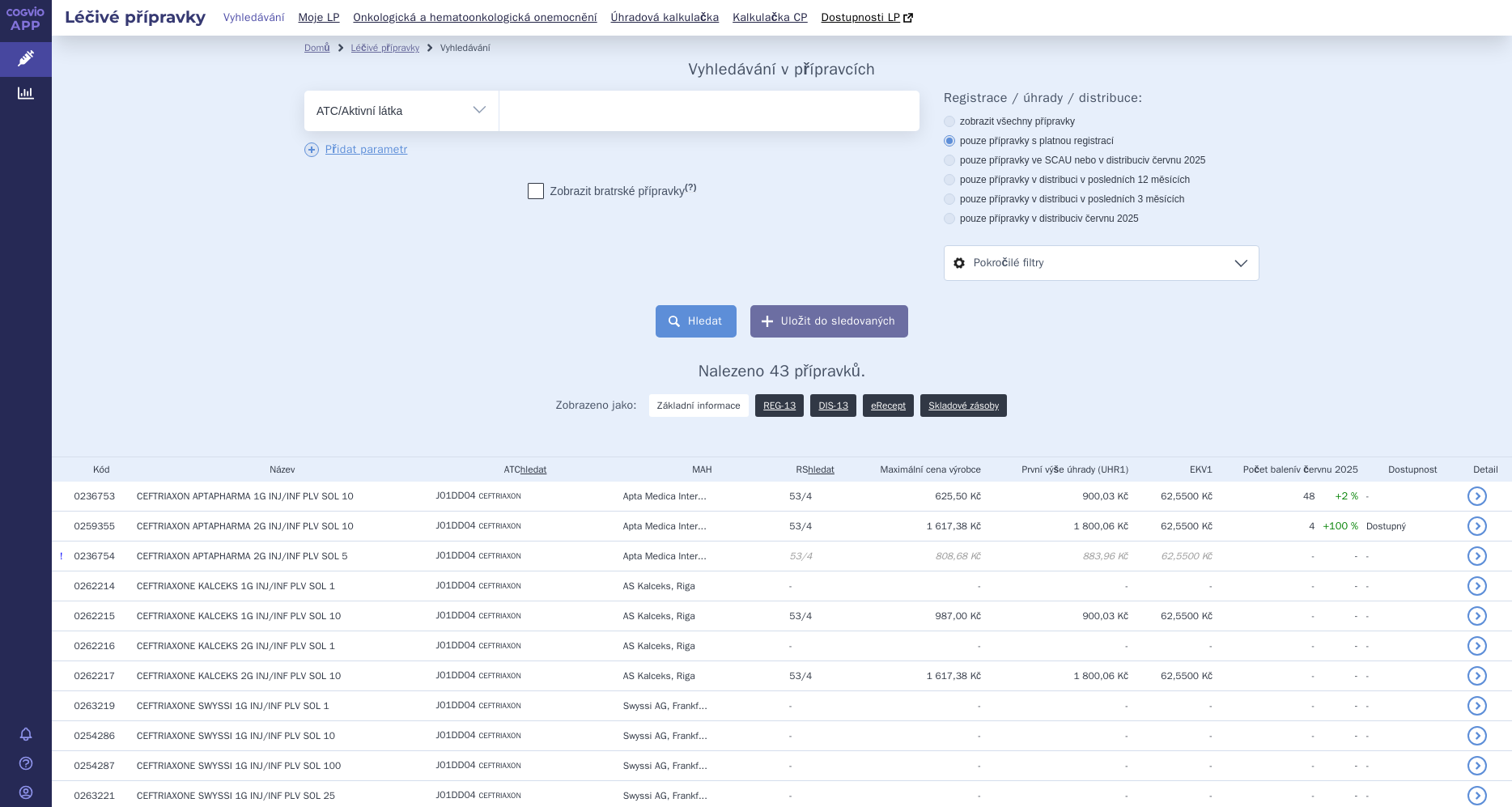 click on "Hledat" at bounding box center [696, 321] 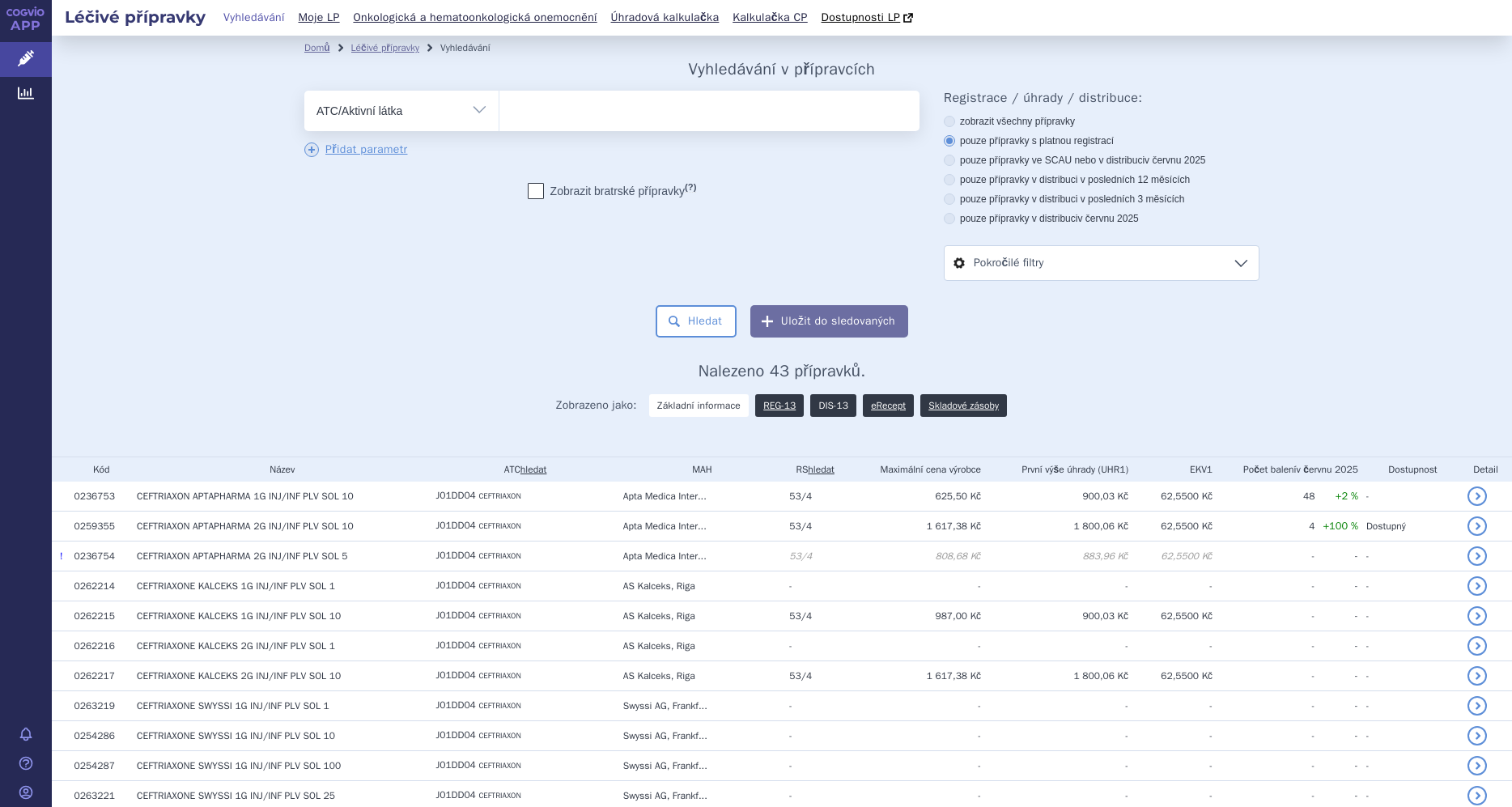 click on "DIS-13" at bounding box center (833, 406) 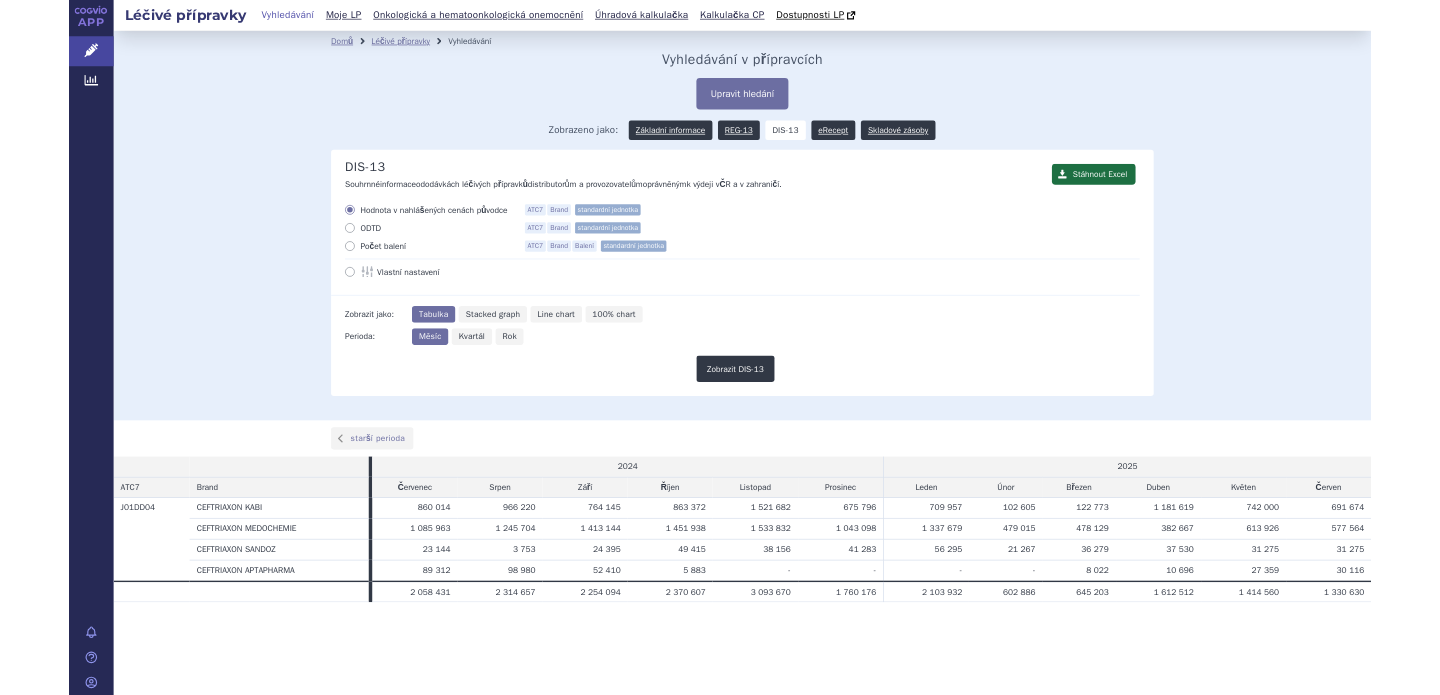 scroll, scrollTop: 0, scrollLeft: 0, axis: both 